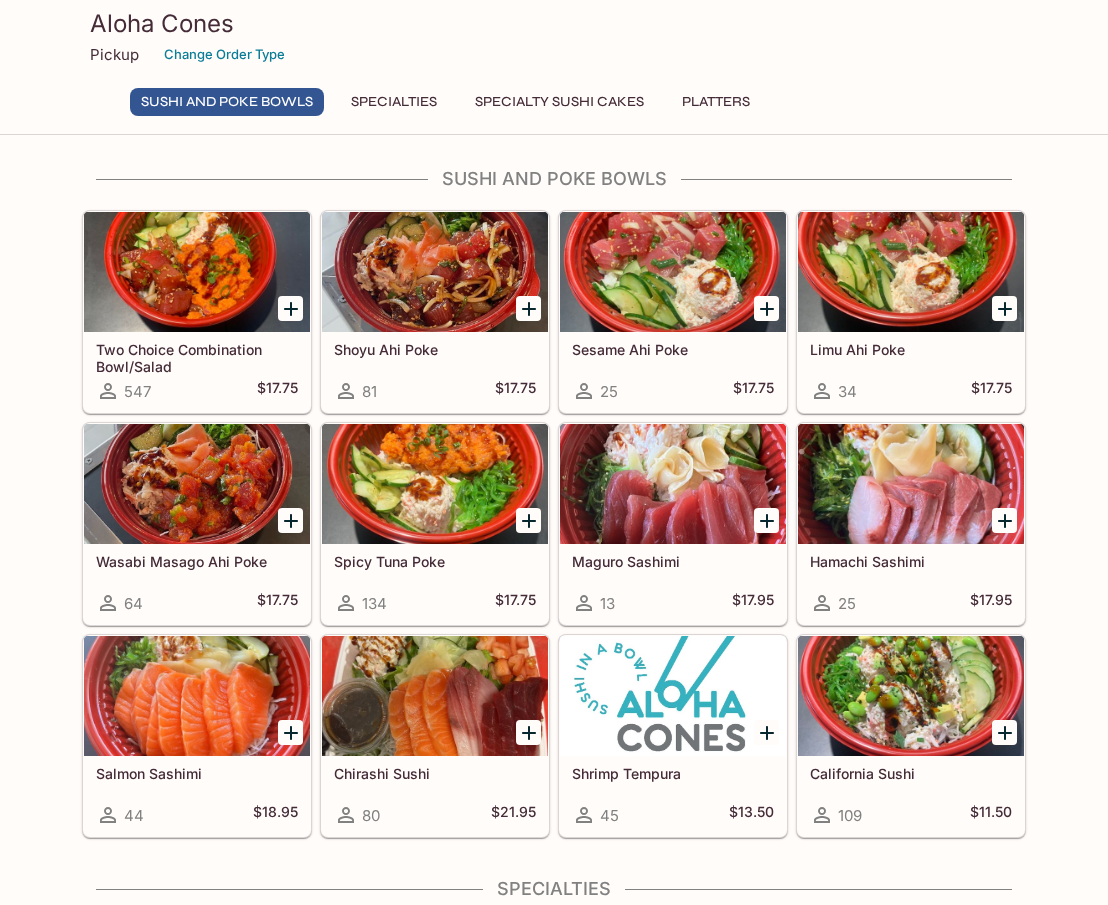 scroll, scrollTop: 0, scrollLeft: 0, axis: both 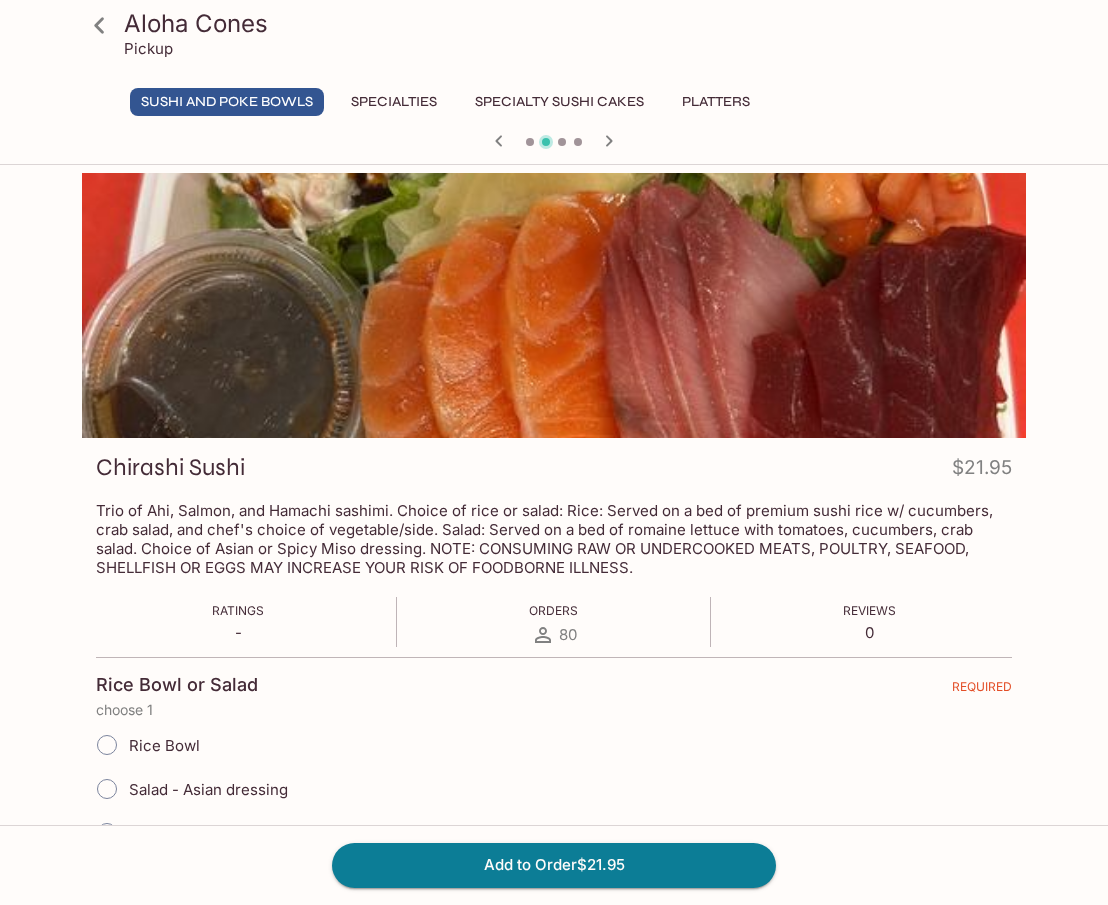 click 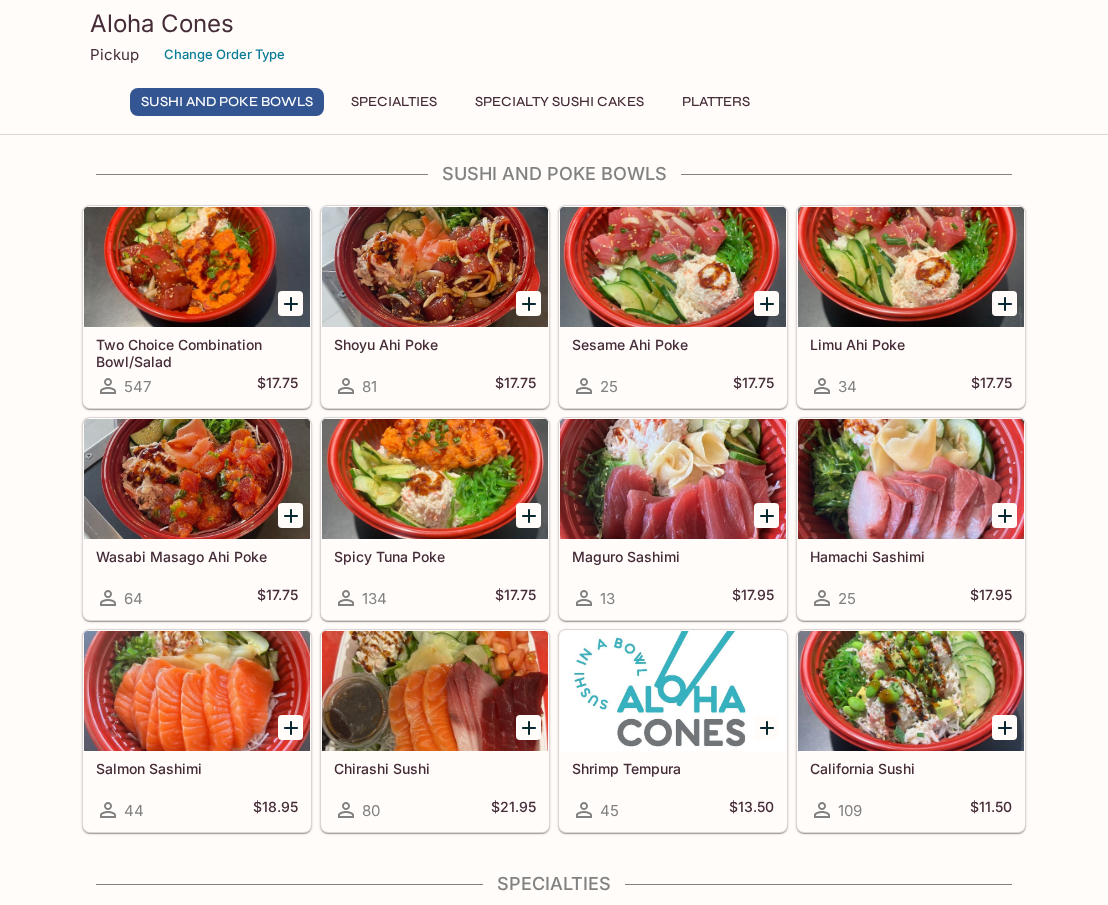 scroll, scrollTop: 0, scrollLeft: 0, axis: both 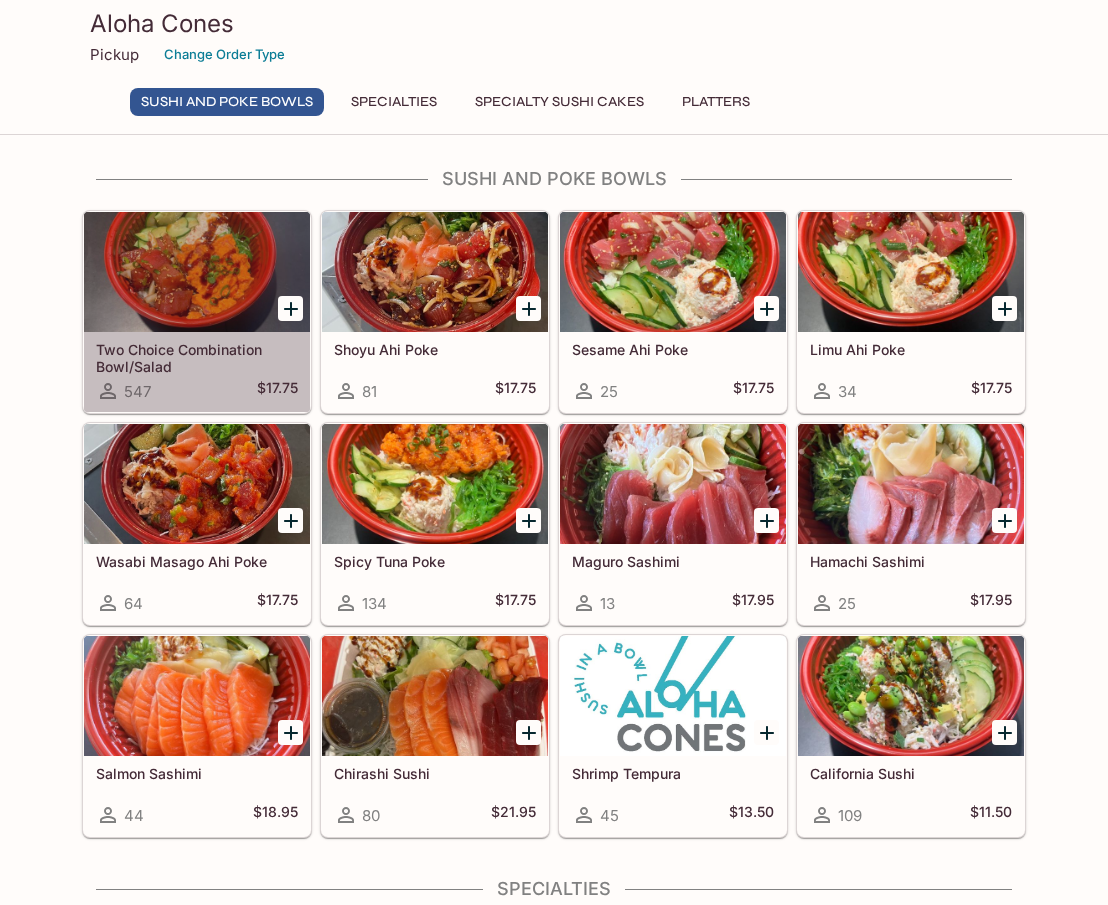click on "Two Choice Combination Bowl/Salad" at bounding box center (197, 357) 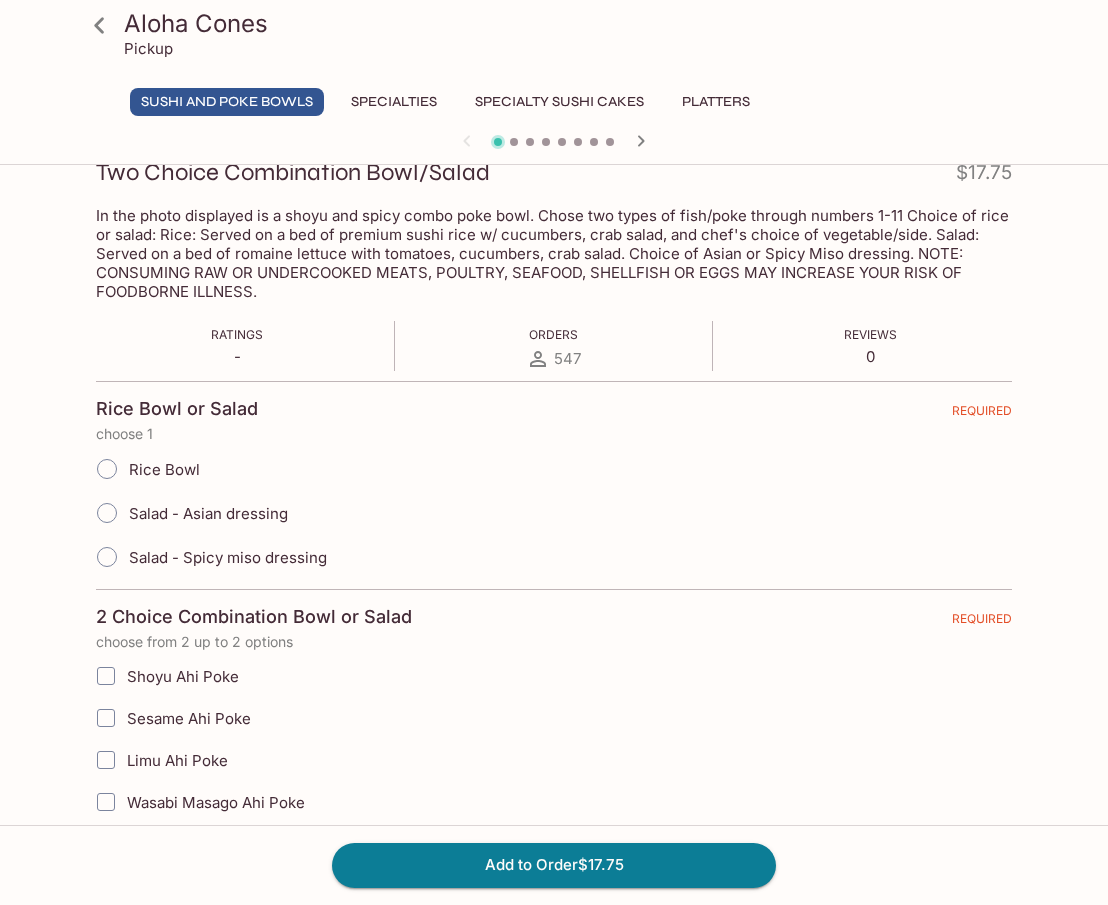 scroll, scrollTop: 0, scrollLeft: 0, axis: both 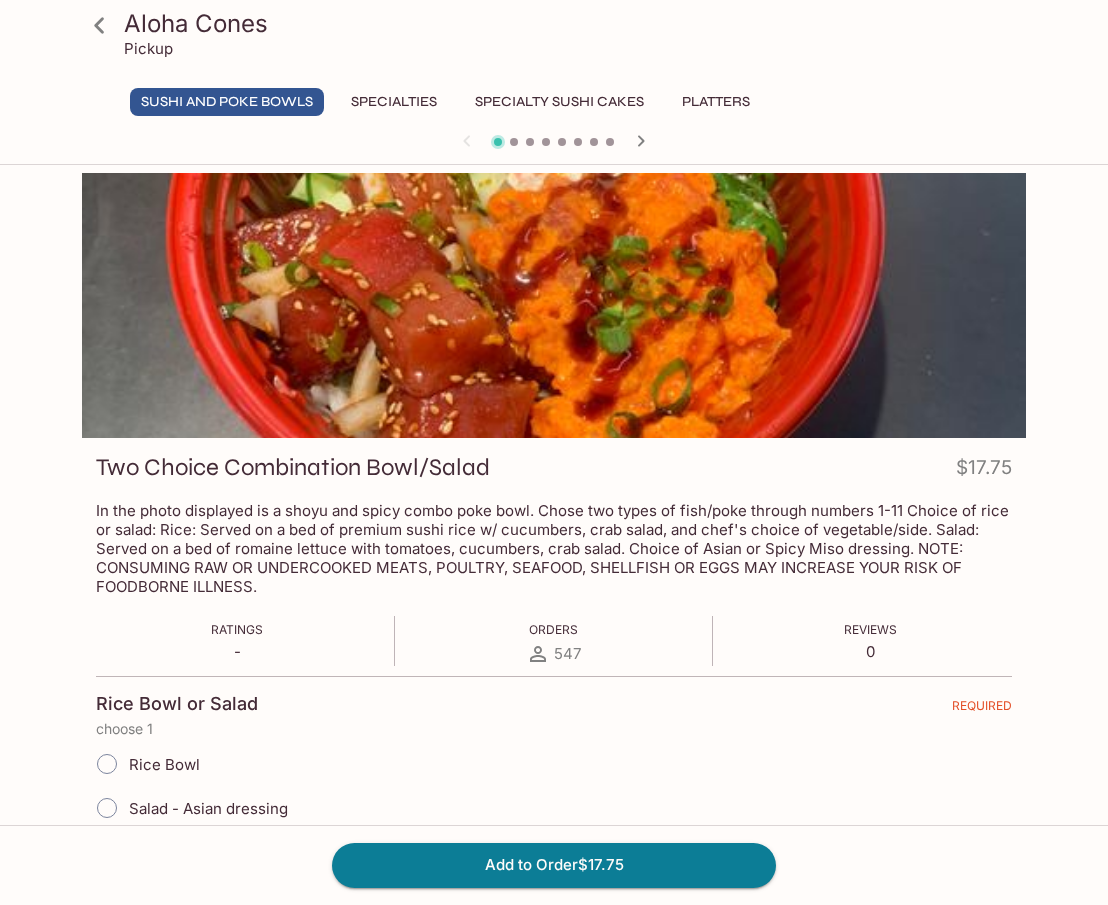 click 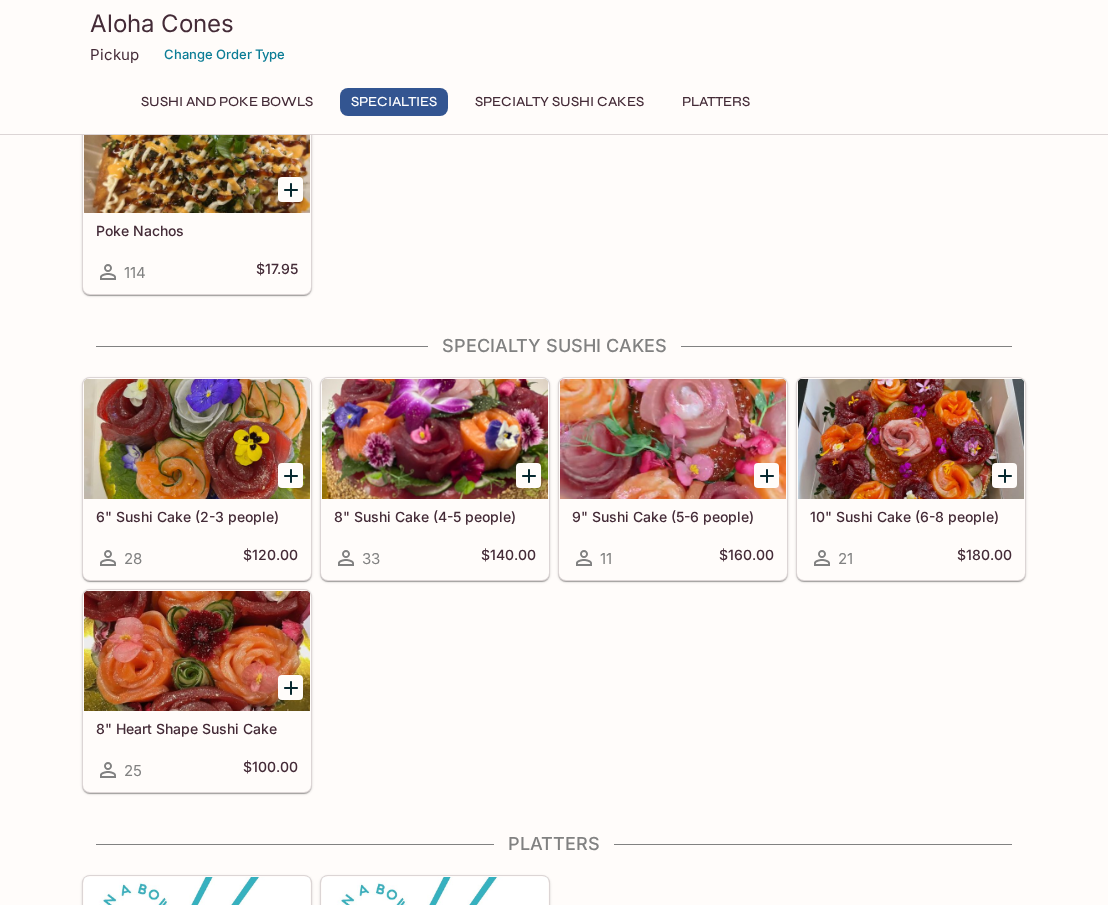 scroll, scrollTop: 1215, scrollLeft: 0, axis: vertical 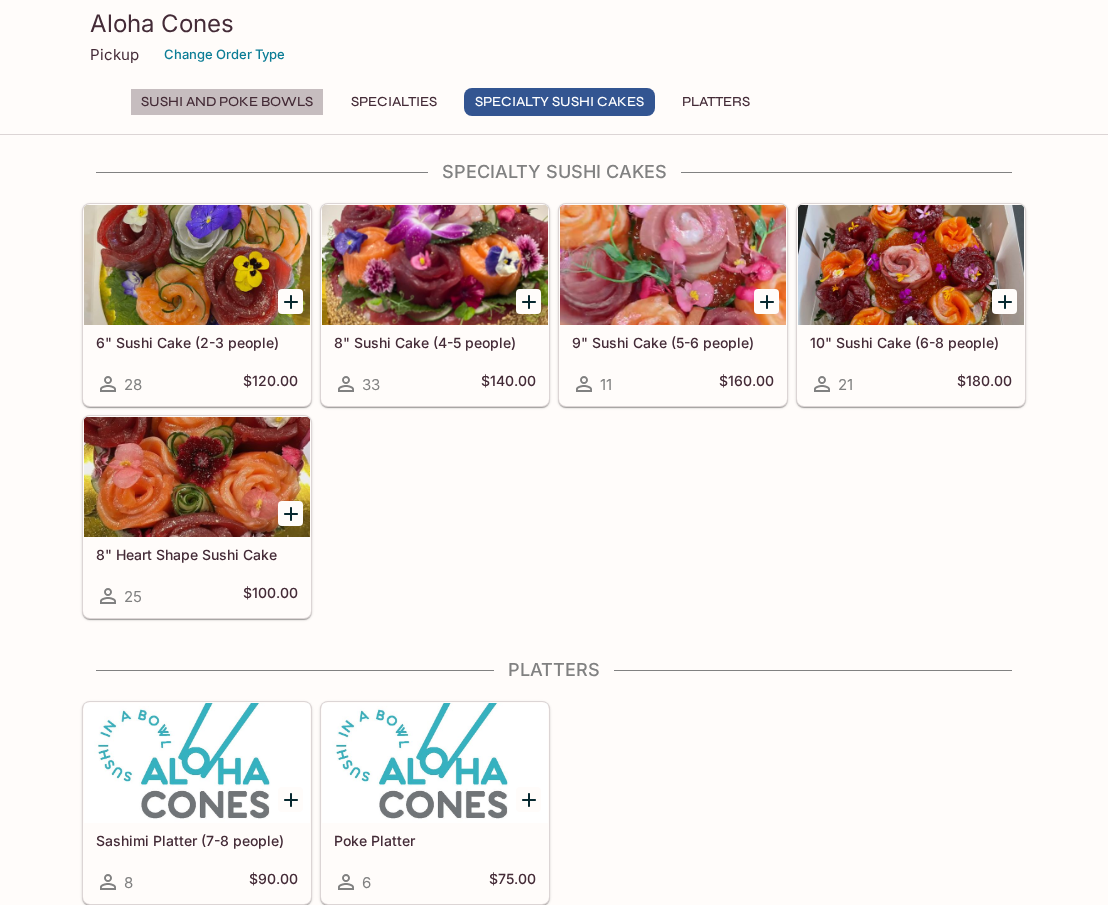 click on "Sushi and Poke Bowls" at bounding box center (227, 102) 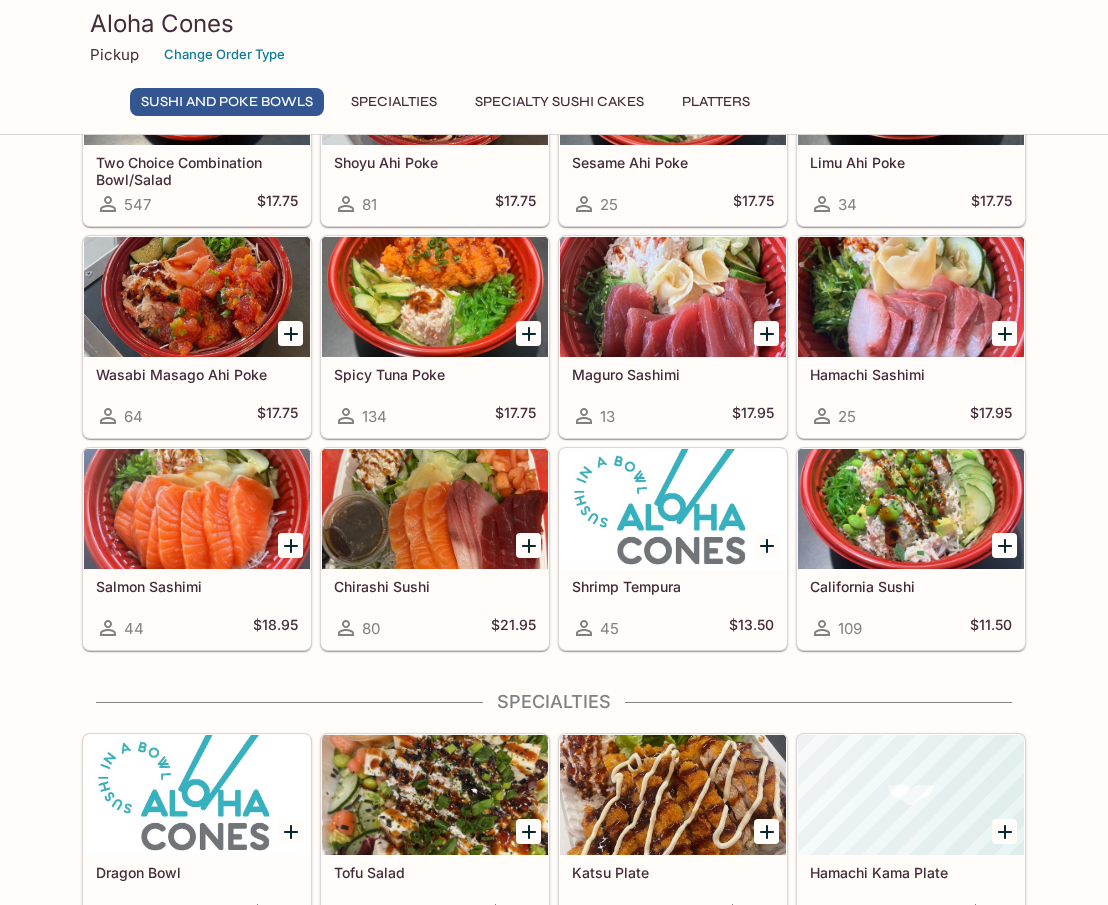scroll, scrollTop: 0, scrollLeft: 0, axis: both 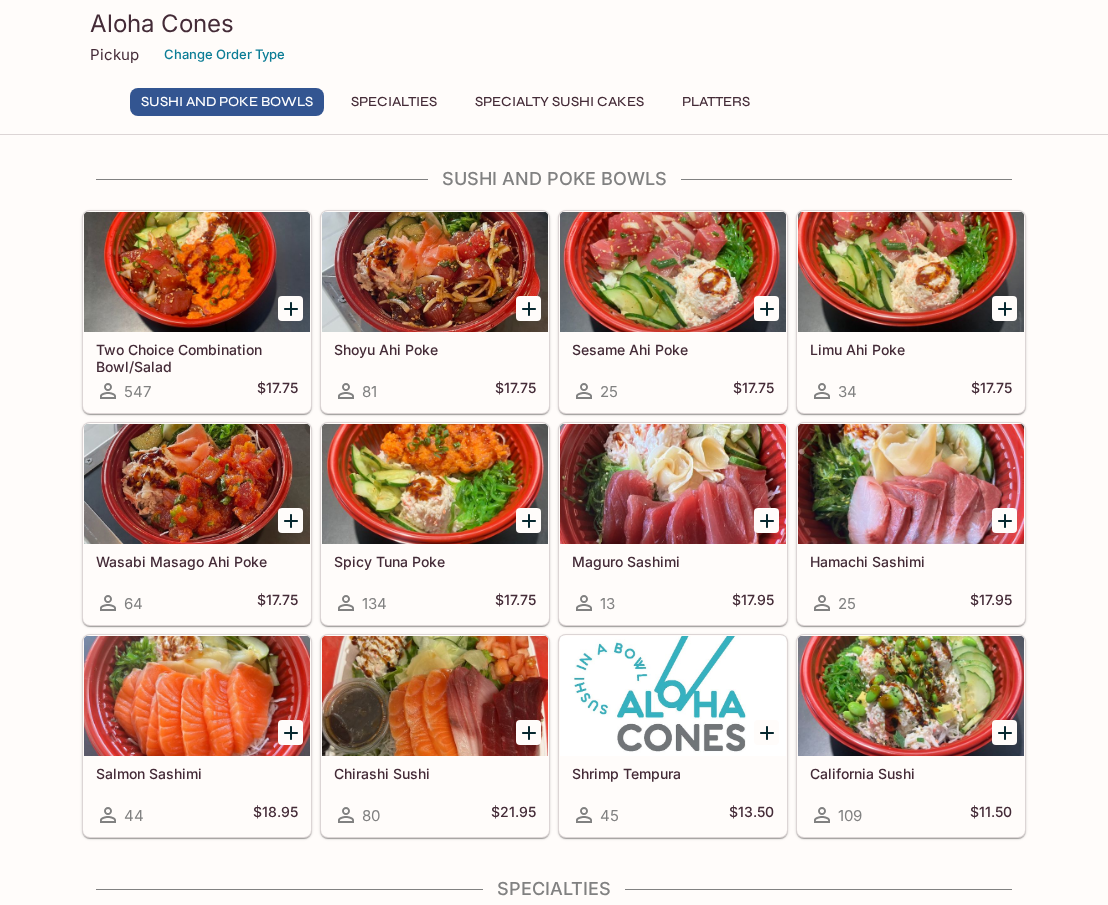click on "Specialties" at bounding box center [394, 102] 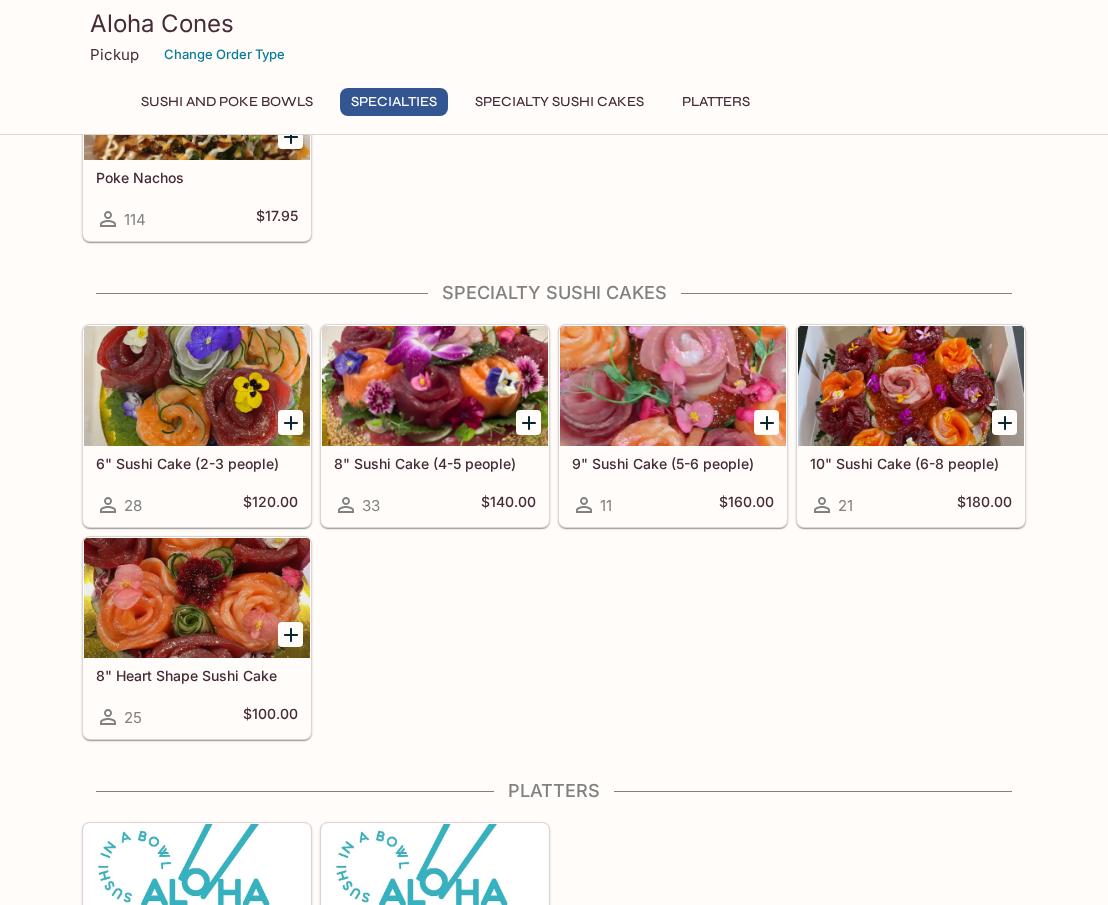 scroll, scrollTop: 1215, scrollLeft: 0, axis: vertical 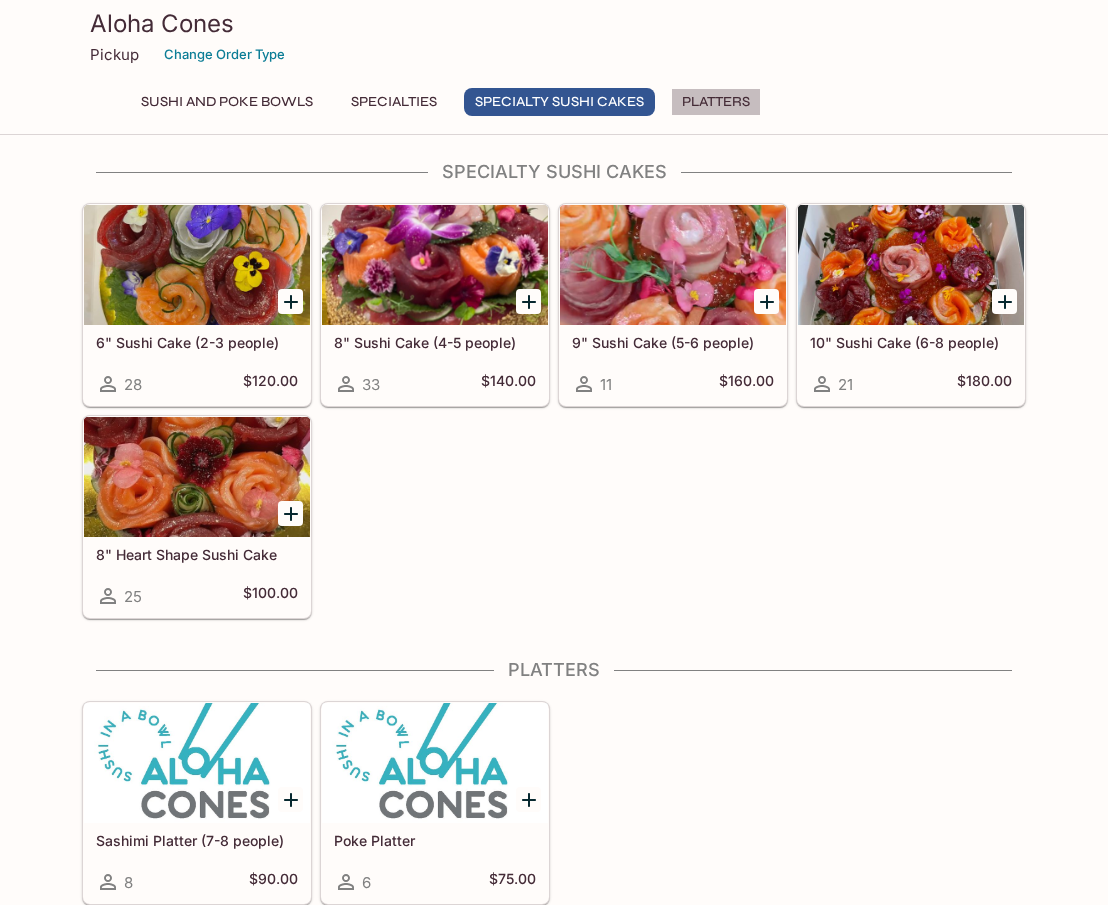 click on "Platters" at bounding box center [716, 102] 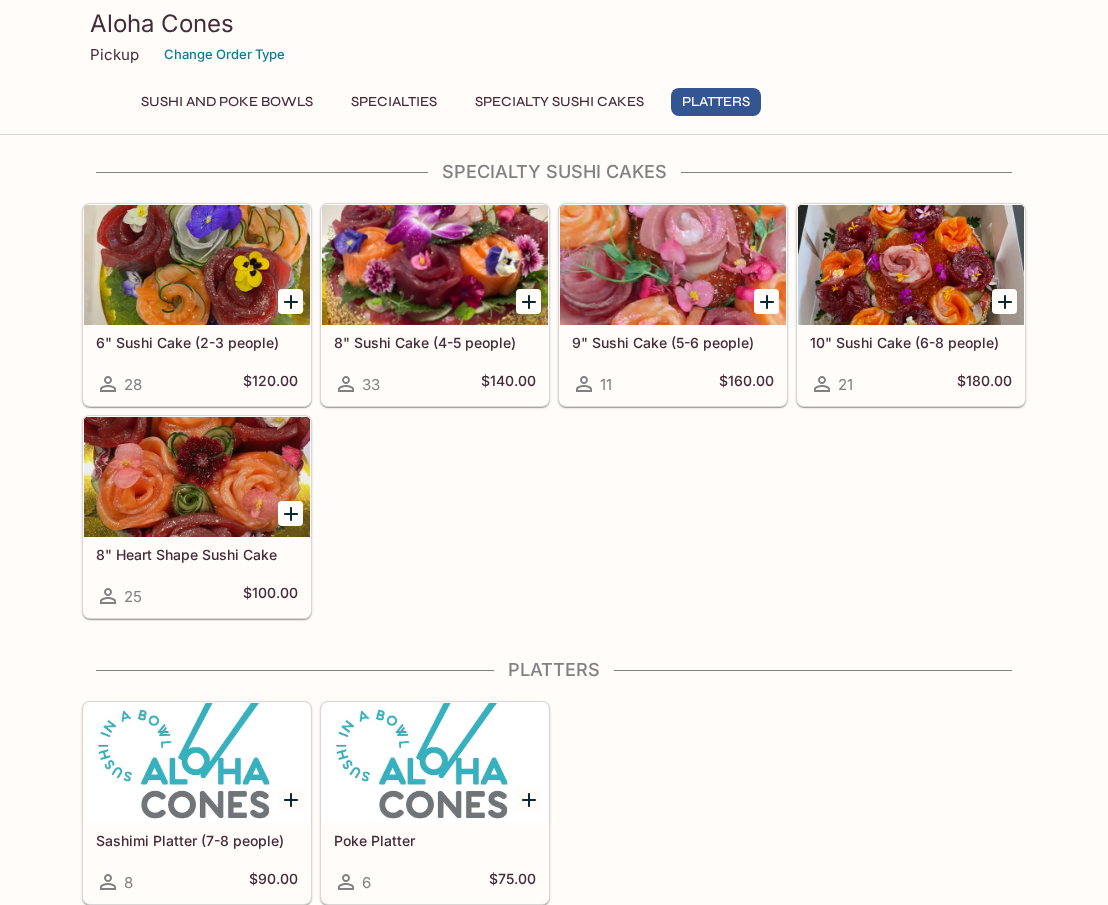 click on "Specialty Sushi Cakes" at bounding box center [559, 102] 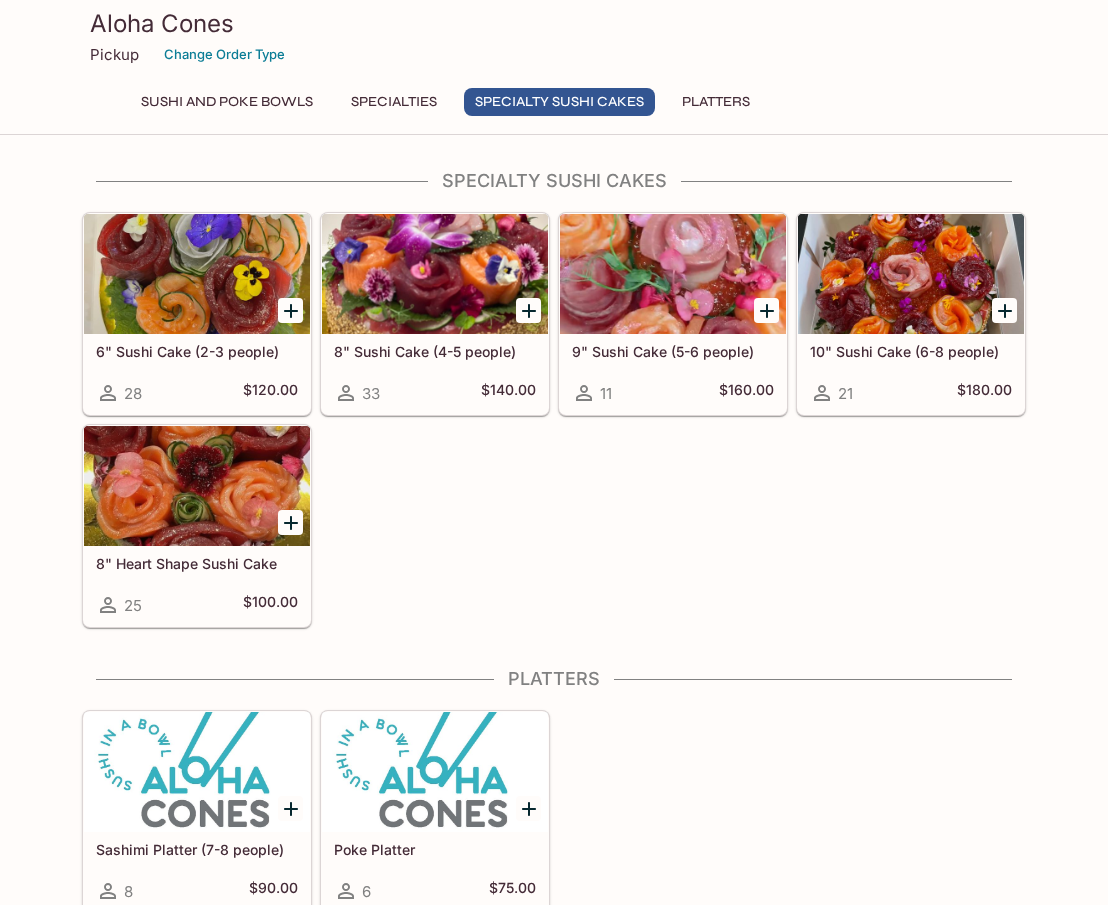 click on "Specialties" at bounding box center [394, 102] 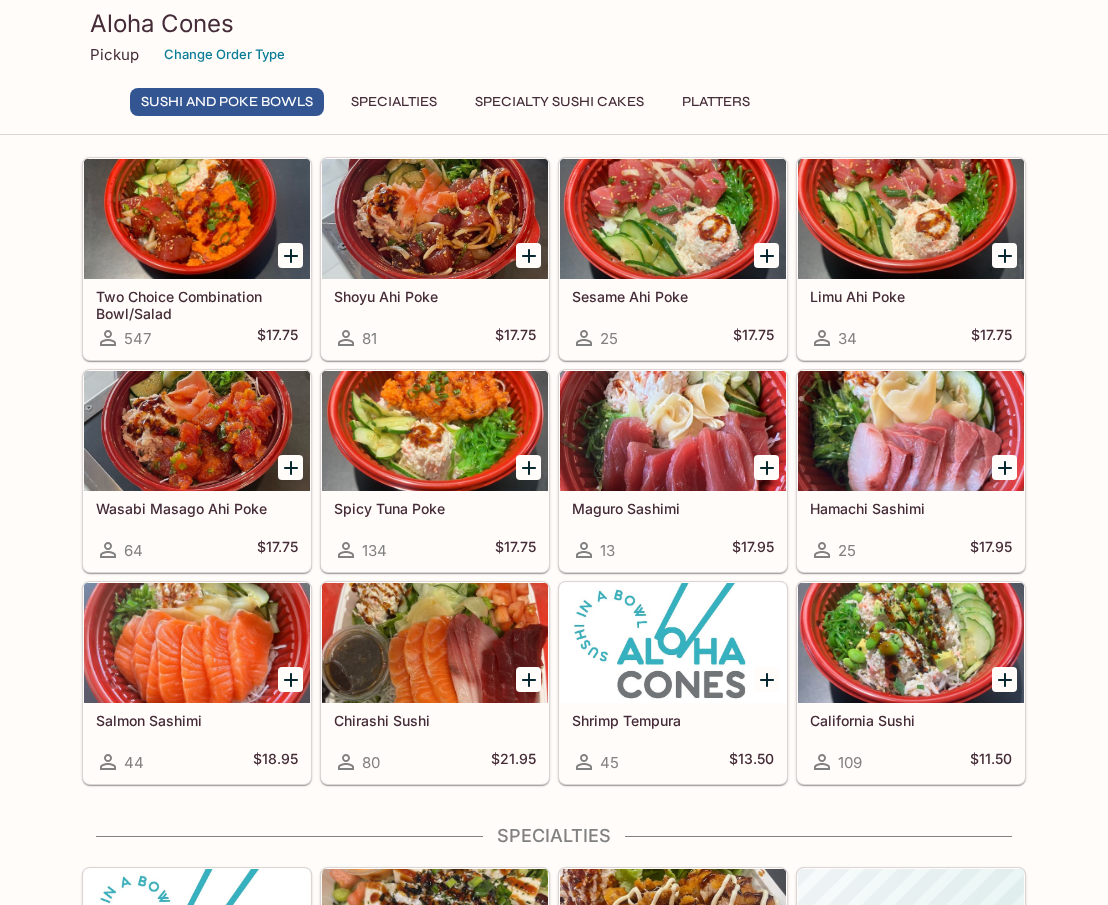 scroll, scrollTop: 0, scrollLeft: 0, axis: both 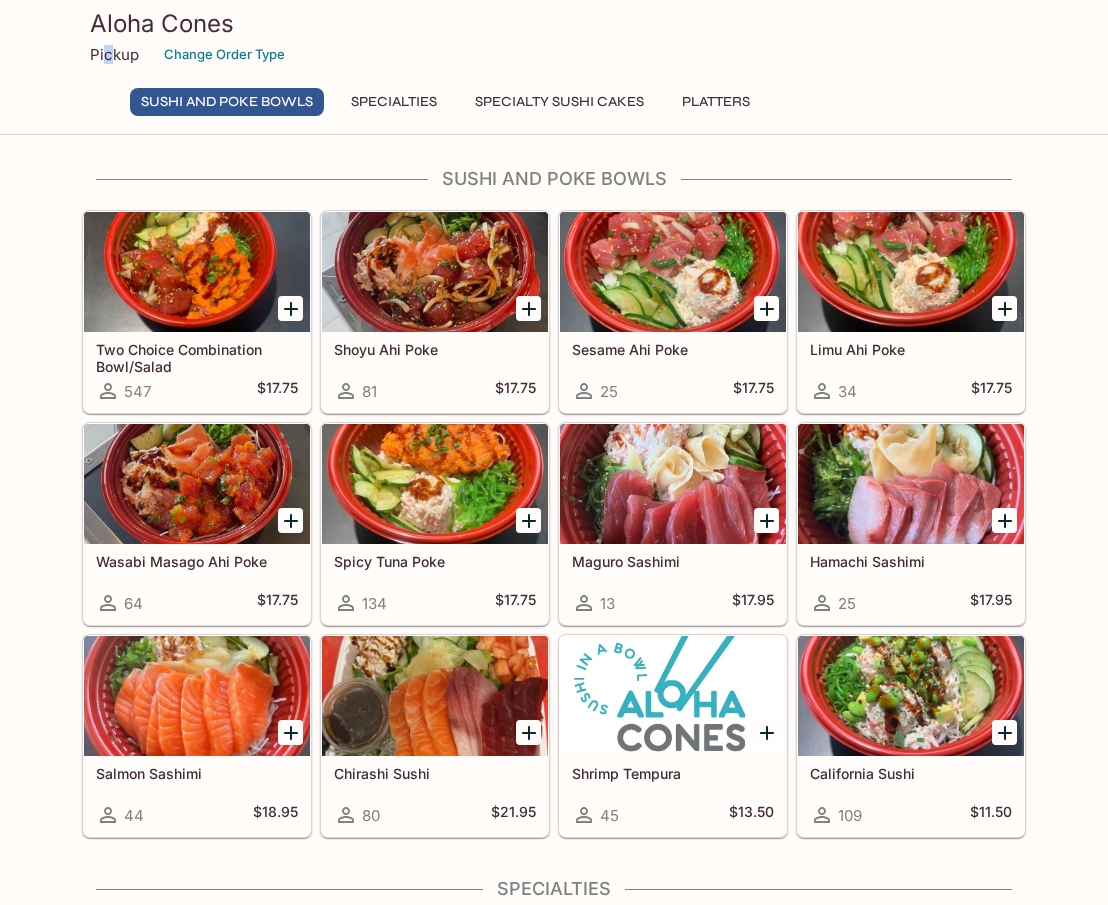 click on "Pickup" at bounding box center (114, 54) 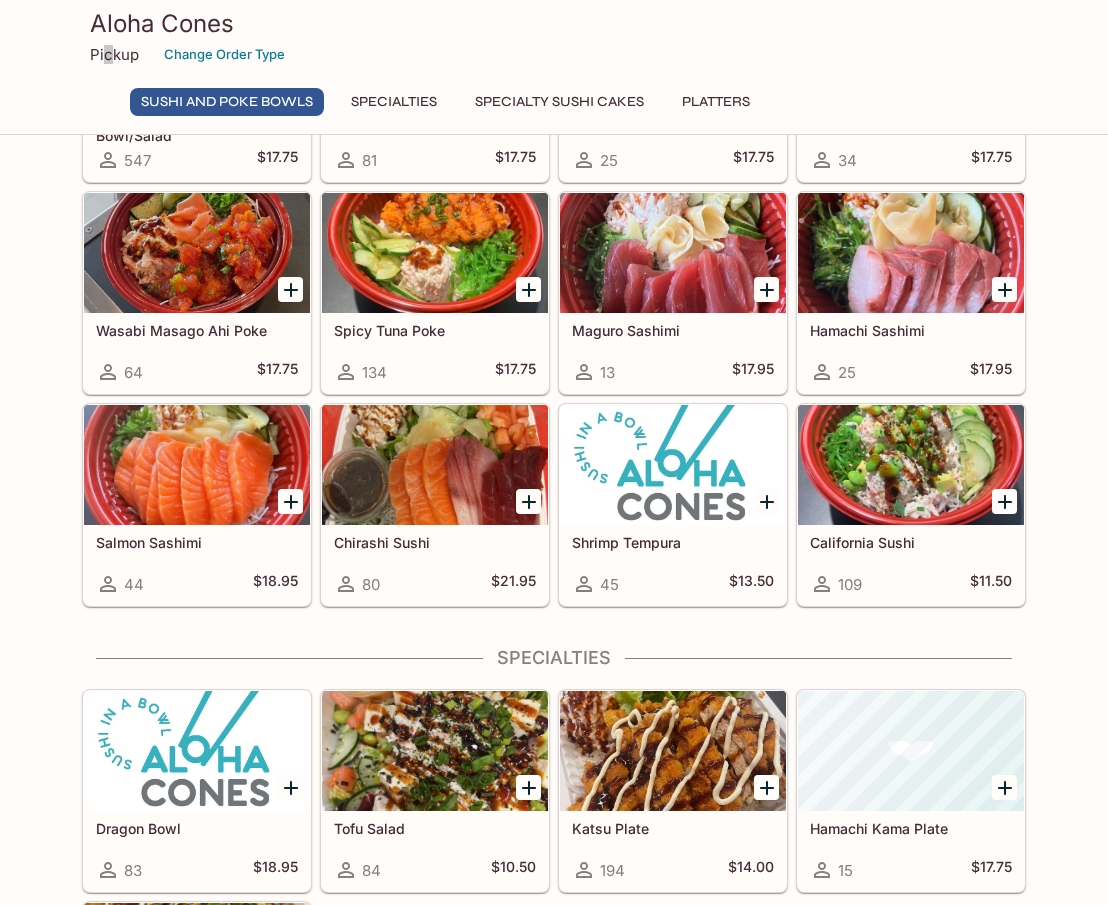 scroll, scrollTop: 300, scrollLeft: 0, axis: vertical 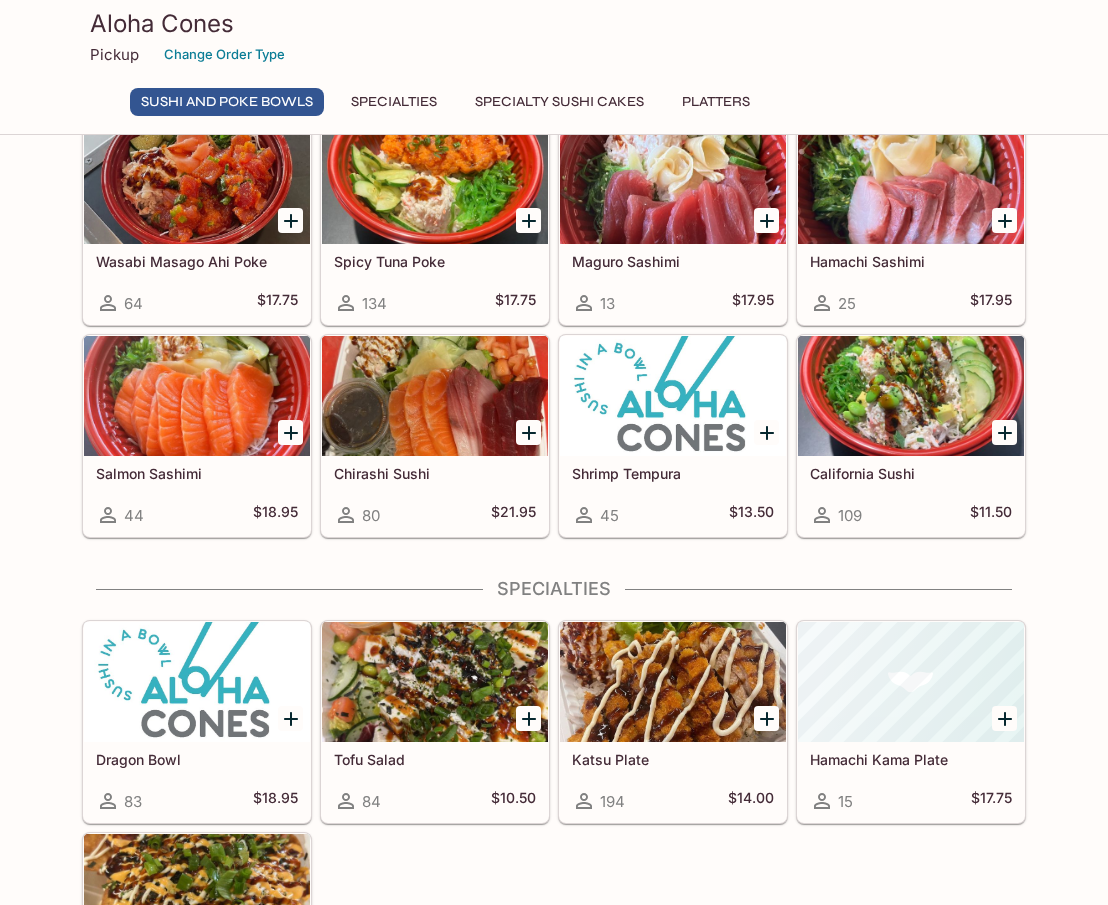 click on "Sushi and Poke Bowls Two Choice Combination Bowl/Salad 547 $17.75 Shoyu Ahi Poke 81 $17.75 Sesame Ahi Poke 25 $17.75 Limu Ahi Poke 34 $17.75 Wasabi Masago Ahi Poke 64 $17.75 Spicy Tuna Poke 134 $17.75 Maguro Sashimi 13 $17.95 Hamachi Sashimi 25 $17.95 Salmon Sashimi 44 $18.95 Chirashi Sushi 80 $21.95 Shrimp Tempura 45 $13.50 California Sushi 109 $11.50 Specialties Dragon Bowl 83 $18.95 Tofu Salad 84 $10.50 Katsu Plate 194 $14.00 Hamachi Kama Plate 15 $17.75 Poke Nachos 114 $17.95 Specialty Sushi Cakes 6" Sushi Cake (2-3 people) 28 $120.00 8" Sushi Cake (4-5 people) 33 $140.00 9" Sushi Cake (5-6 people) 11 $160.00 10" Sushi Cake (6-8 people) 21 $180.00 8" Heart Shape Sushi Cake 25 $100.00 Platters Sashimi Platter (7-8 people) 8 $90.00 Poke Platter 6 $75.00" at bounding box center (554, 844) 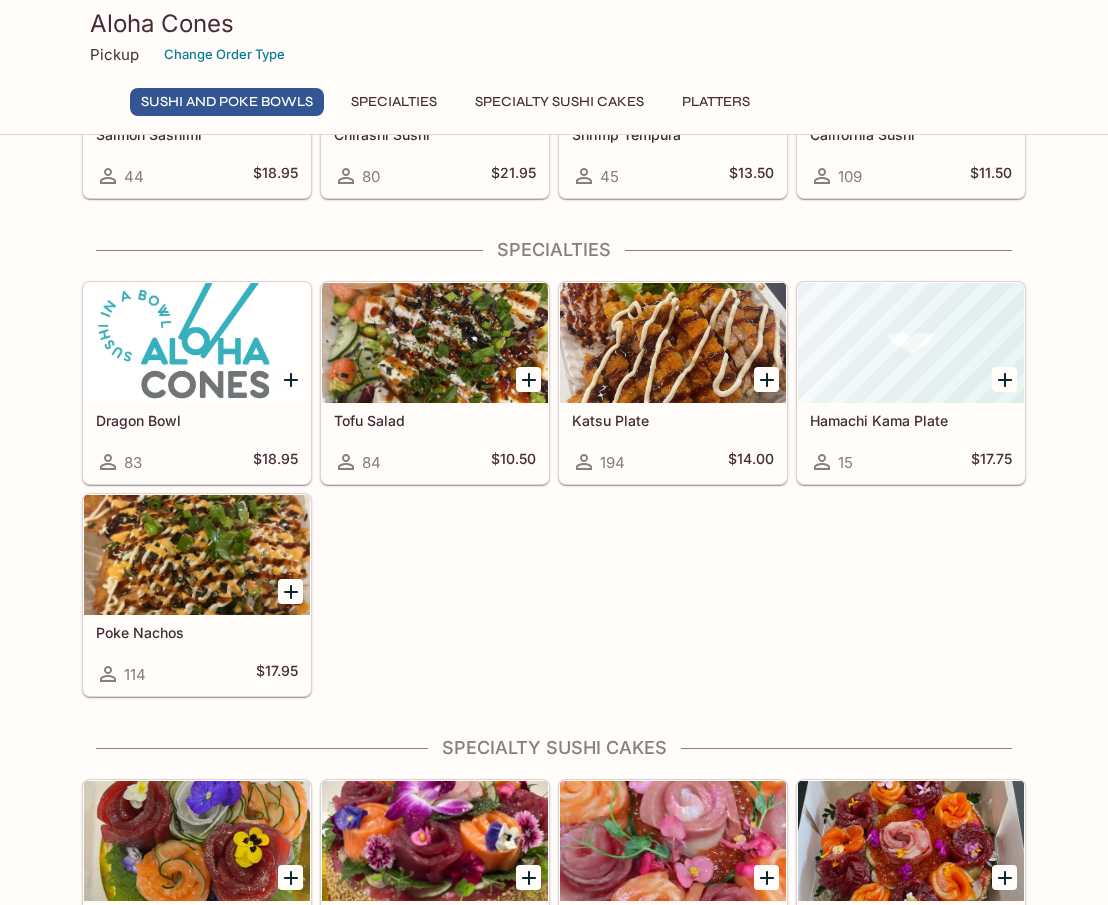 scroll, scrollTop: 600, scrollLeft: 0, axis: vertical 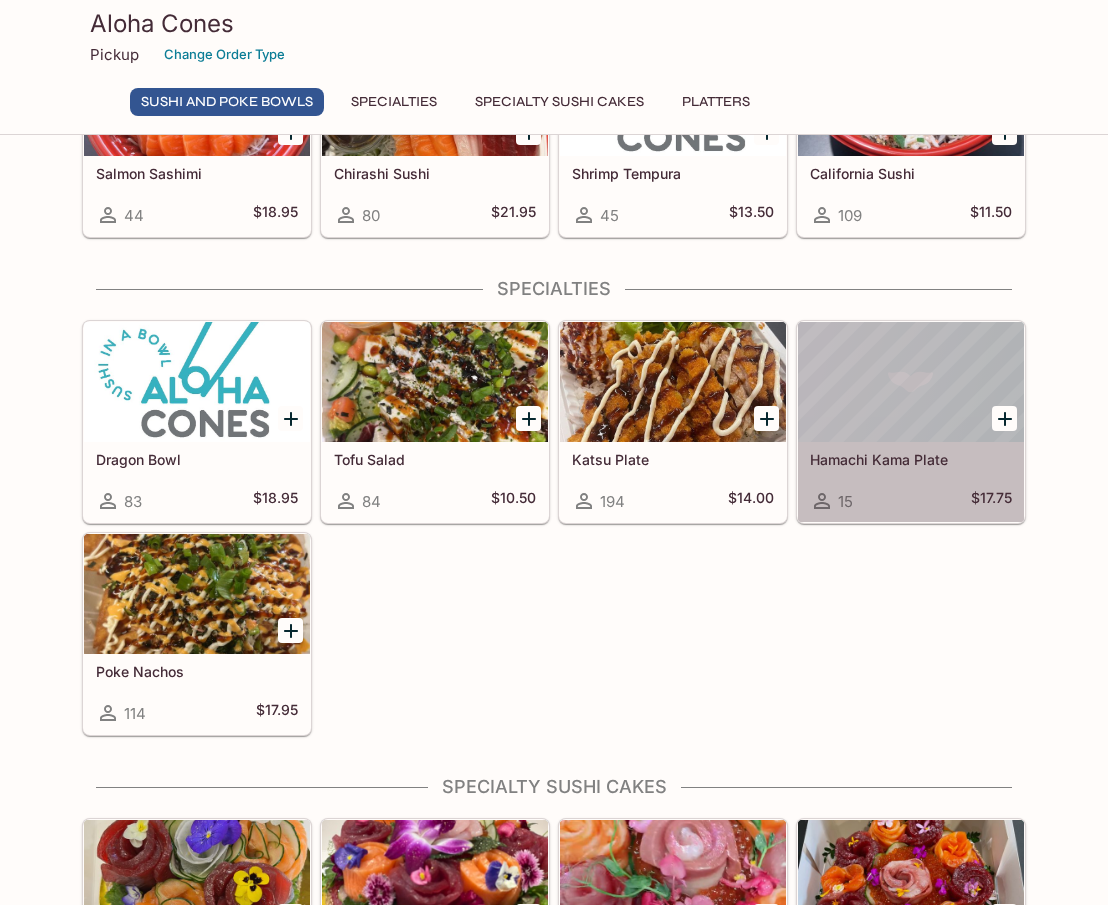 click on "Hamachi Kama Plate" at bounding box center [911, 459] 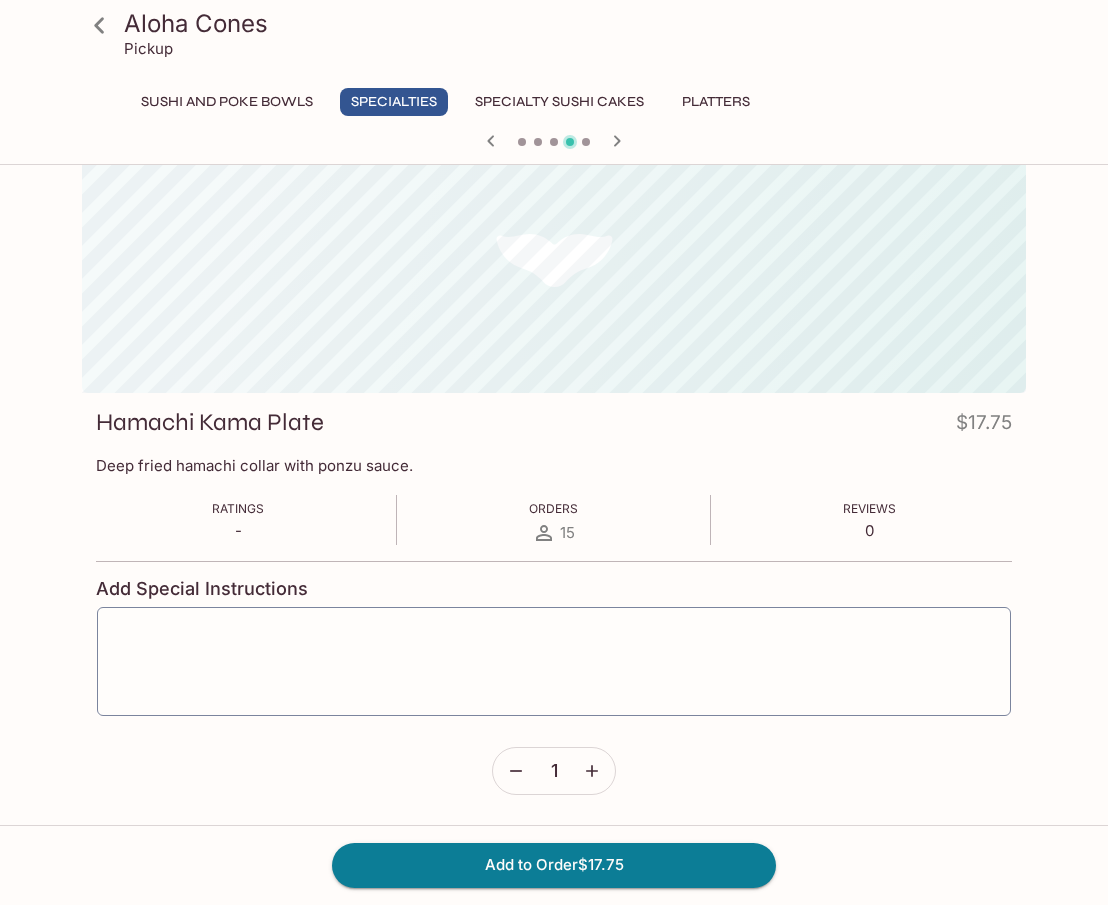 scroll, scrollTop: 0, scrollLeft: 0, axis: both 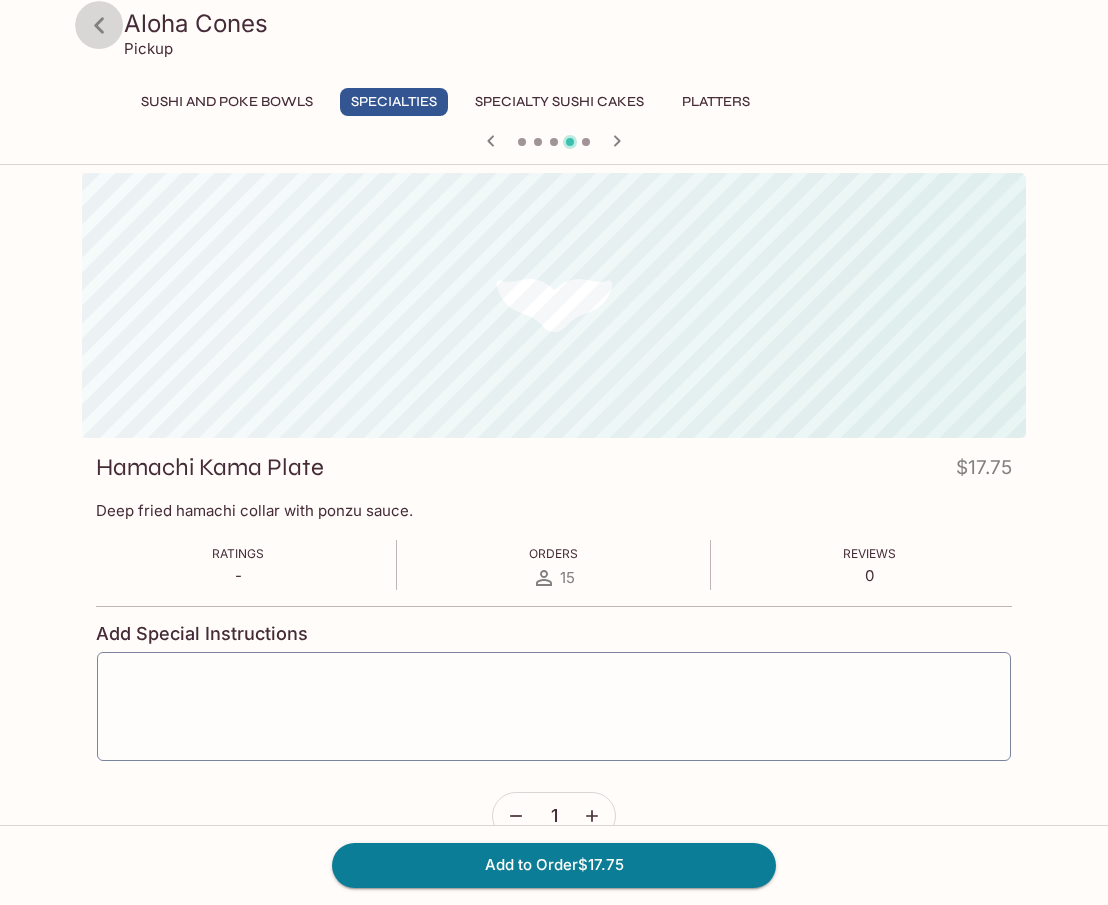 click 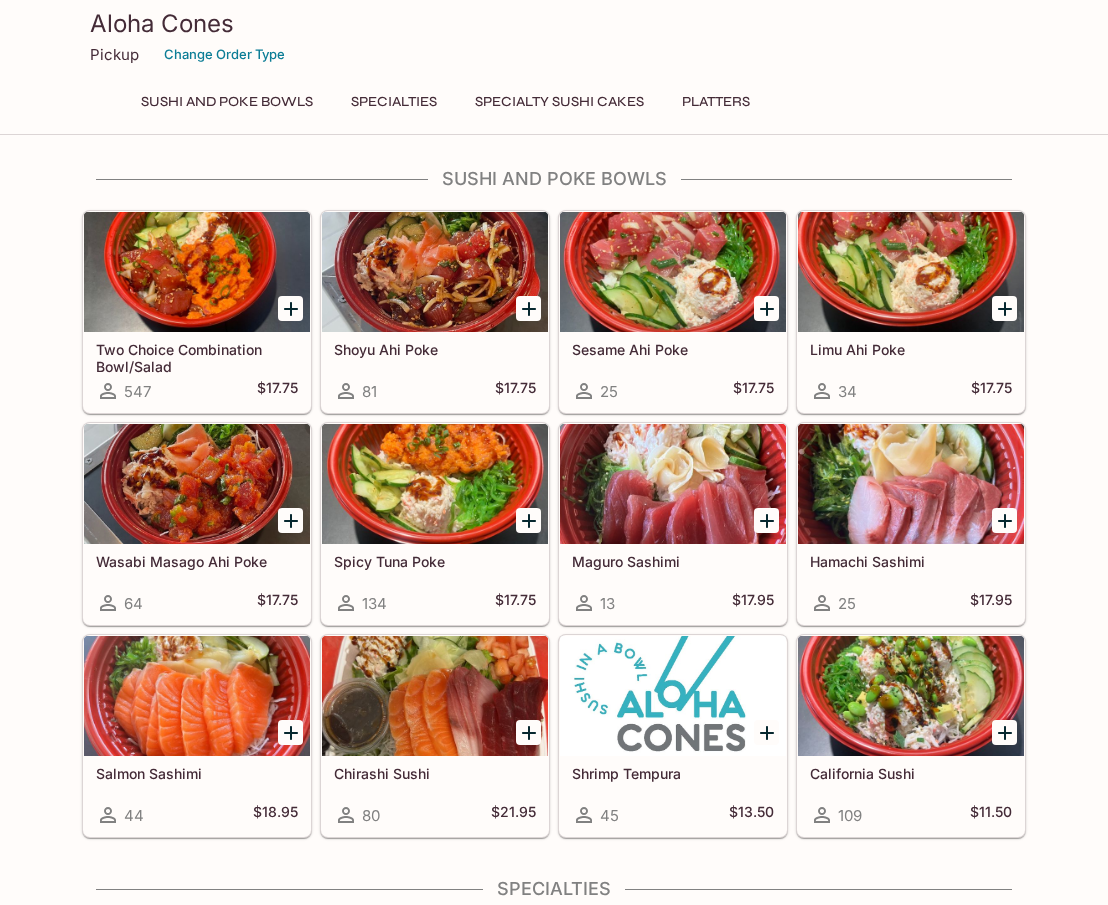 click at bounding box center [911, 696] 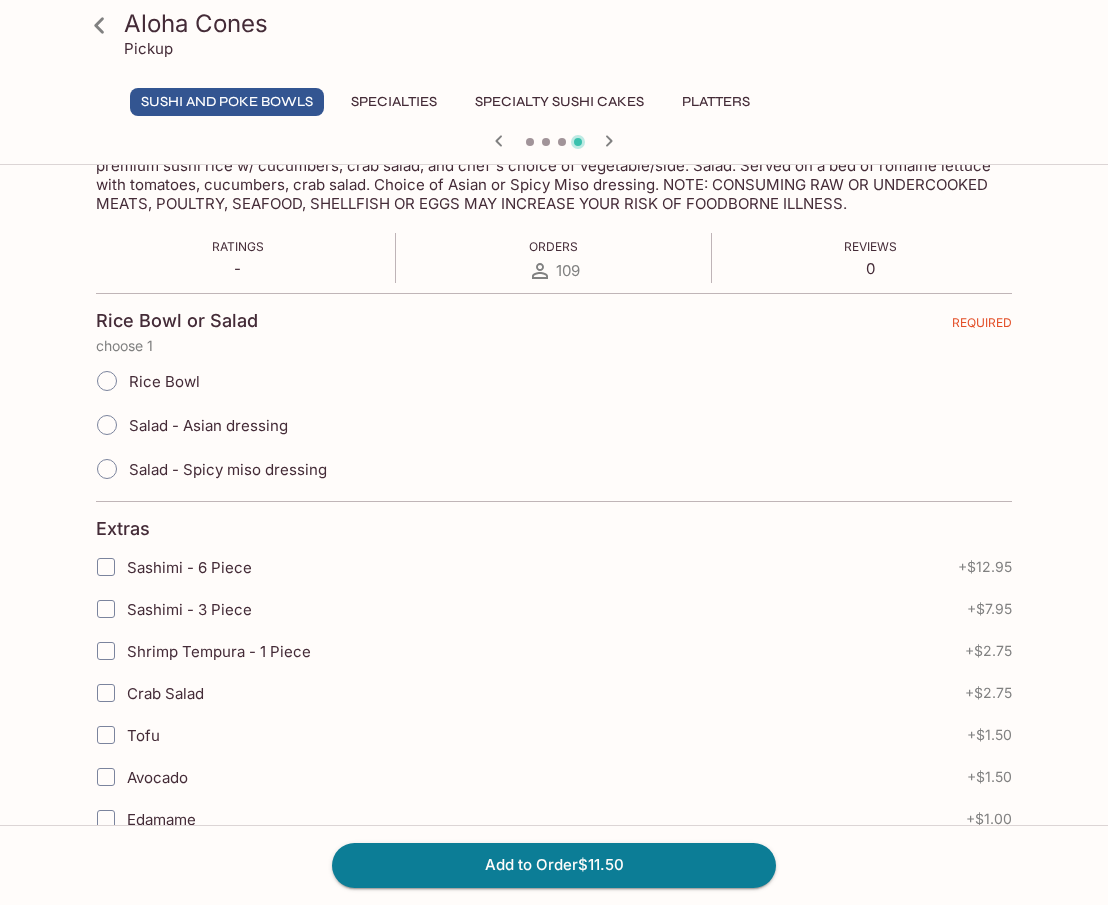 scroll, scrollTop: 400, scrollLeft: 0, axis: vertical 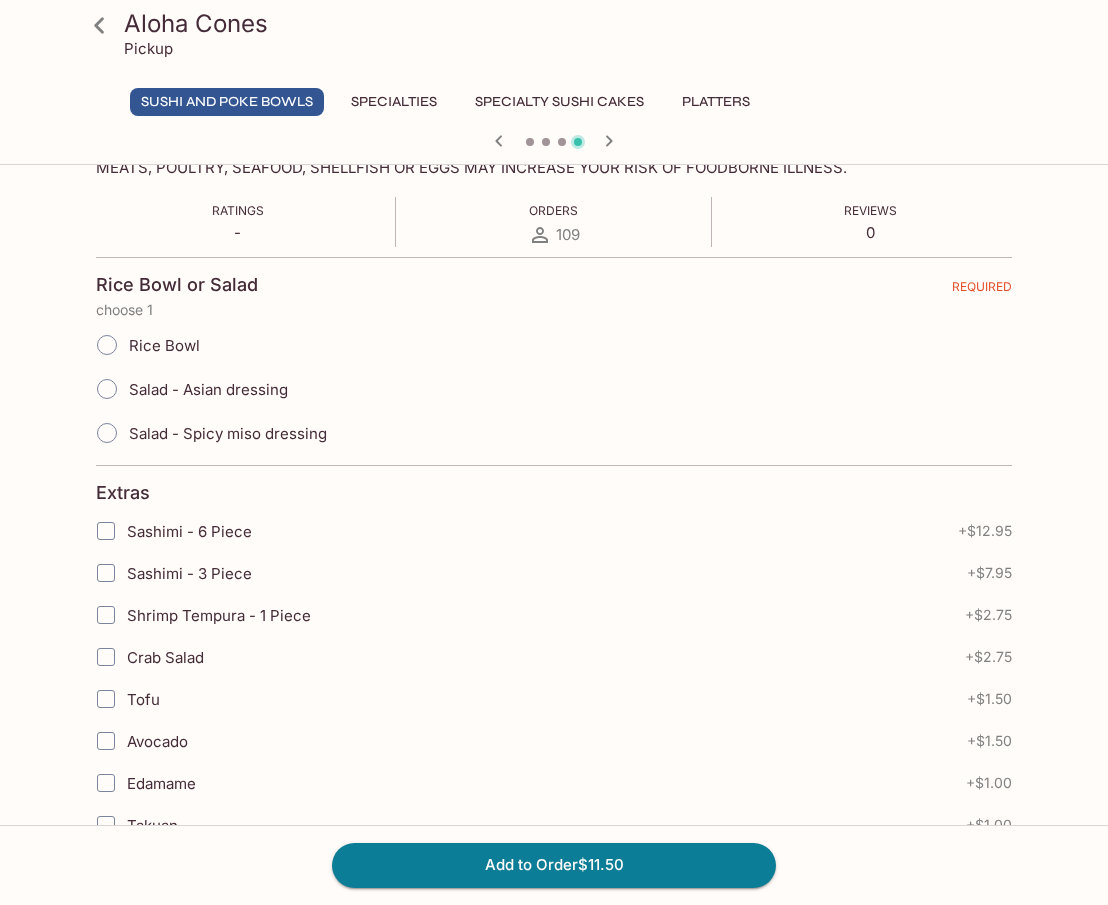 click on "Rice Bowl" at bounding box center [554, 345] 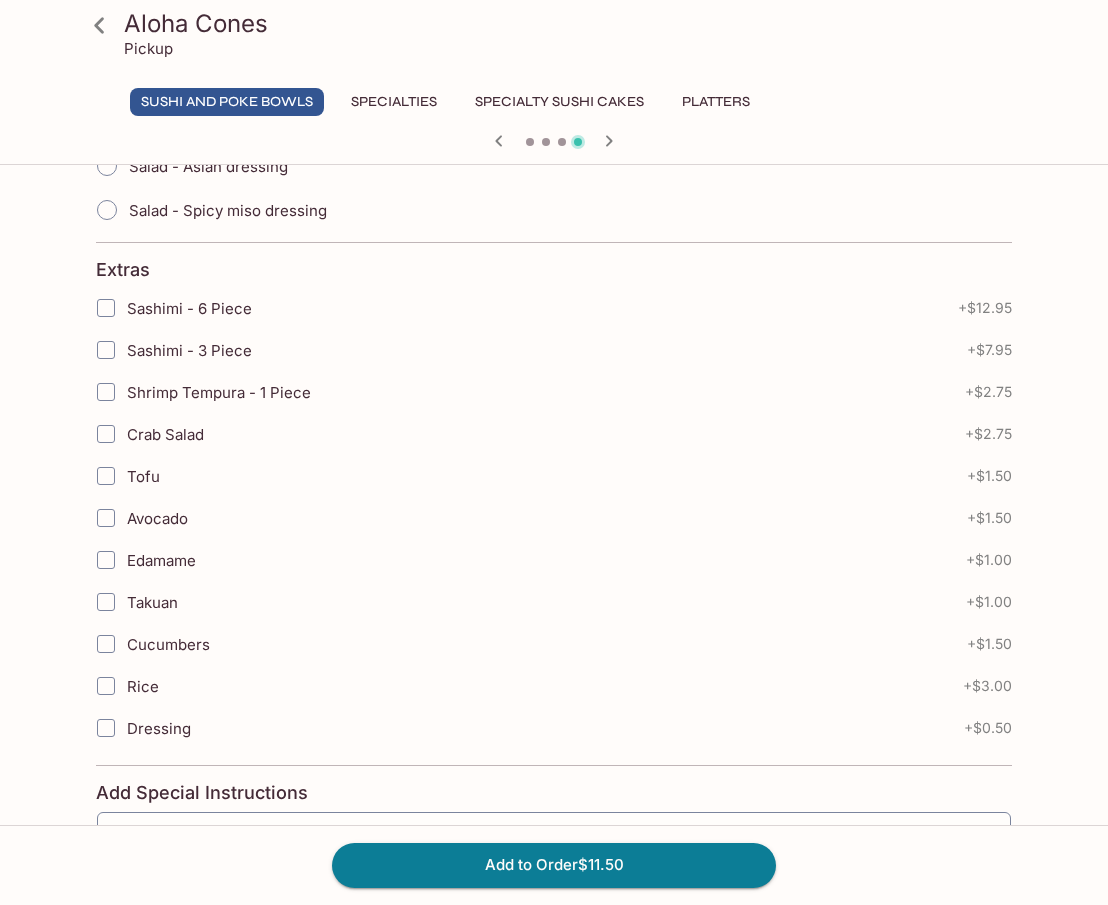 scroll, scrollTop: 846, scrollLeft: 0, axis: vertical 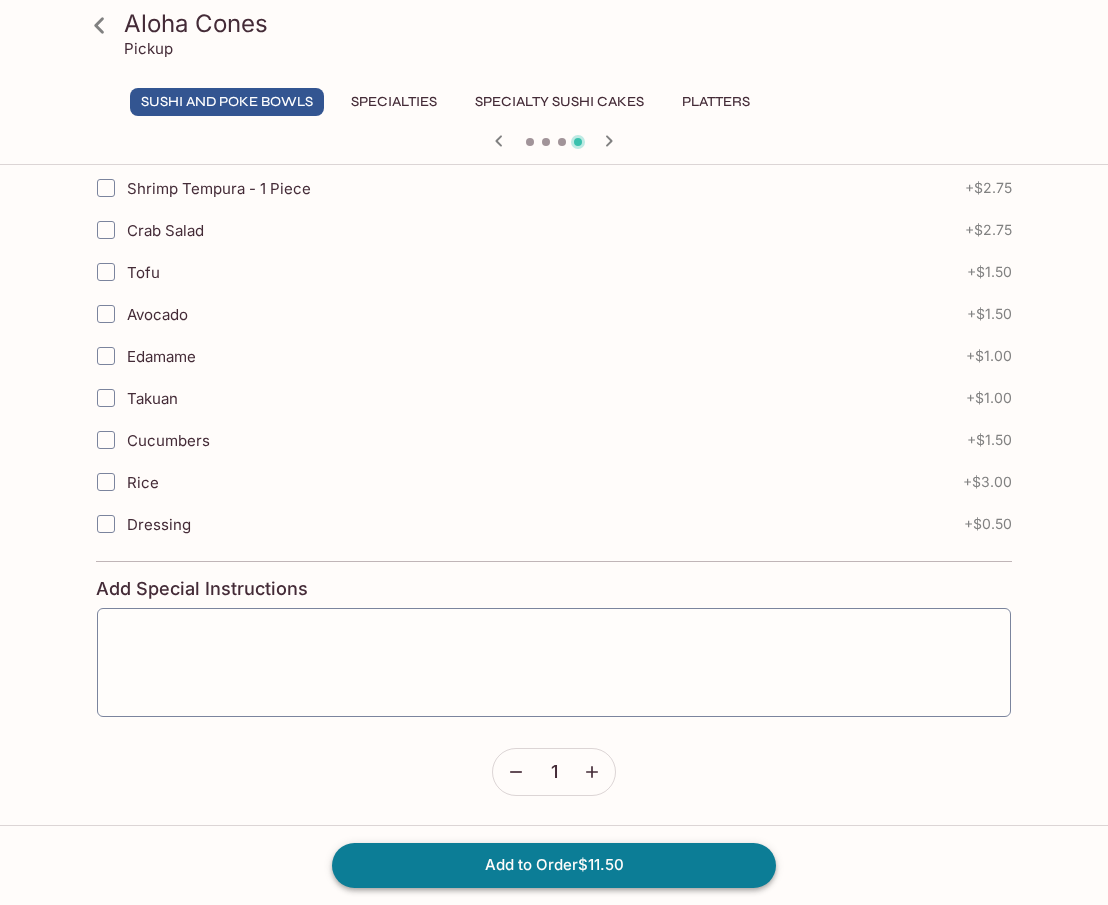 click on "Add to Order  $11.50" at bounding box center (554, 865) 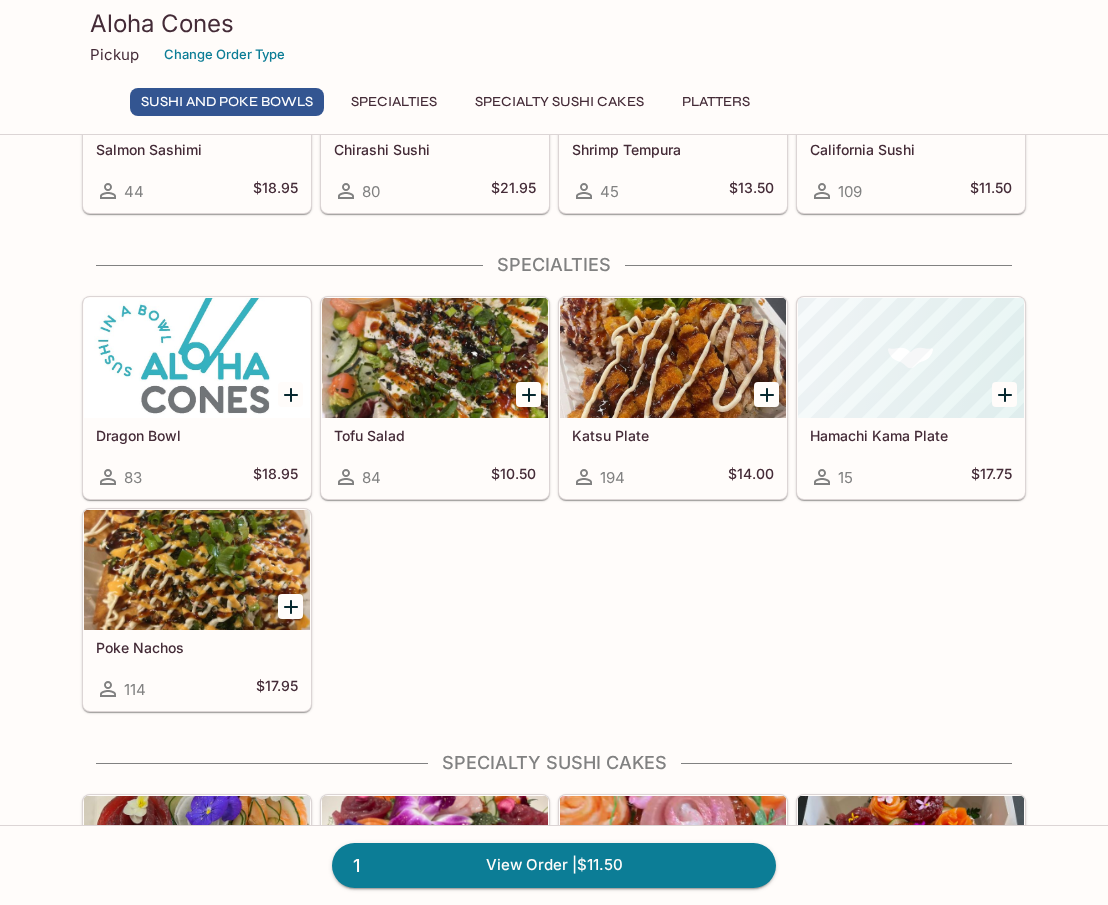 scroll, scrollTop: 800, scrollLeft: 0, axis: vertical 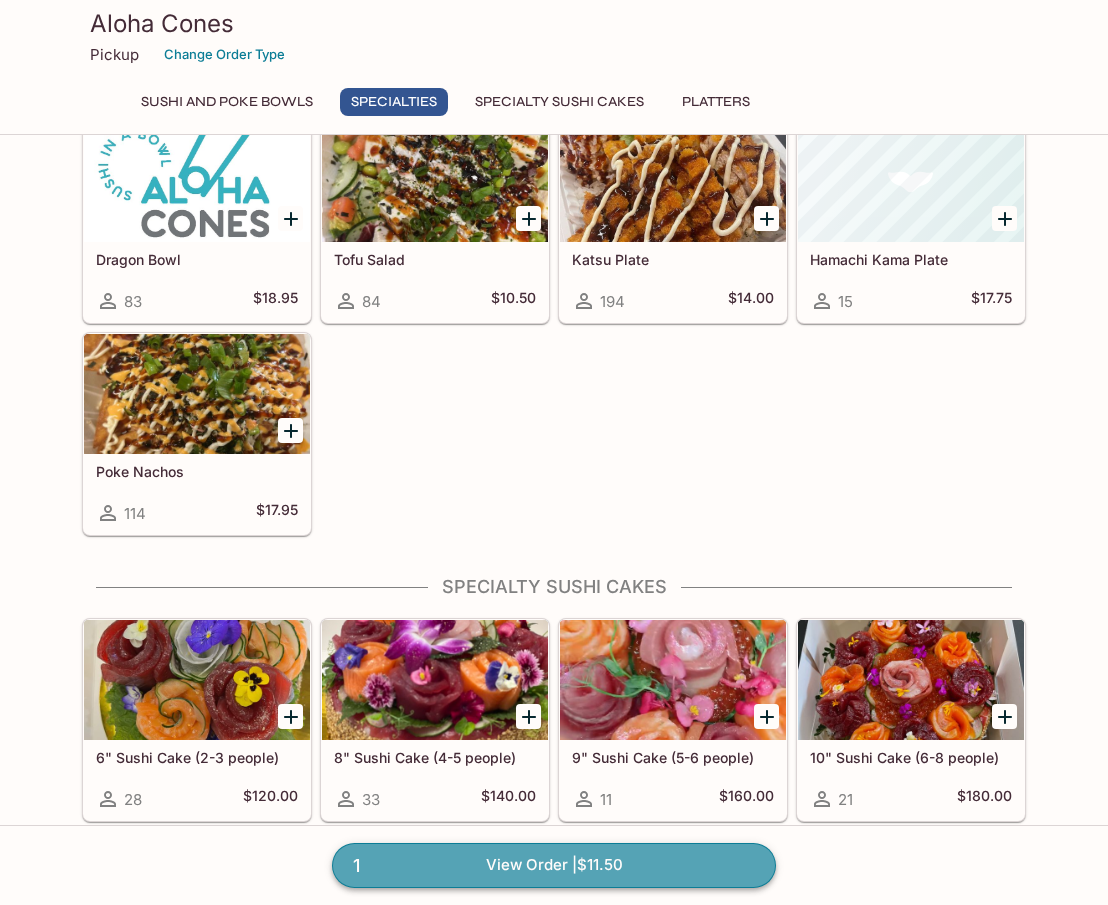 click on "1 View Order |  $11.50" at bounding box center [554, 865] 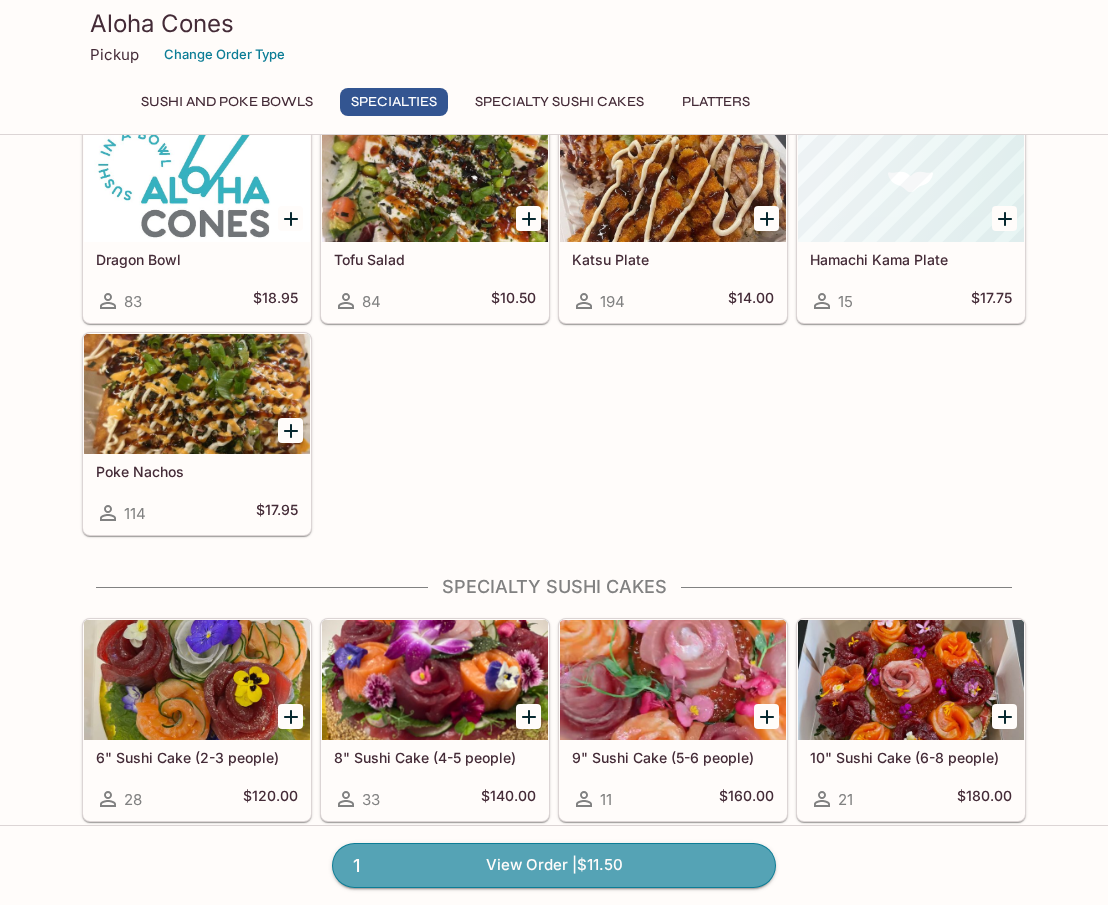 scroll, scrollTop: 0, scrollLeft: 0, axis: both 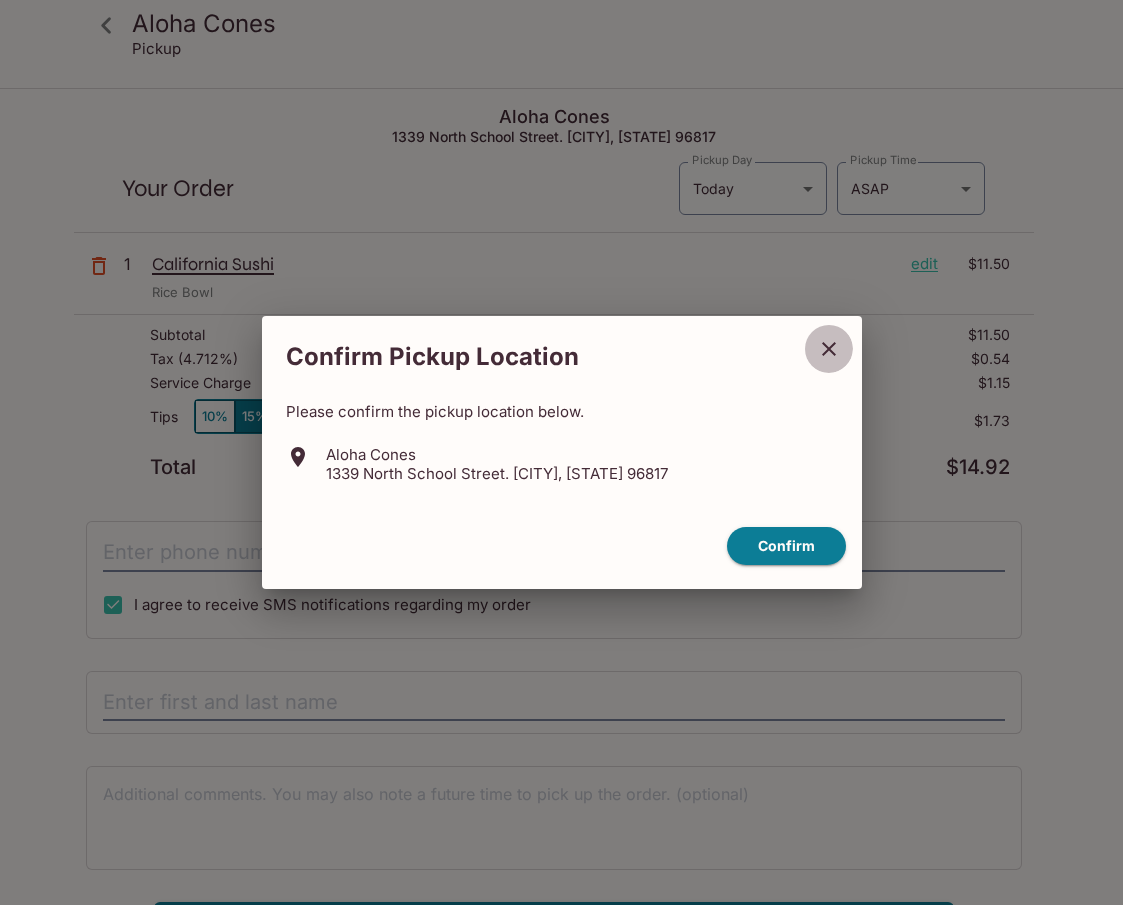 click at bounding box center (829, 349) 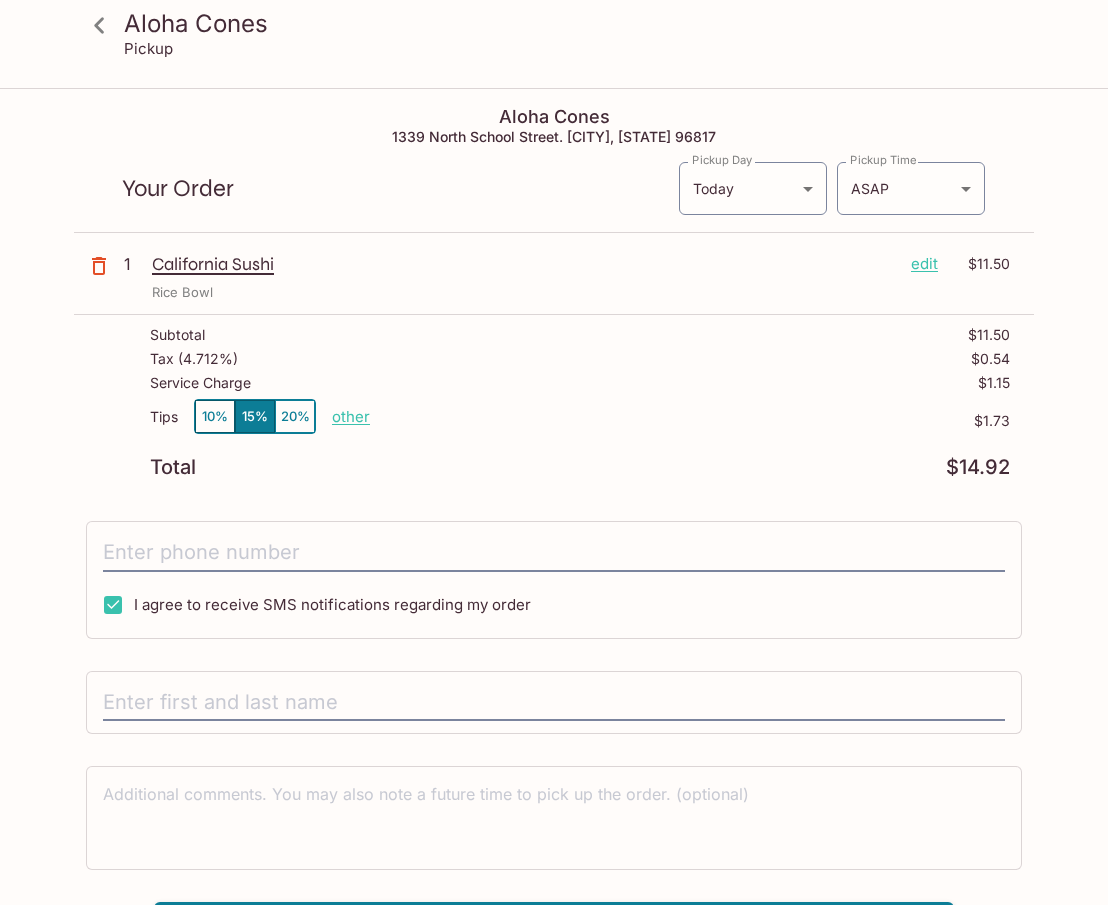 click on "other" at bounding box center [351, 416] 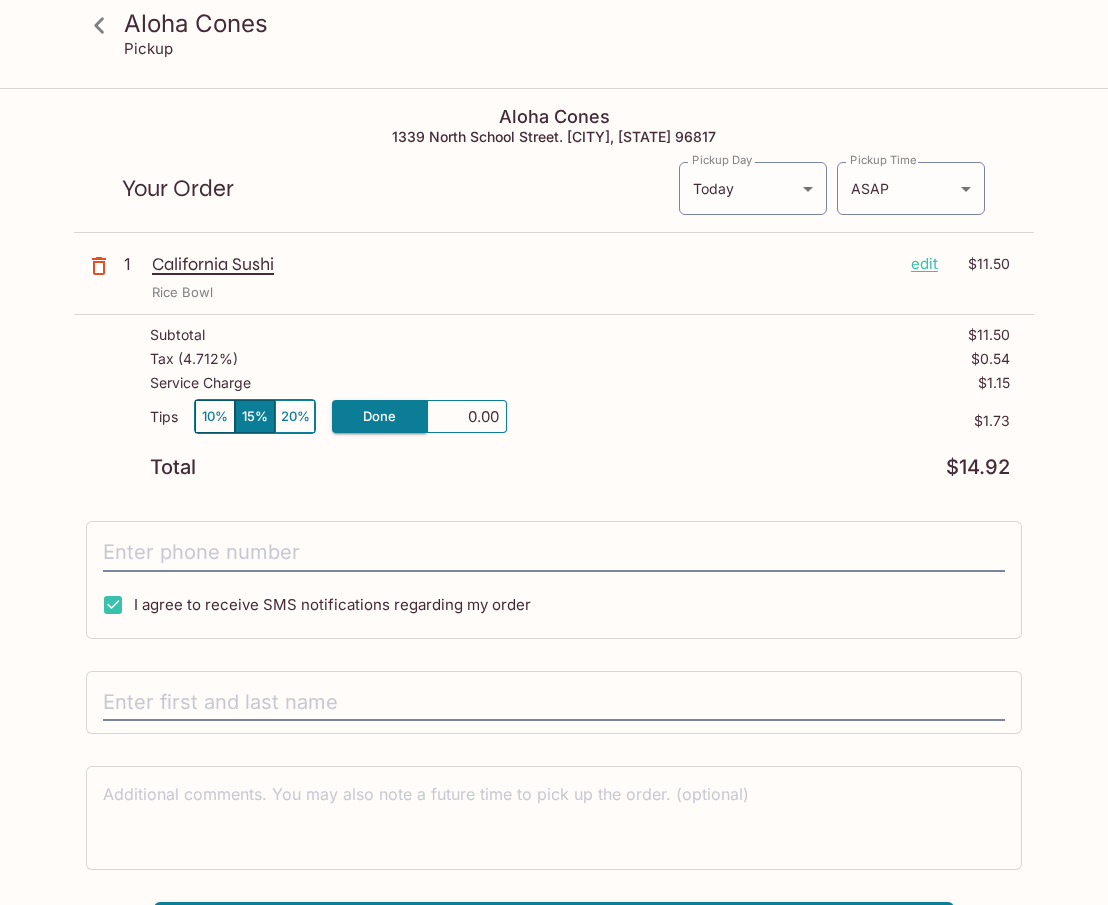 type on "0.00" 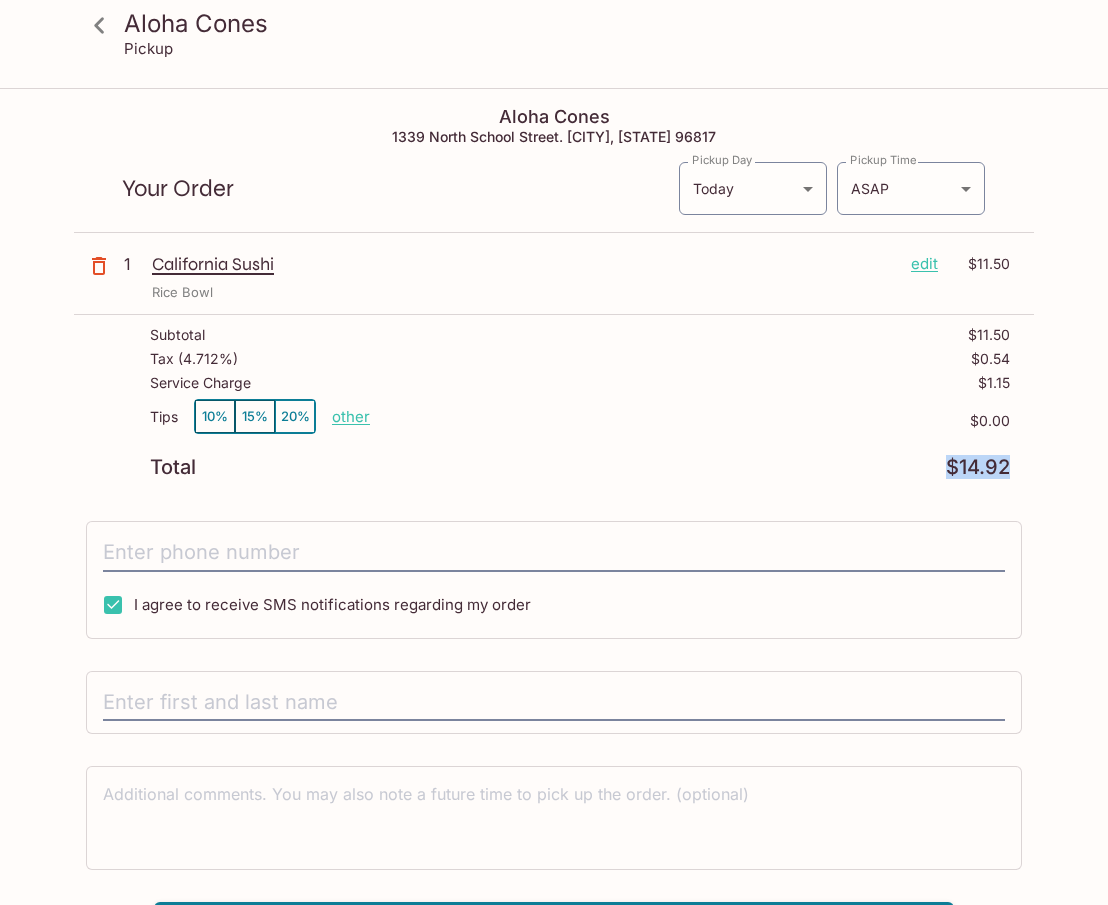 click on "Aloha Cones Pickup Aloha Cones 1339 North School Street. Honolulu, Hawaii 96817 Your Order Pickup Day Today Today Pickup Day Pickup Time ASAP ASAP Pickup Time 1 California Sushi edit $11.50 Rice Bowl Subtotal $11.50 Tax ( 4.712% ) $0.54 Service Charge $1.15 Tips 10% 15% 20% other $0.00 Total $14.92 I agree to receive SMS notifications regarding my order x Pay with Credit Card" at bounding box center [554, 521] 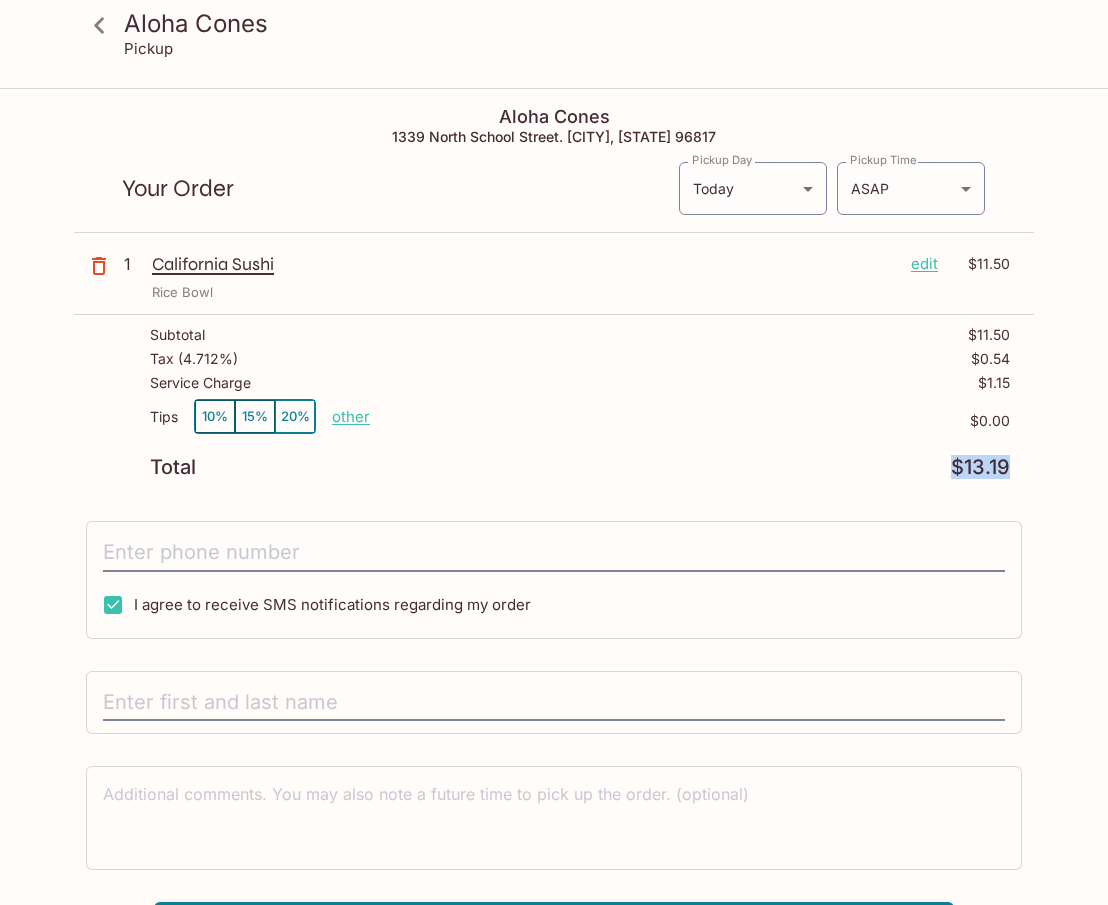 click on "Total $13.19" at bounding box center [580, 467] 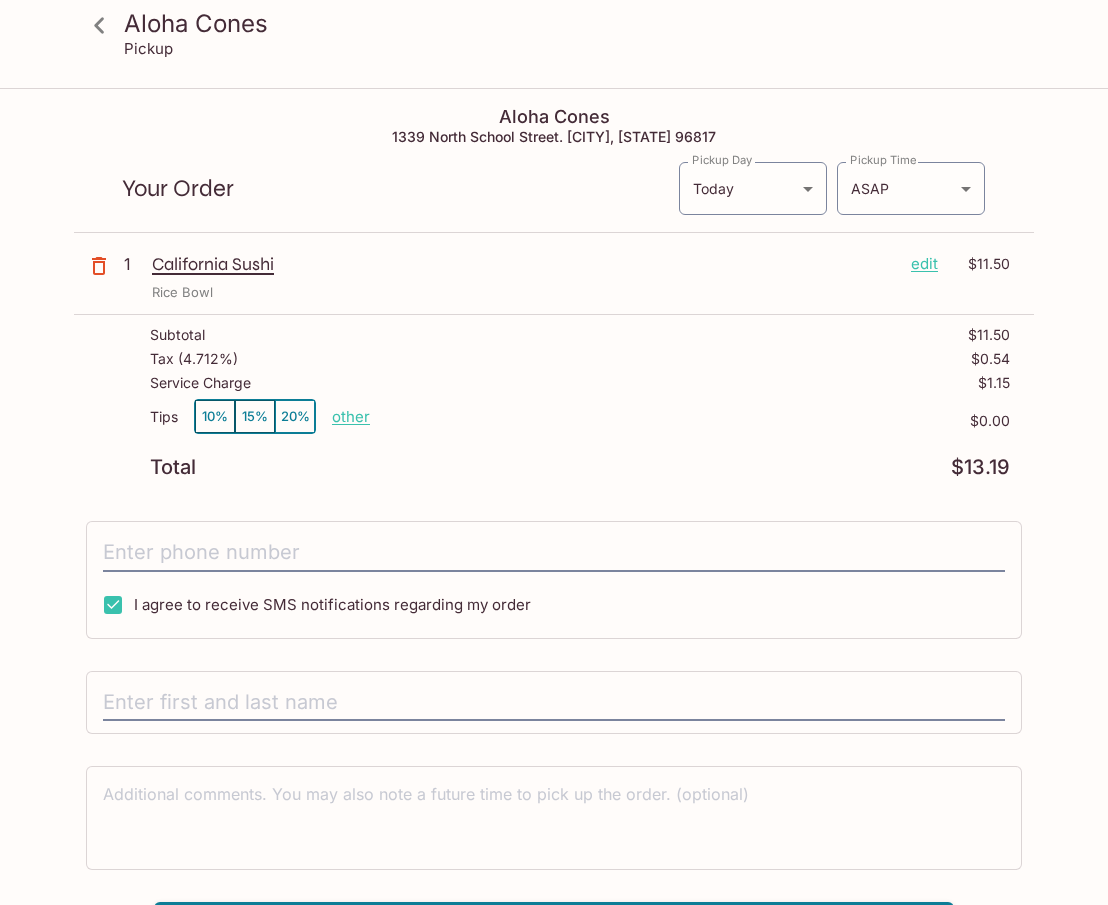 click on "Aloha Cones Pickup Aloha Cones 1339 North School Street. Honolulu, Hawaii 96817 Your Order Pickup Day Today Today Pickup Day Pickup Time ASAP ASAP Pickup Time 1 California Sushi edit $11.50 Rice Bowl Subtotal $11.50 Tax ( 4.712% ) $0.54 Service Charge $1.15 Tips 10% 15% 20% other $0.00 Total $13.19 I agree to receive SMS notifications regarding my order x Pay with Credit Card Aloha Cones | Powered by Beluga" at bounding box center (554, 452) 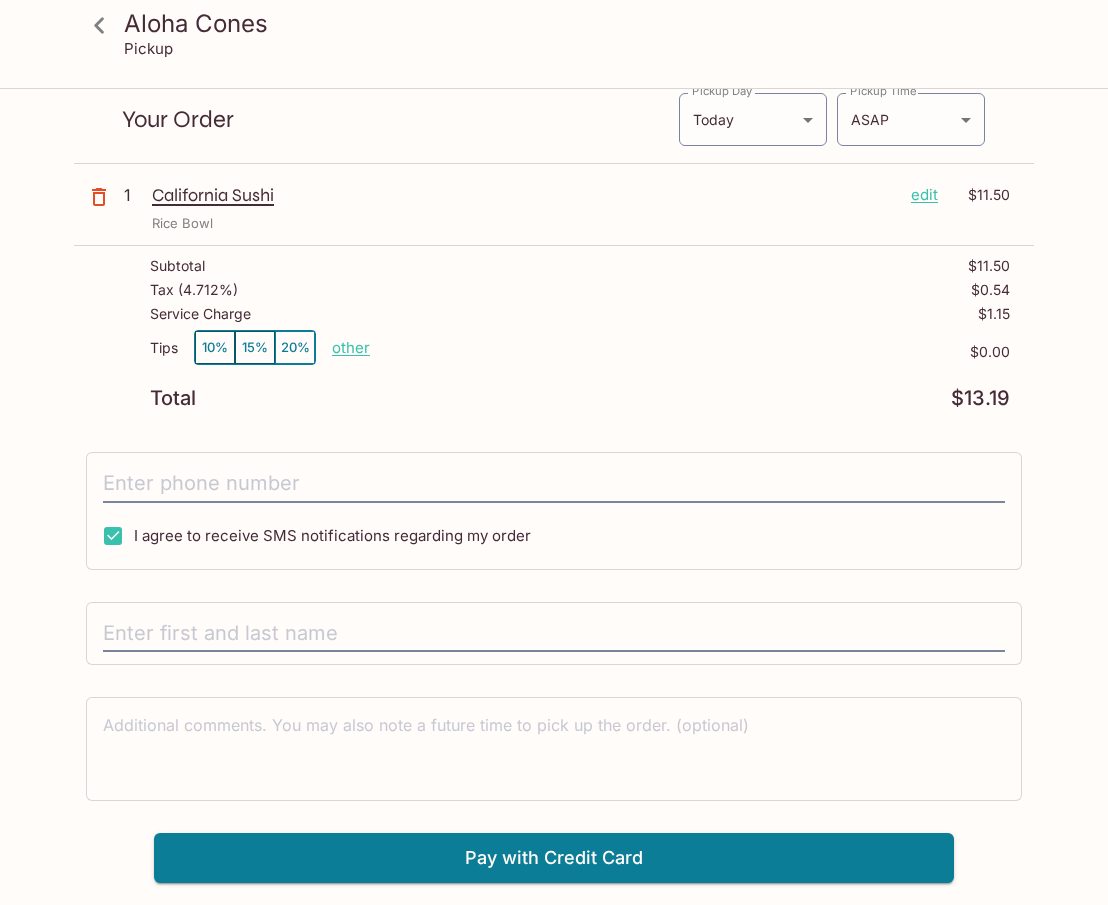 scroll, scrollTop: 90, scrollLeft: 0, axis: vertical 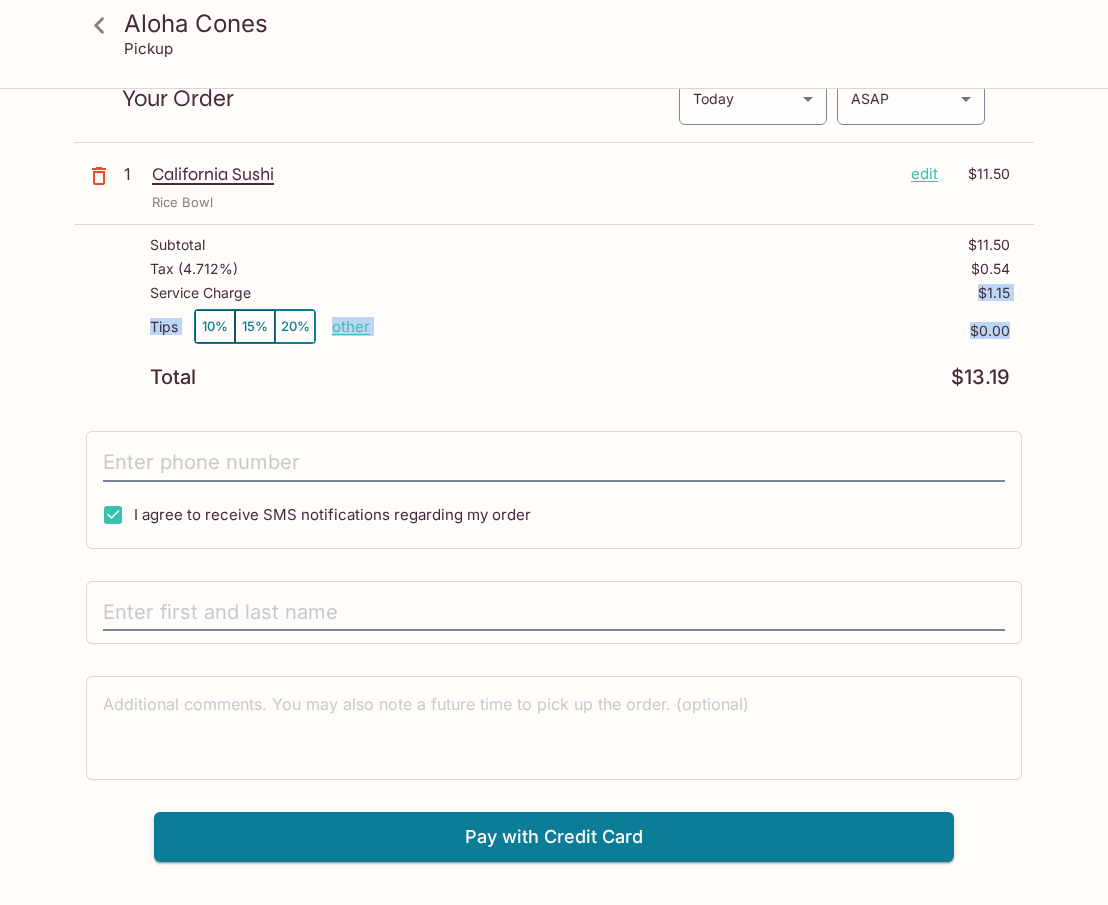 drag, startPoint x: 279, startPoint y: 288, endPoint x: 1114, endPoint y: 319, distance: 835.57526 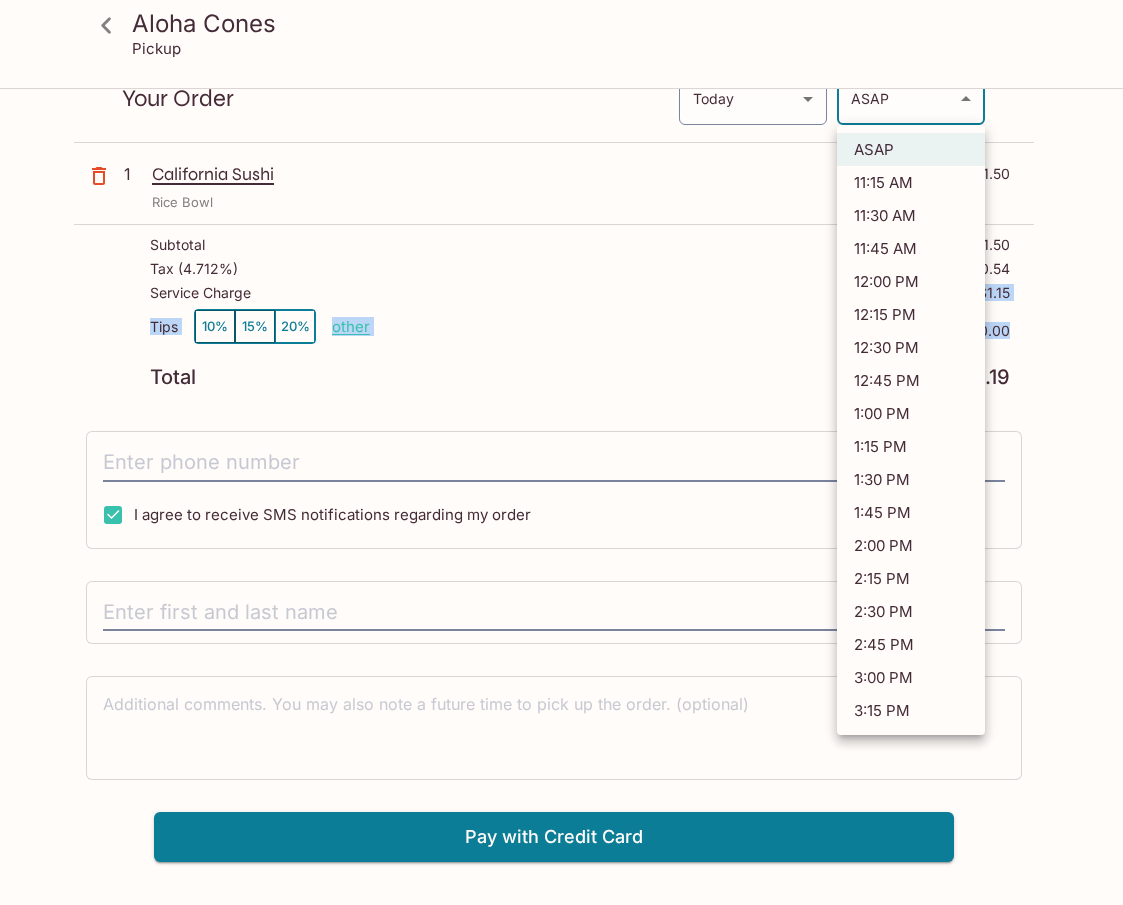 click on "Aloha Cones Pickup Aloha Cones 1339 North School Street. Honolulu, Hawaii 96817 Your Order Pickup Day Today Today Pickup Day Pickup Time ASAP ASAP Pickup Time 1 California Sushi edit $11.50 Rice Bowl Subtotal $11.50 Tax ( 4.712% ) $0.54 Service Charge $1.15 Tips 10% 15% 20% other $0.00 Total $13.19 I agree to receive SMS notifications regarding my order x Pay with Credit Card Aloha Cones | Powered by Beluga ASAP 11:15 AM 11:30 AM 11:45 AM 12:00 PM 12:15 PM 12:30 PM 12:45 PM 1:00 PM 1:15 PM 1:30 PM 1:45 PM 2:00 PM 2:15 PM 2:30 PM 2:45 PM 3:00 PM 3:15 PM" at bounding box center [561, 452] 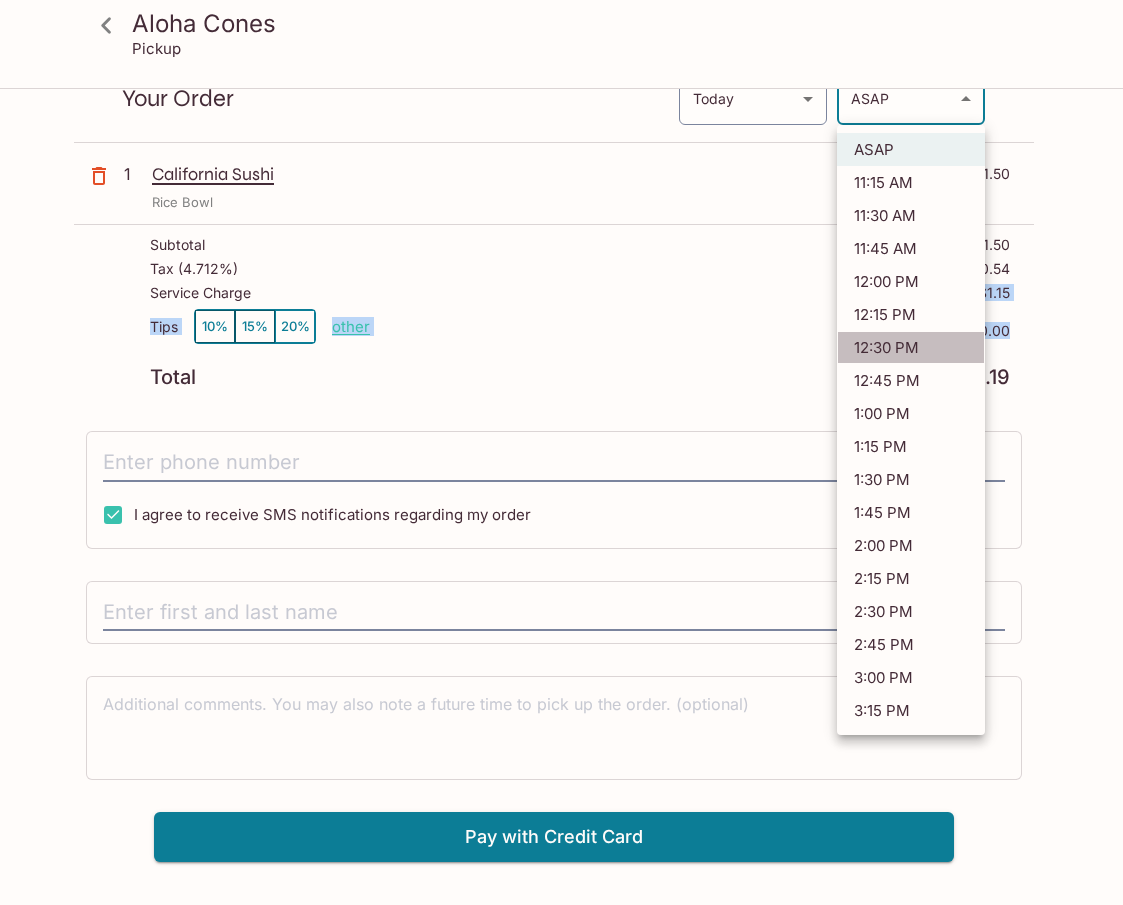 click on "12:30 PM" at bounding box center [911, 347] 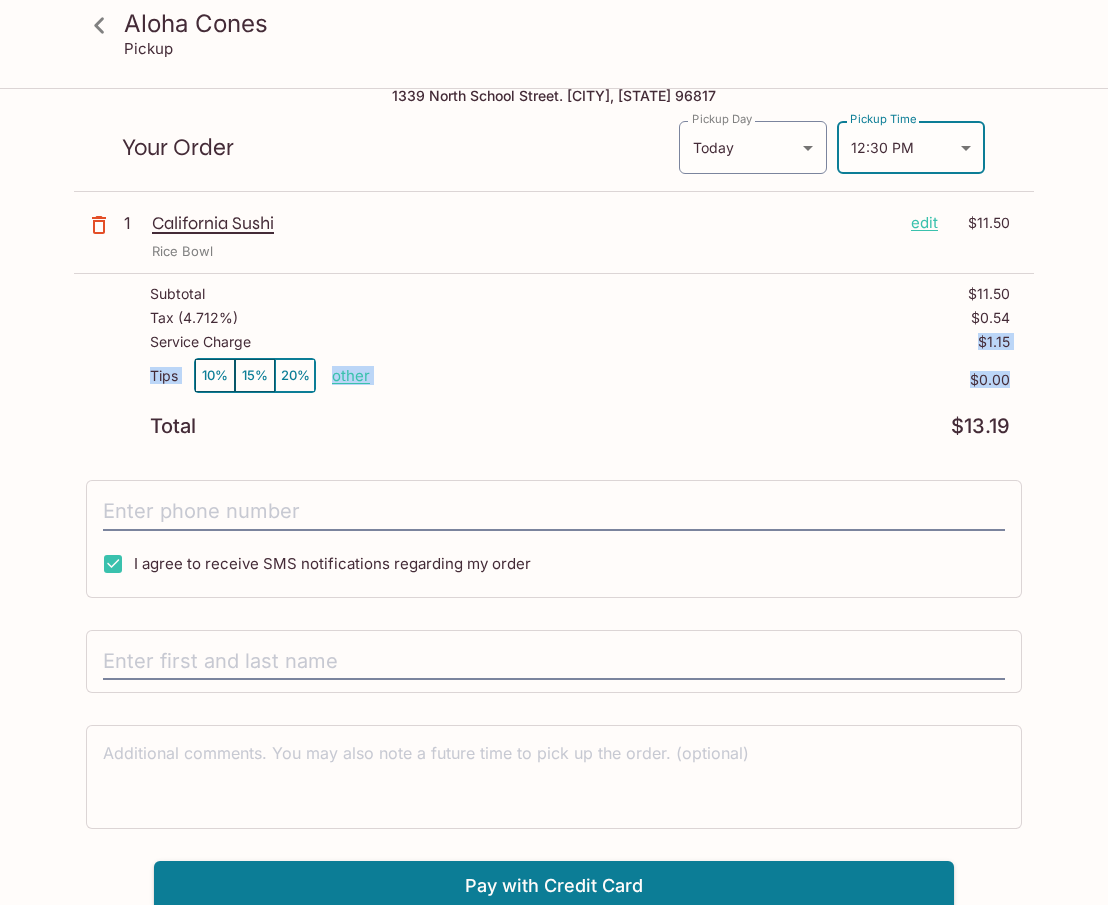 scroll, scrollTop: 0, scrollLeft: 0, axis: both 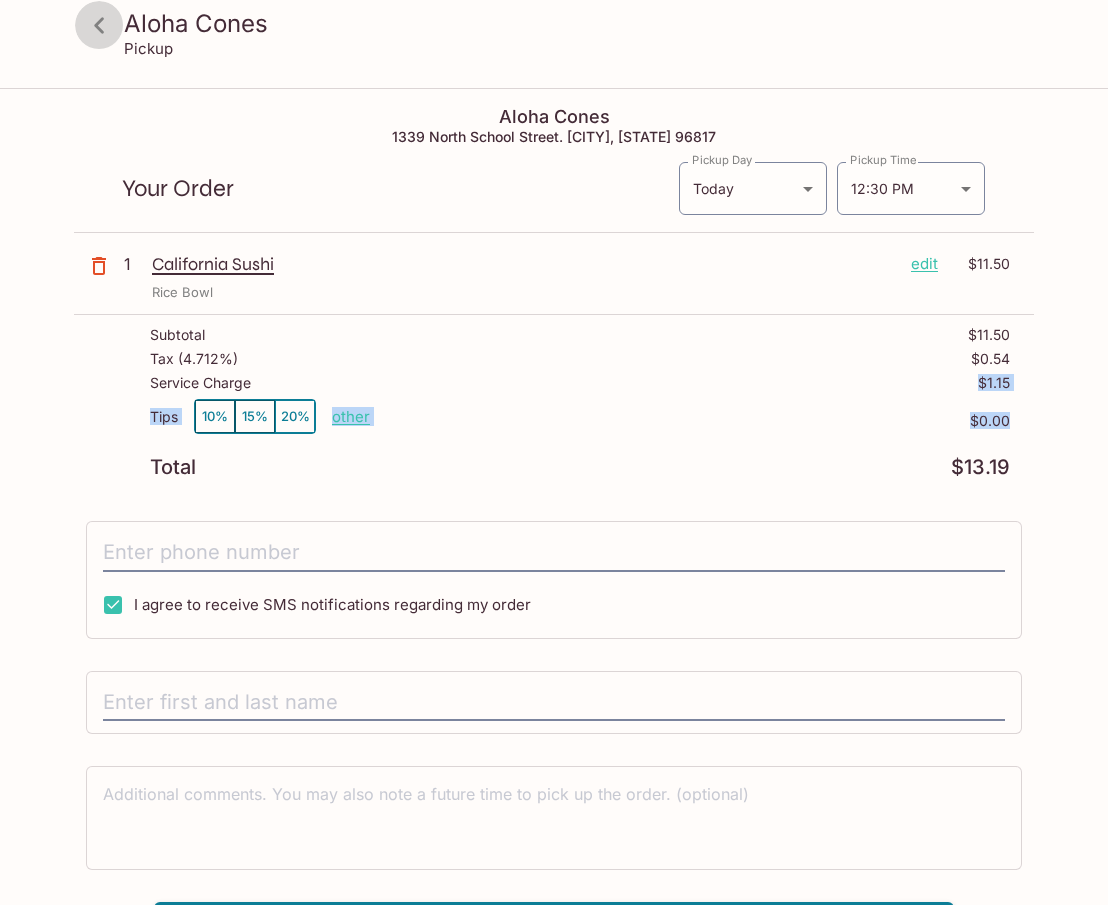 click 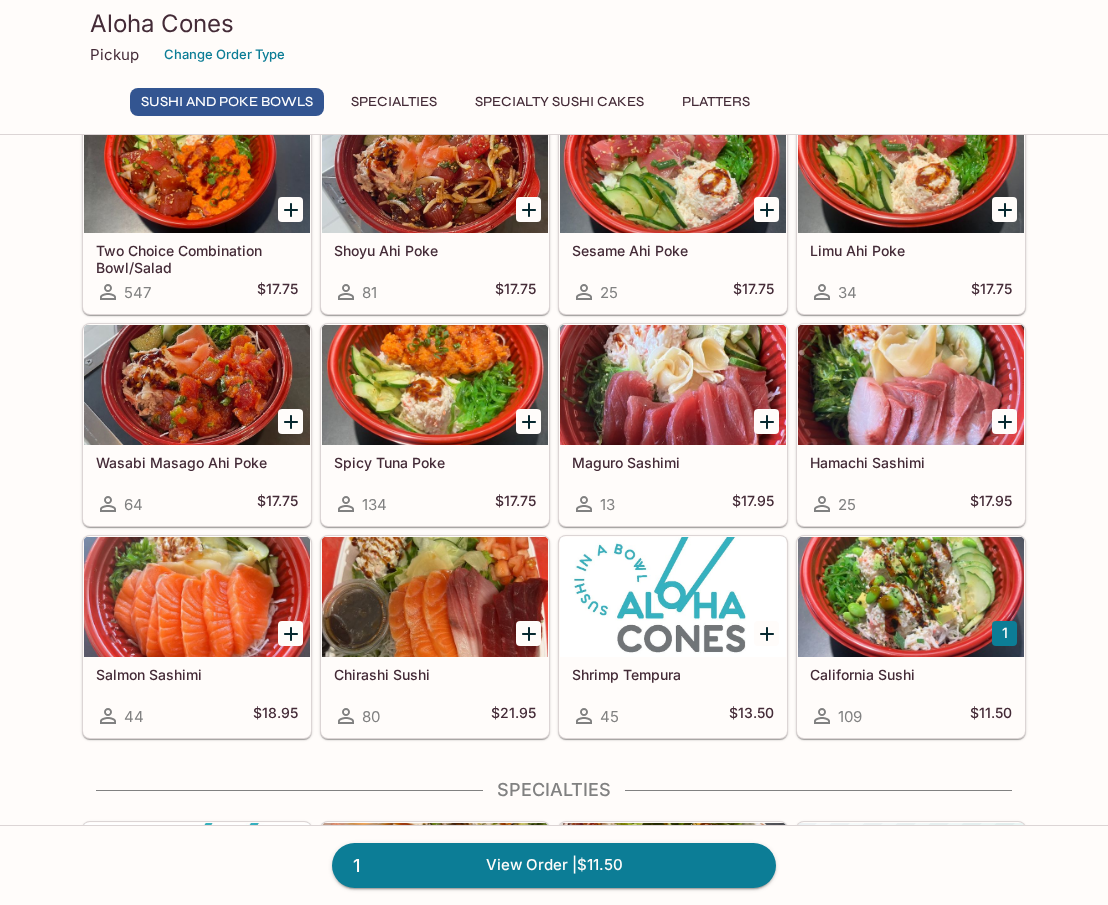 scroll, scrollTop: 0, scrollLeft: 0, axis: both 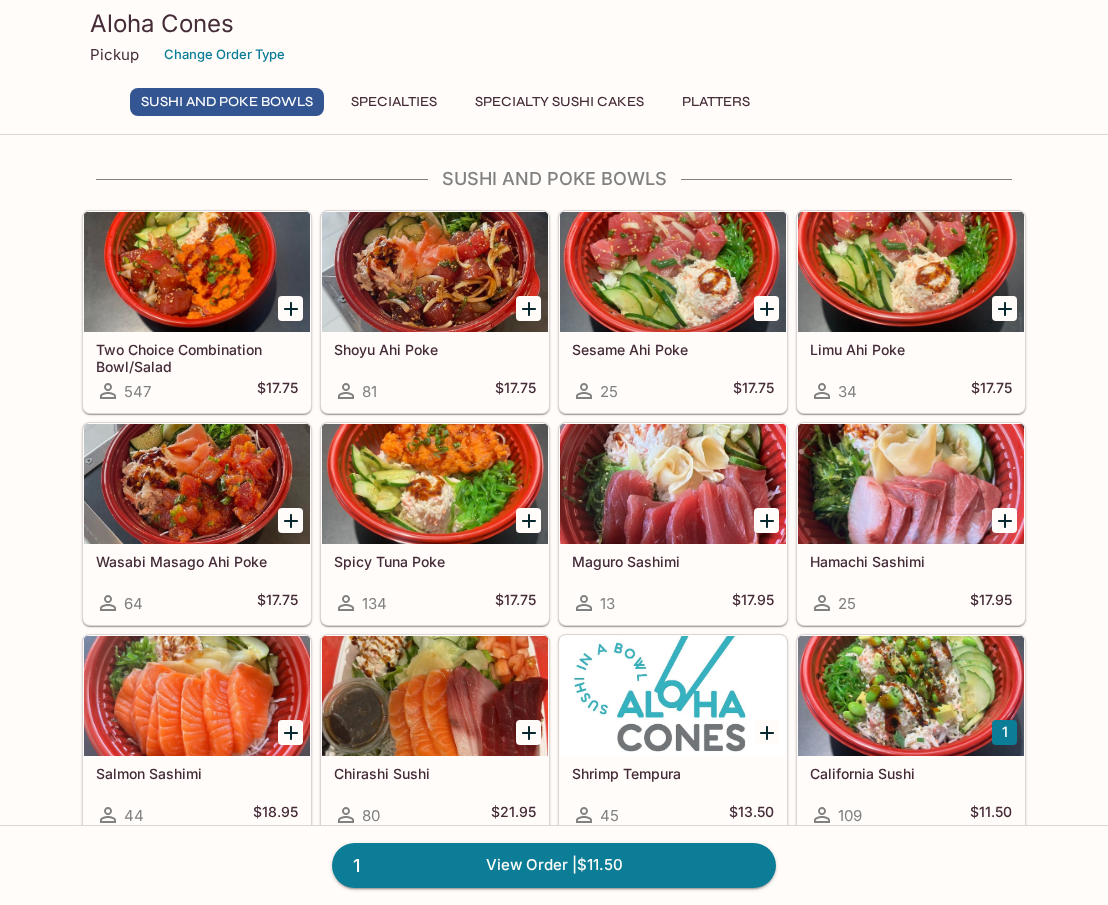 click on "Two Choice Combination Bowl/Salad" at bounding box center (197, 357) 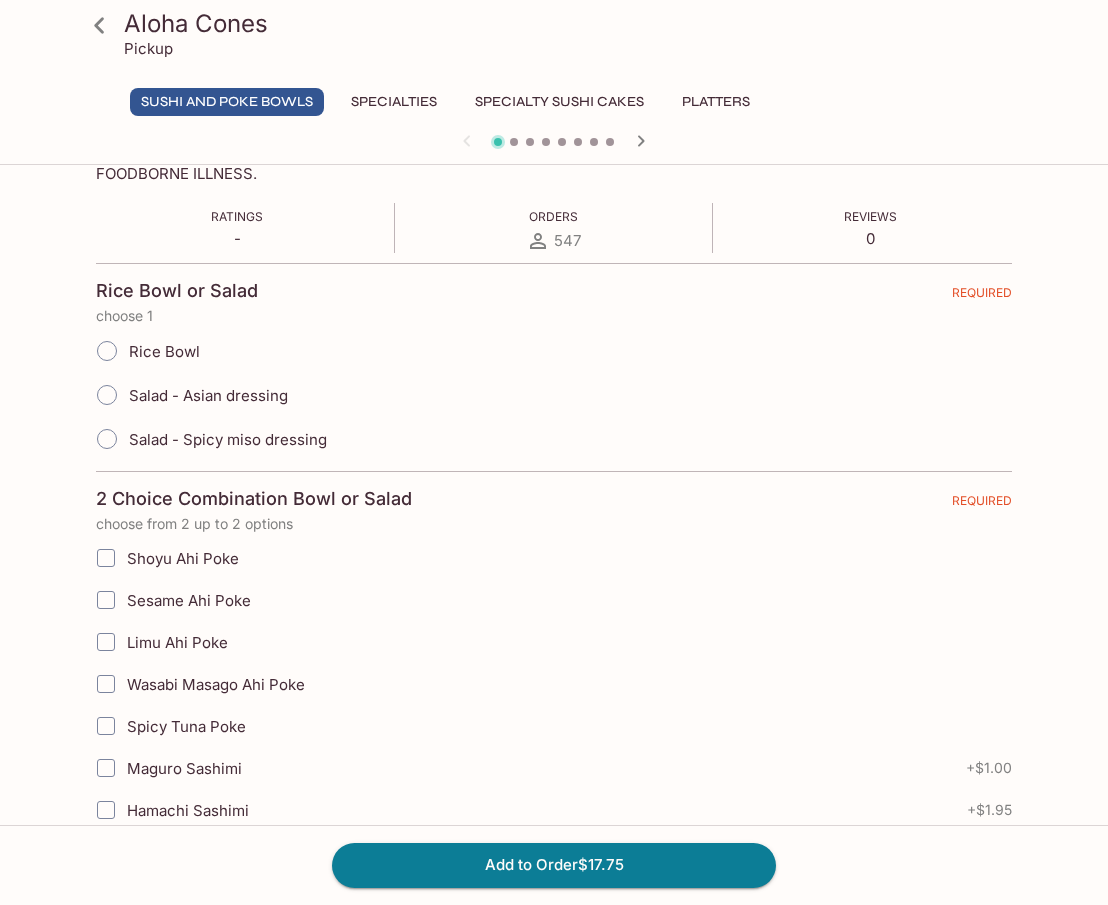 scroll, scrollTop: 500, scrollLeft: 0, axis: vertical 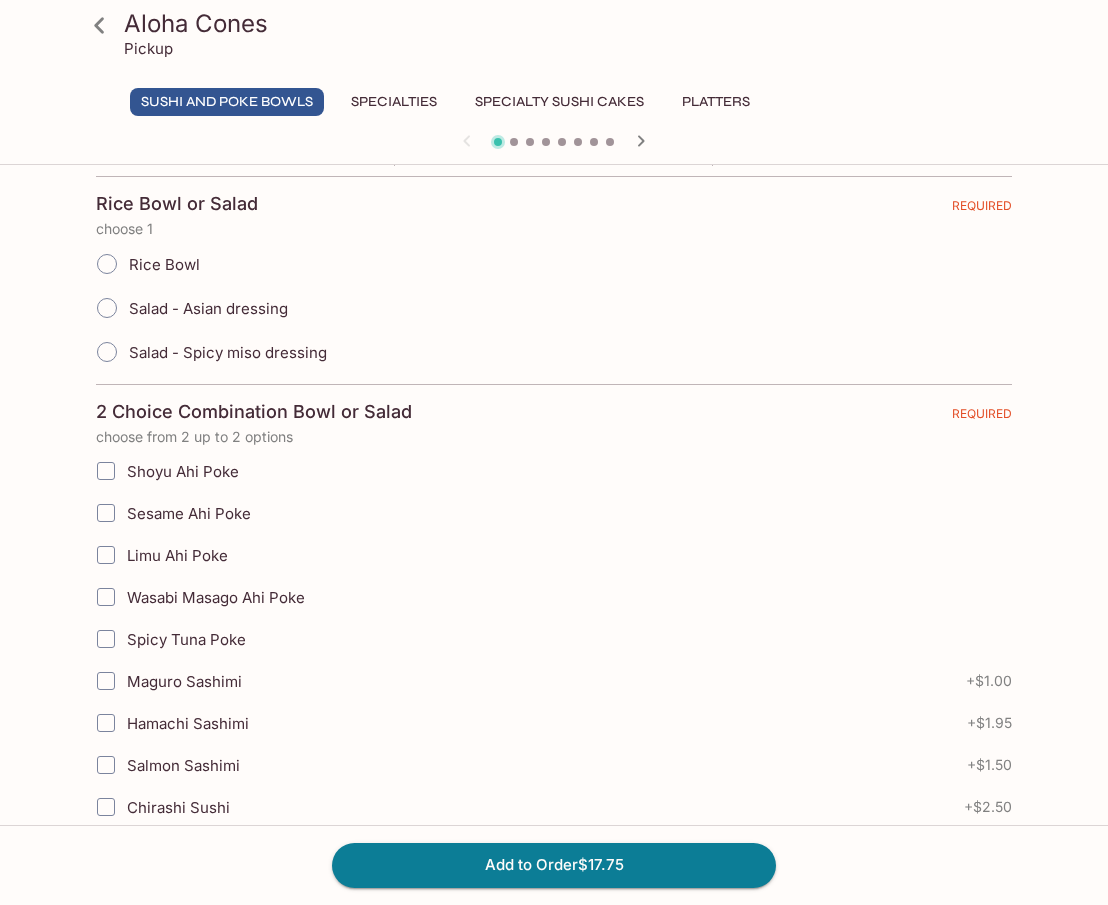 click on "Rice Bowl" at bounding box center (164, 264) 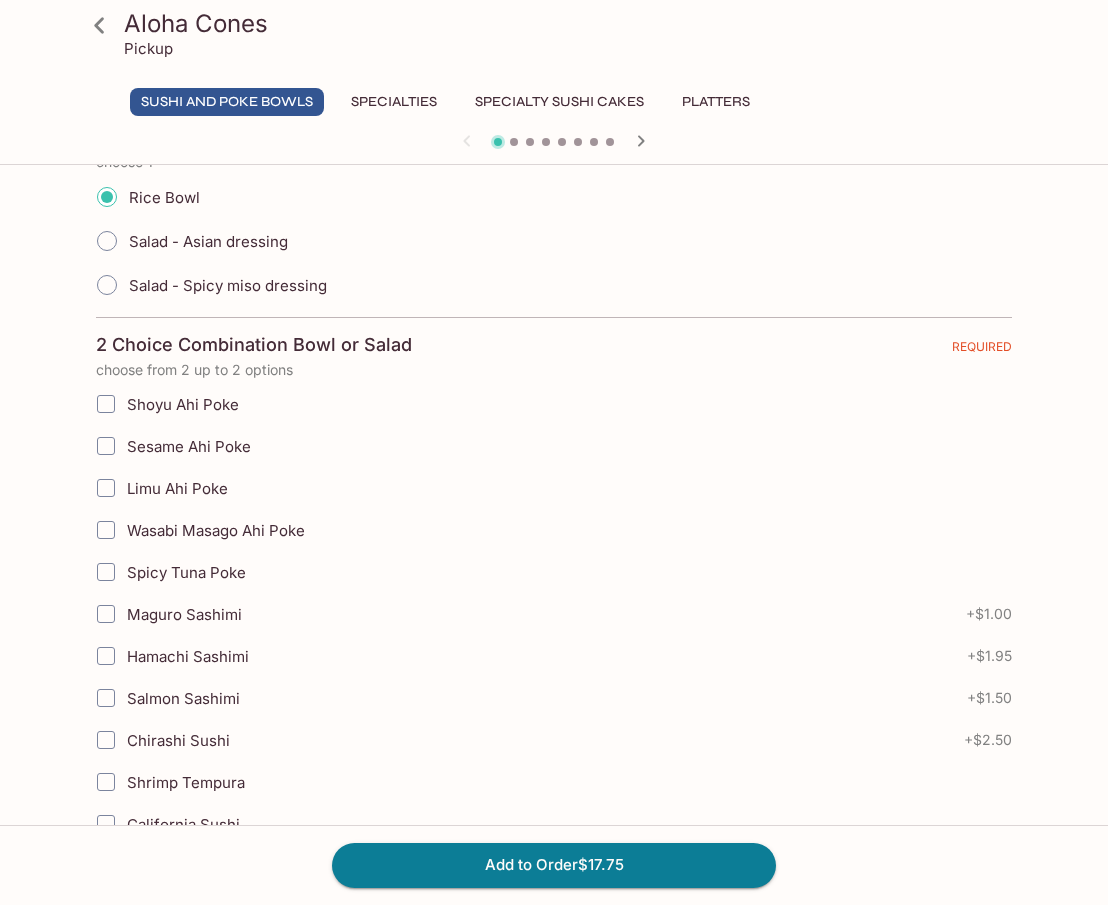 scroll, scrollTop: 600, scrollLeft: 0, axis: vertical 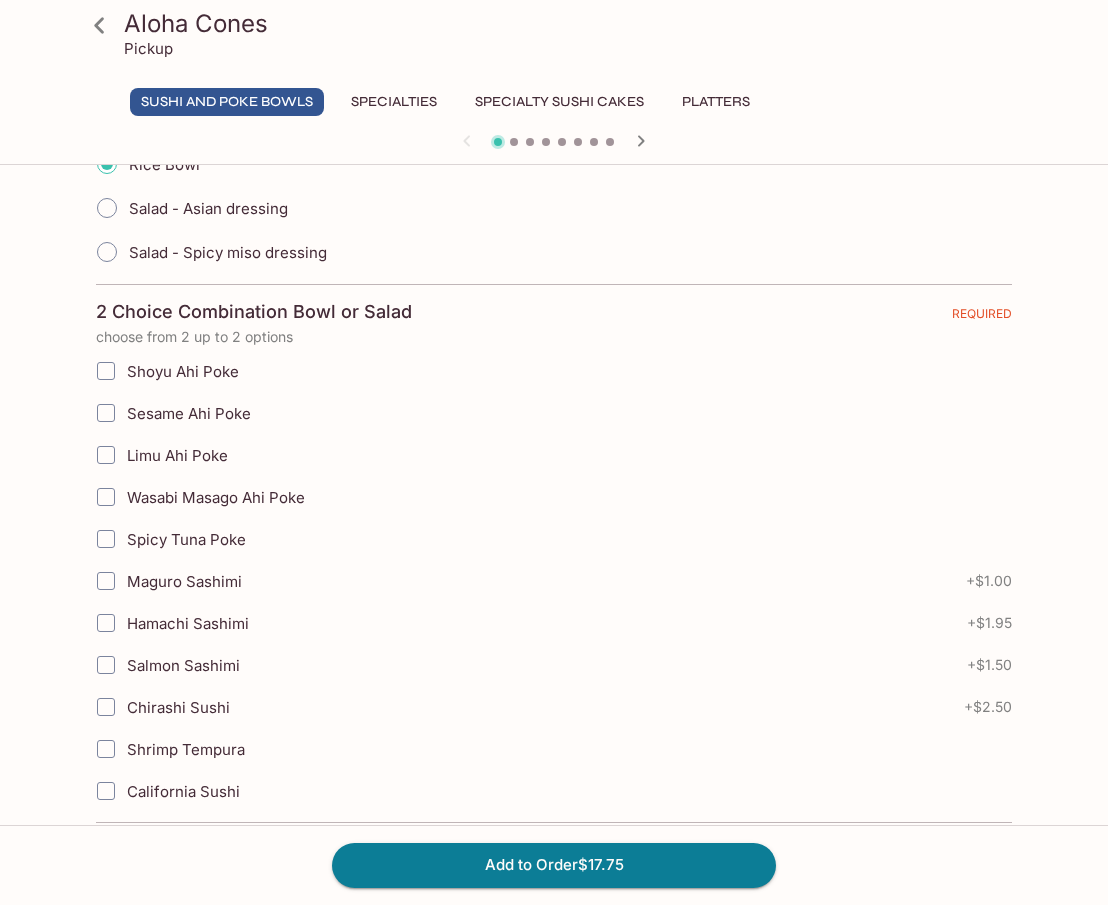 click on "Spicy Tuna Poke" at bounding box center (186, 539) 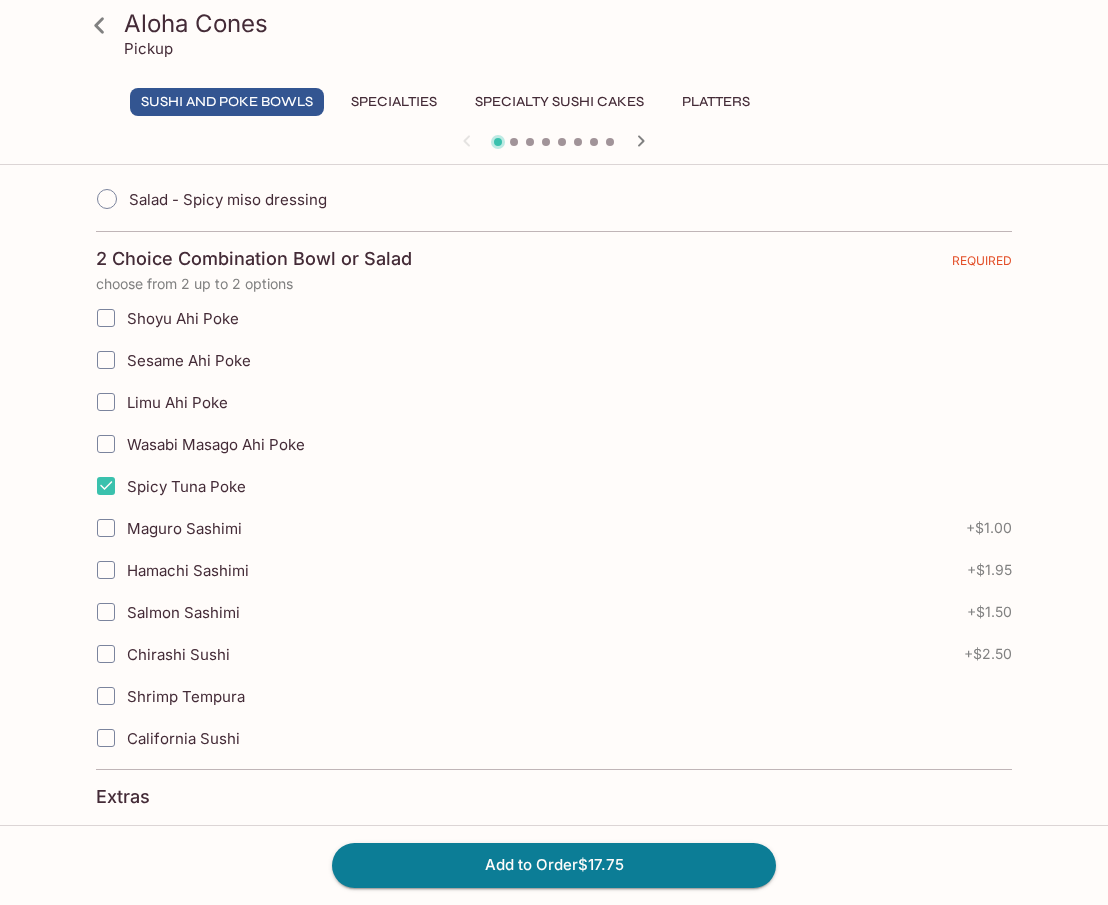 scroll, scrollTop: 700, scrollLeft: 0, axis: vertical 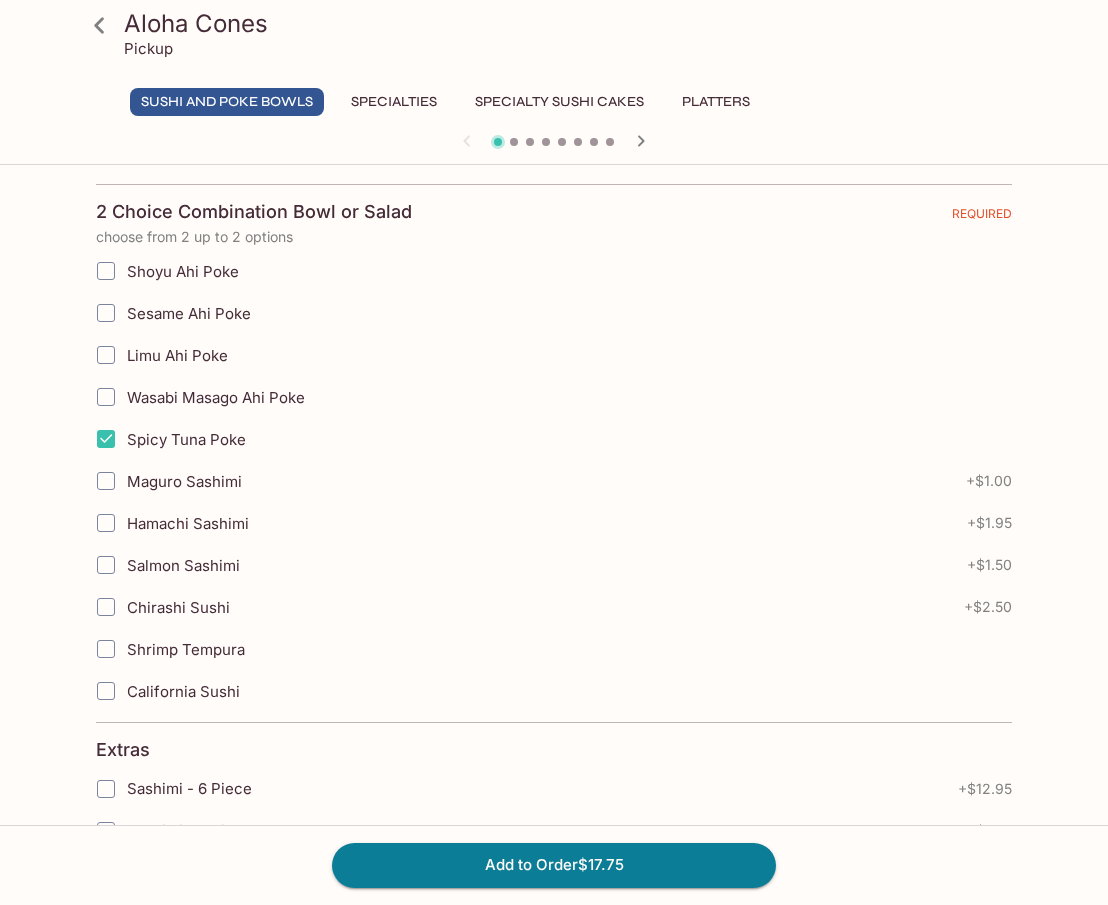 click on "Salmon Sashimi" at bounding box center [183, 565] 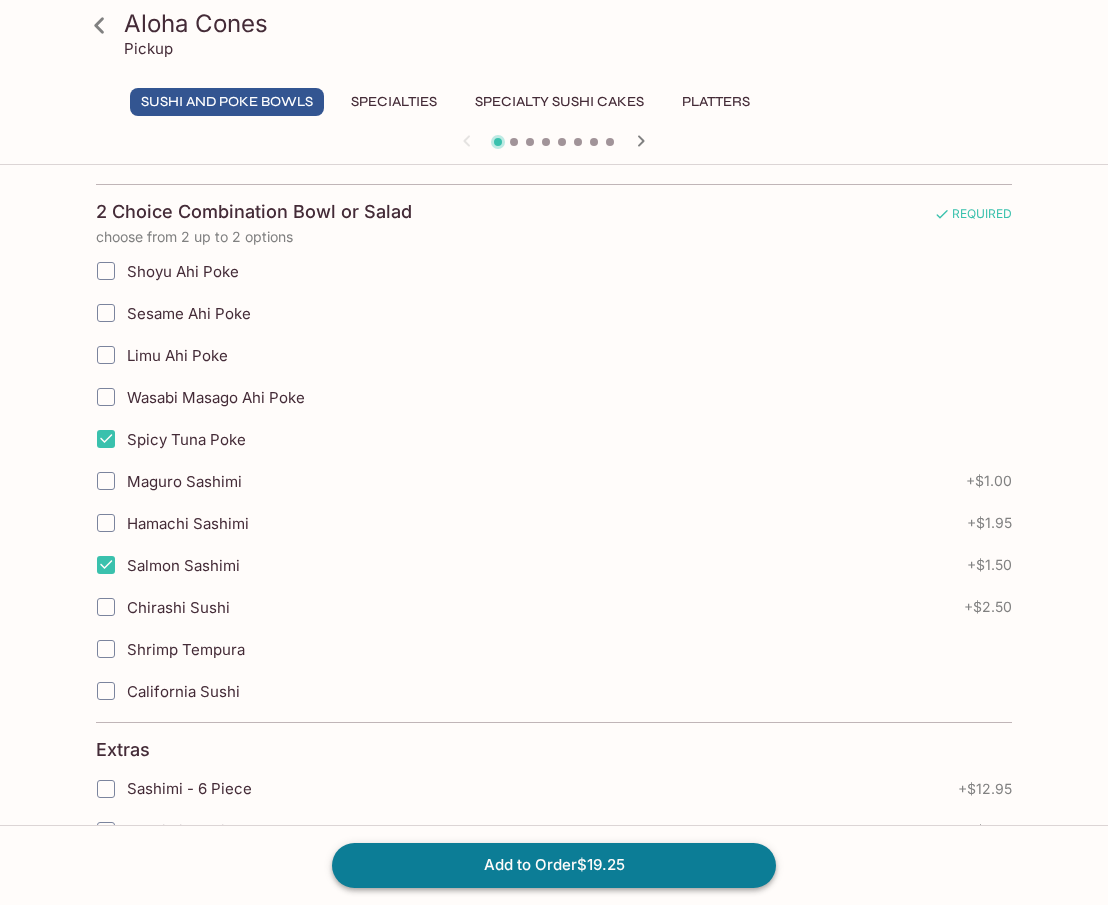 click on "Add to Order $19.25" at bounding box center [554, 865] 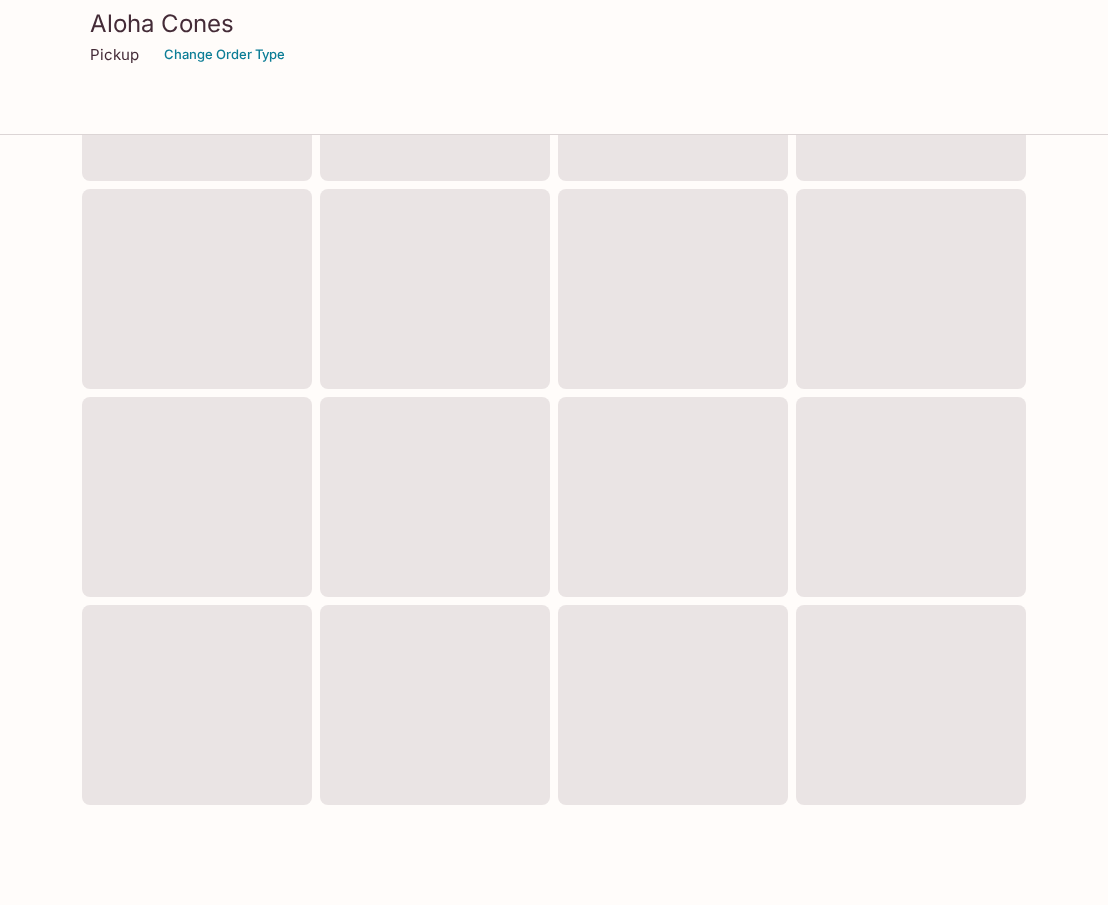 scroll, scrollTop: 0, scrollLeft: 0, axis: both 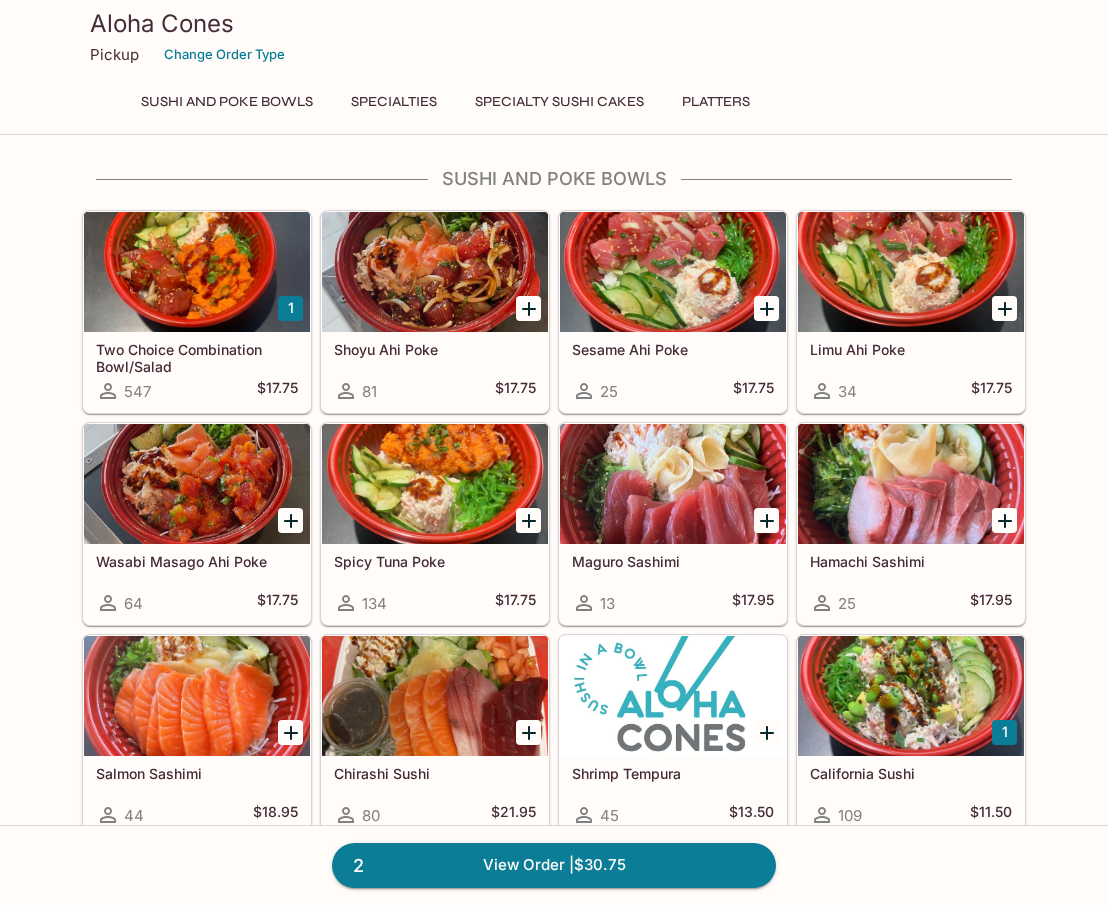 click on "Two Choice Combination Bowl/Salad" at bounding box center [197, 357] 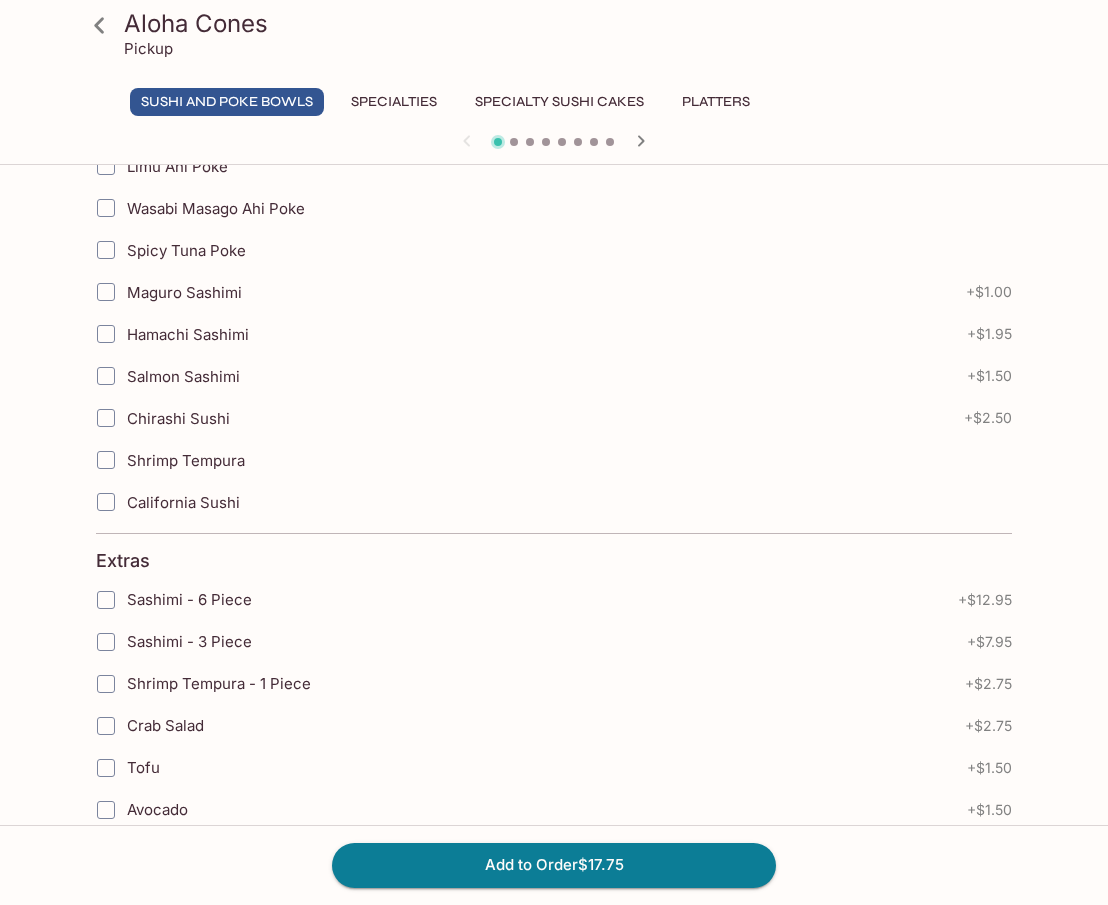scroll, scrollTop: 900, scrollLeft: 0, axis: vertical 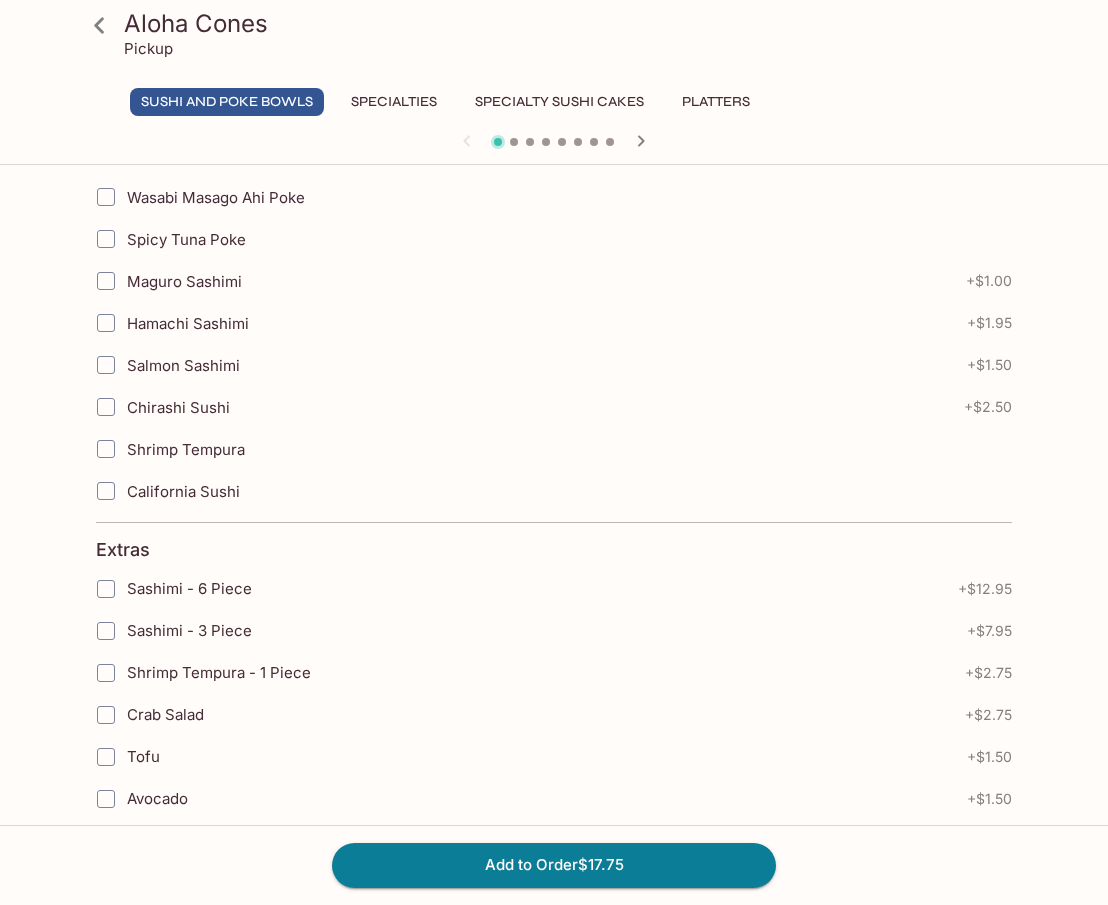 click on "Chirashi Sushi" at bounding box center [178, 407] 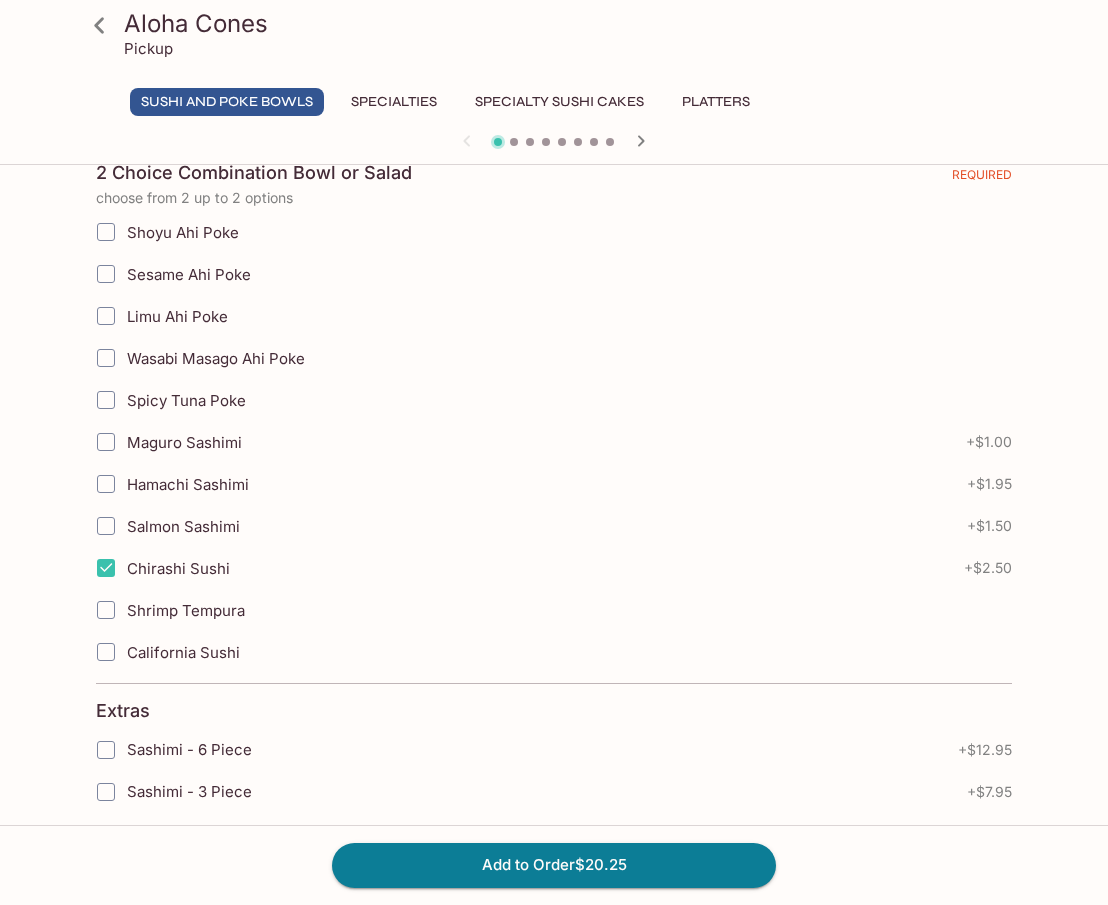 scroll, scrollTop: 700, scrollLeft: 0, axis: vertical 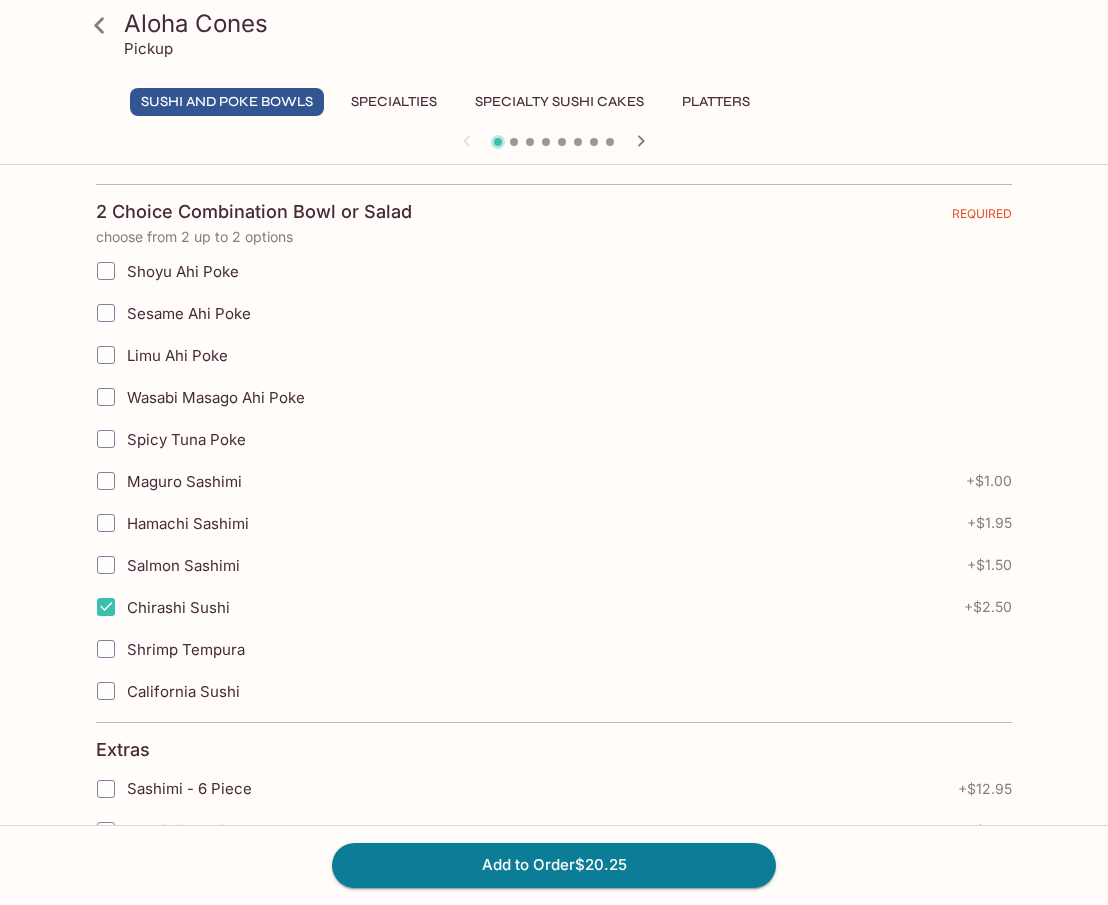 click on "Chirashi Sushi" at bounding box center (178, 607) 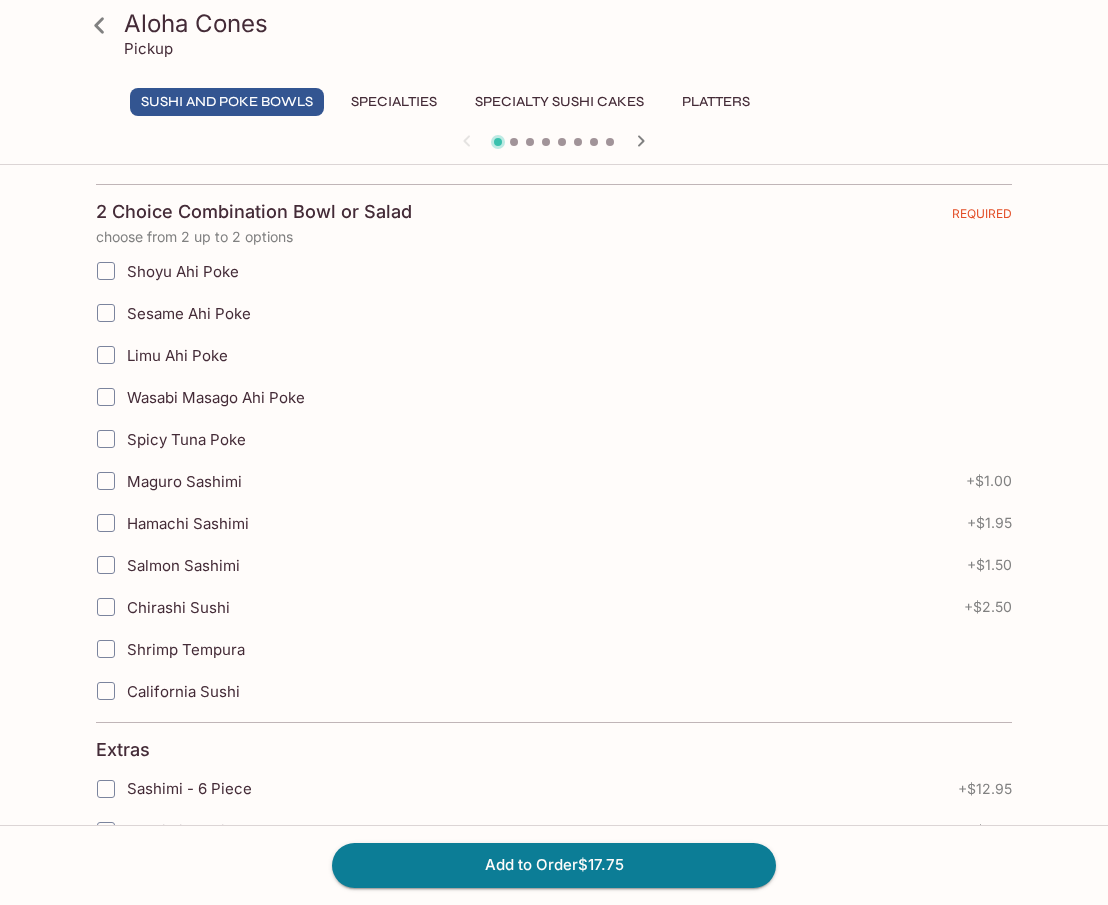 click on "Wasabi Masago Ahi Poke" at bounding box center (216, 397) 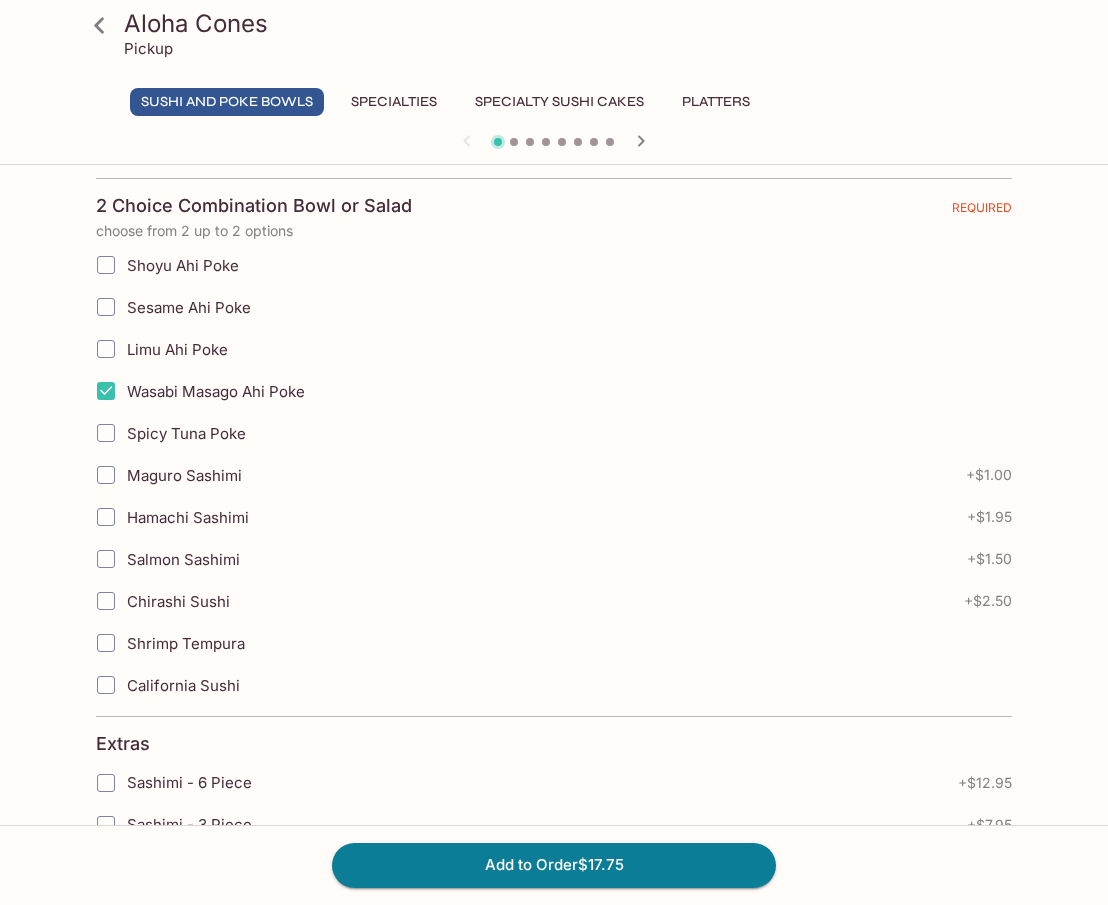 scroll, scrollTop: 800, scrollLeft: 0, axis: vertical 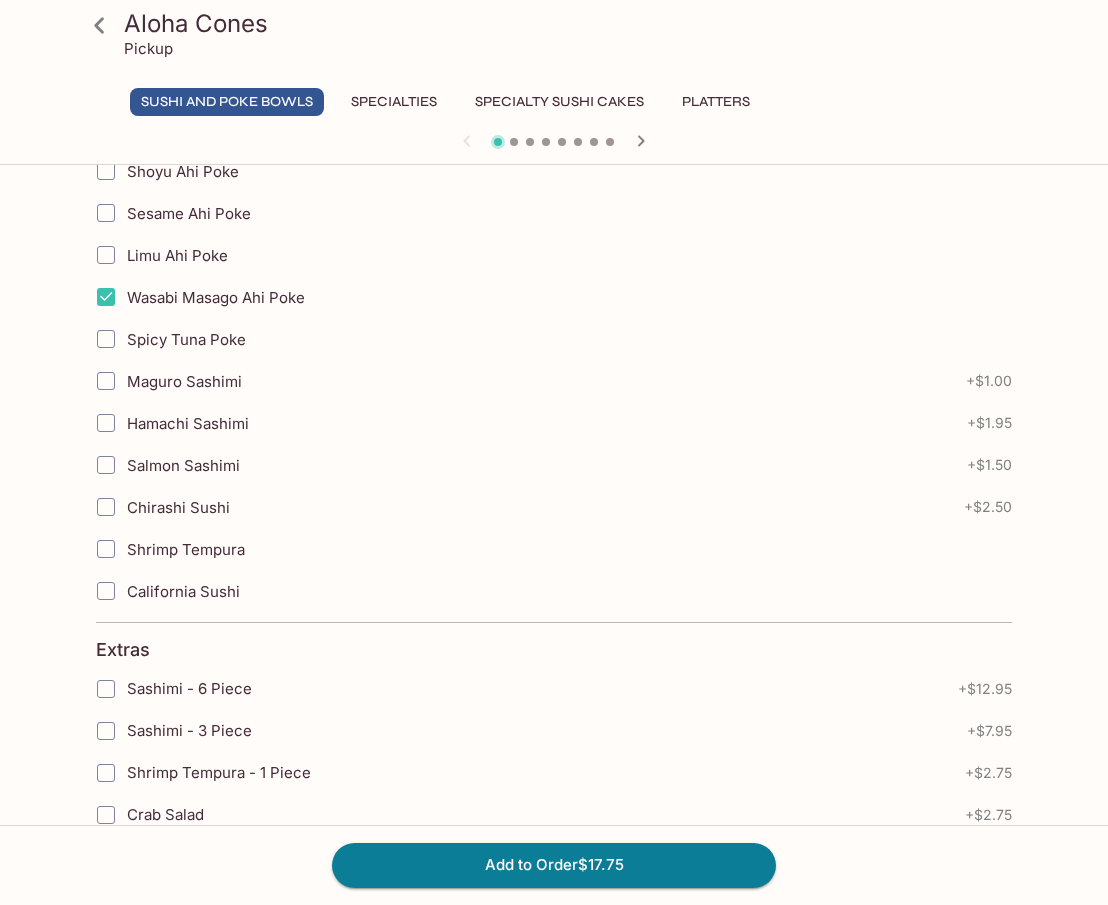 click on "Limu Ahi Poke" at bounding box center (177, 255) 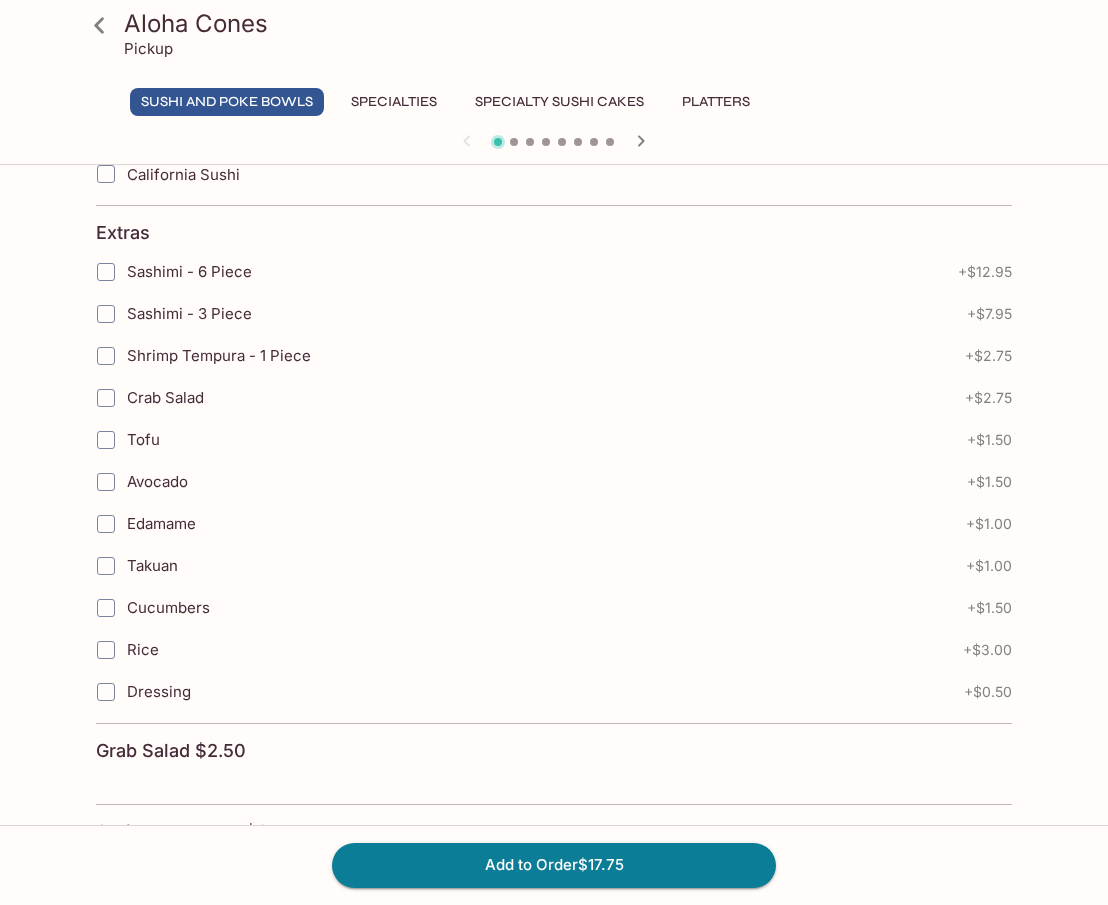scroll, scrollTop: 1146, scrollLeft: 0, axis: vertical 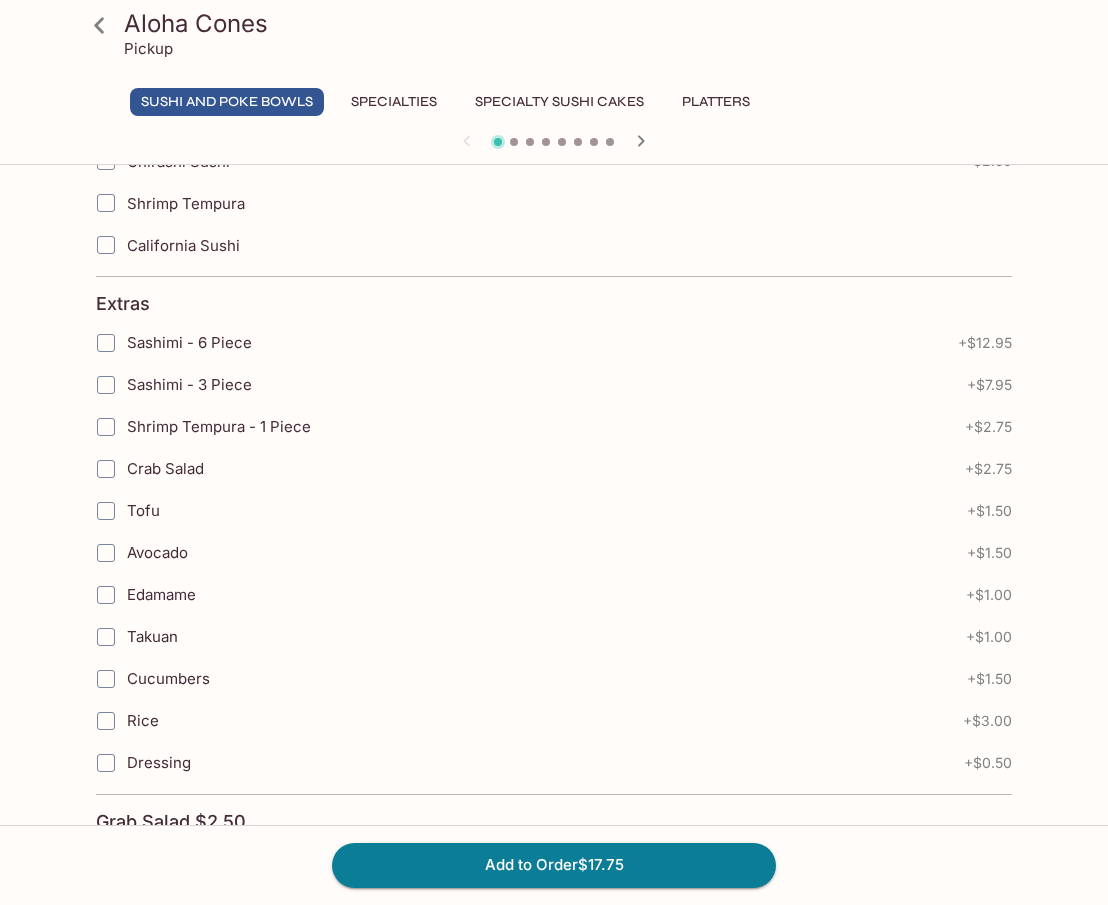 click on "Sashimi - 6 Piece" at bounding box center (189, 342) 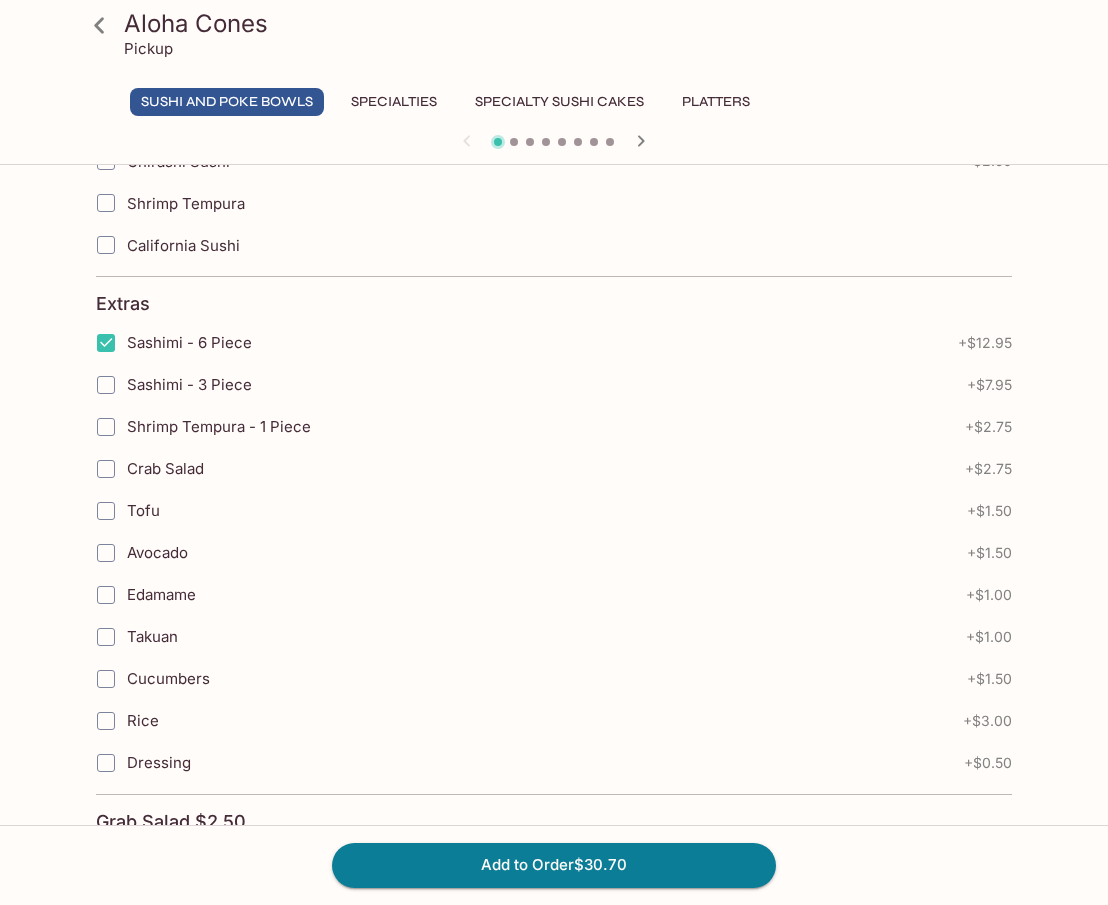 click on "Sashimi - 6 Piece" at bounding box center (189, 342) 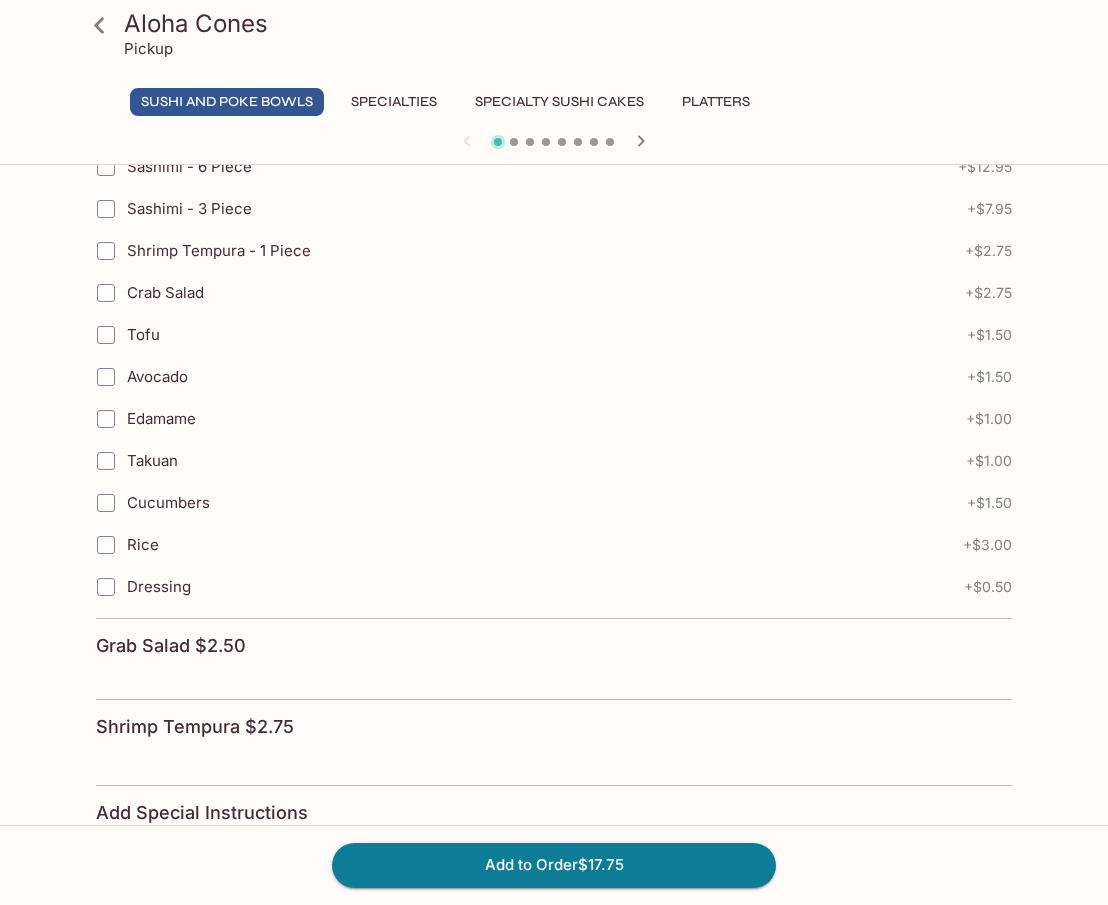 scroll, scrollTop: 1546, scrollLeft: 0, axis: vertical 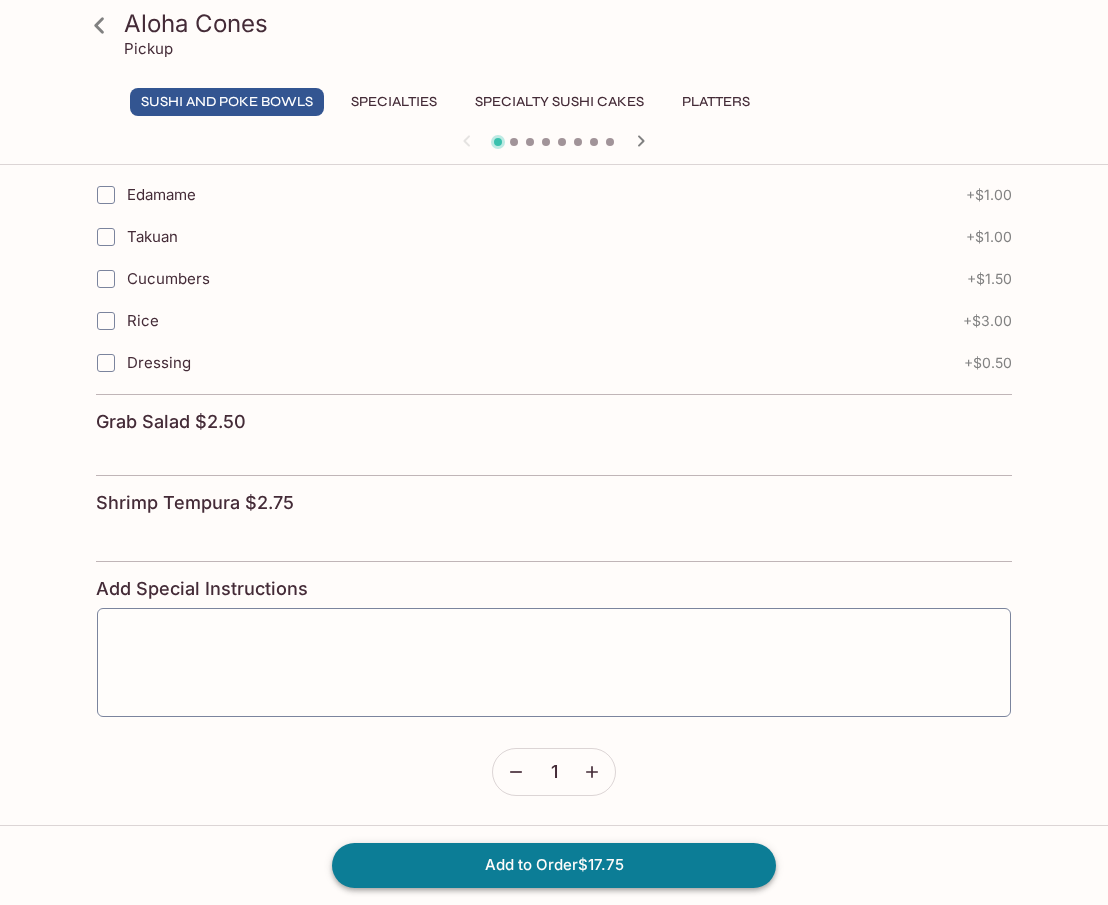 click on "Add to Order  $17.75" at bounding box center (554, 865) 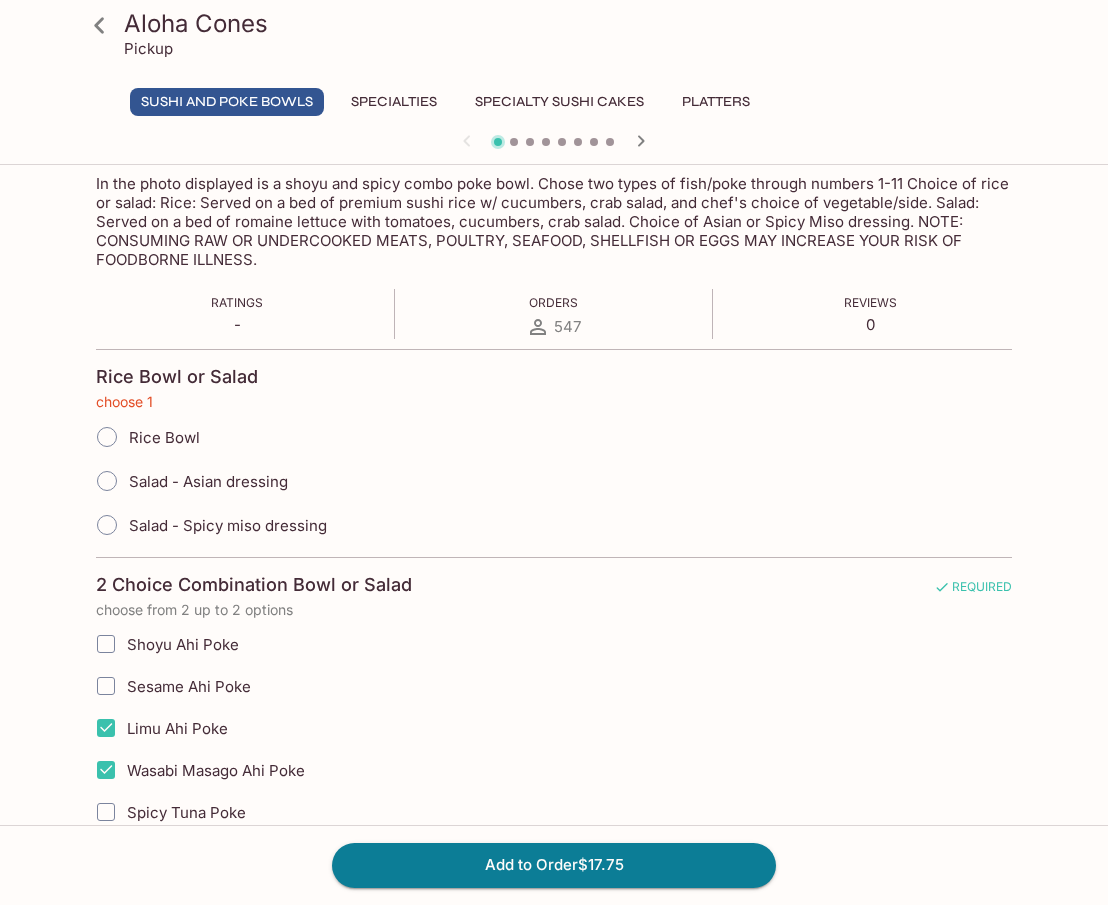 scroll, scrollTop: 319, scrollLeft: 0, axis: vertical 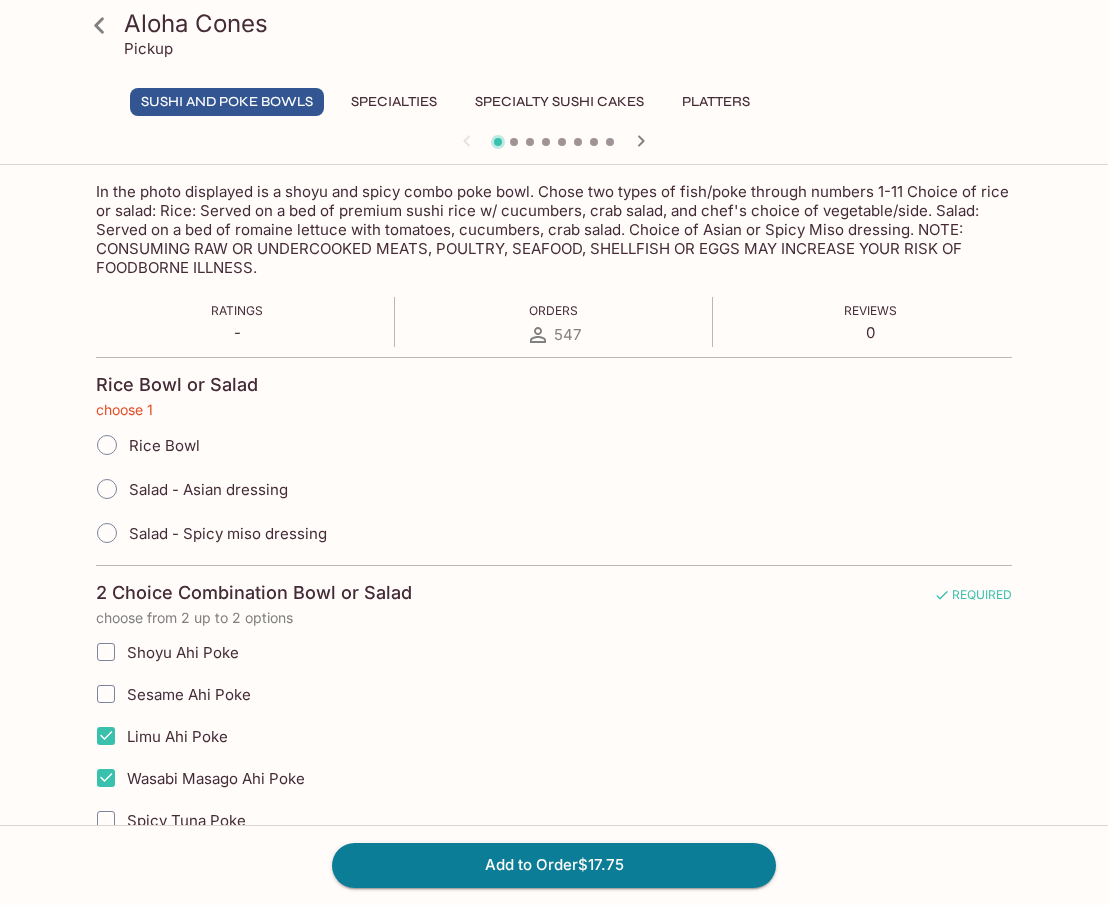 click on "Rice Bowl" at bounding box center [164, 445] 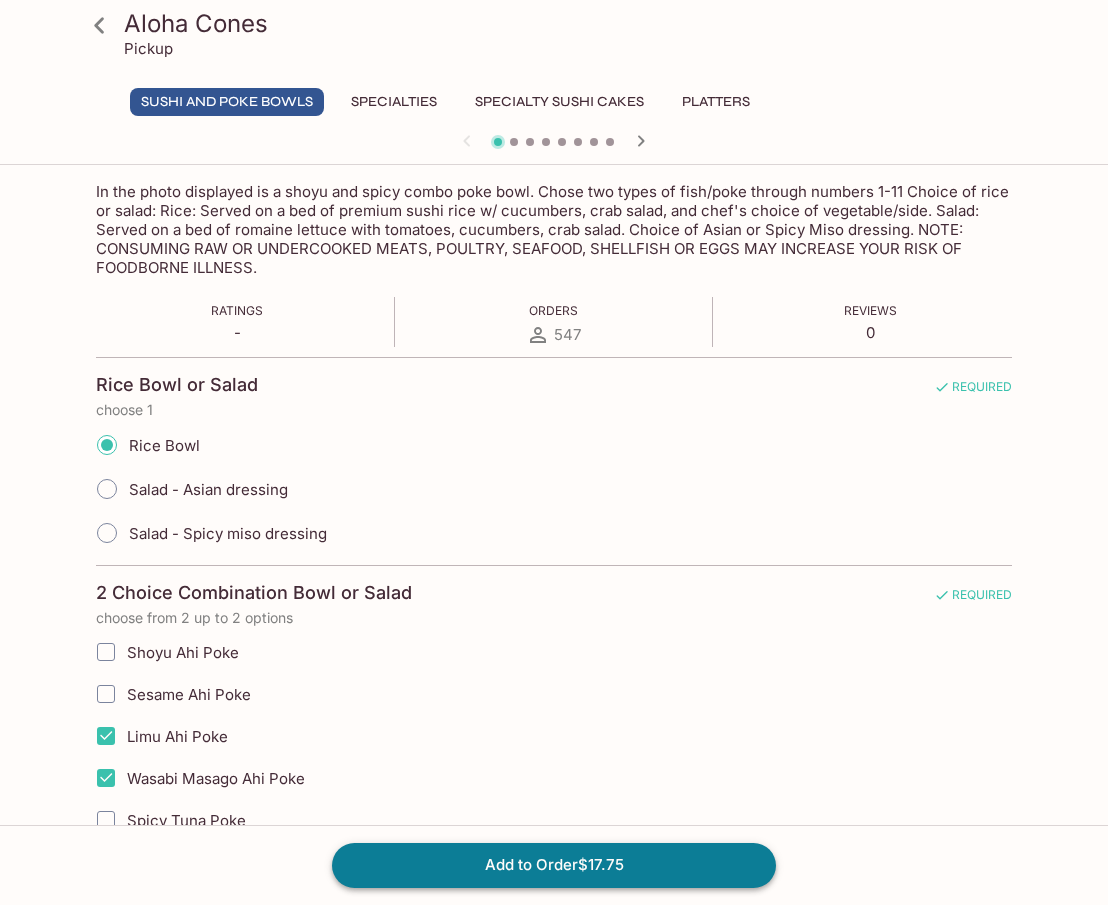 drag, startPoint x: 506, startPoint y: 872, endPoint x: 515, endPoint y: 860, distance: 15 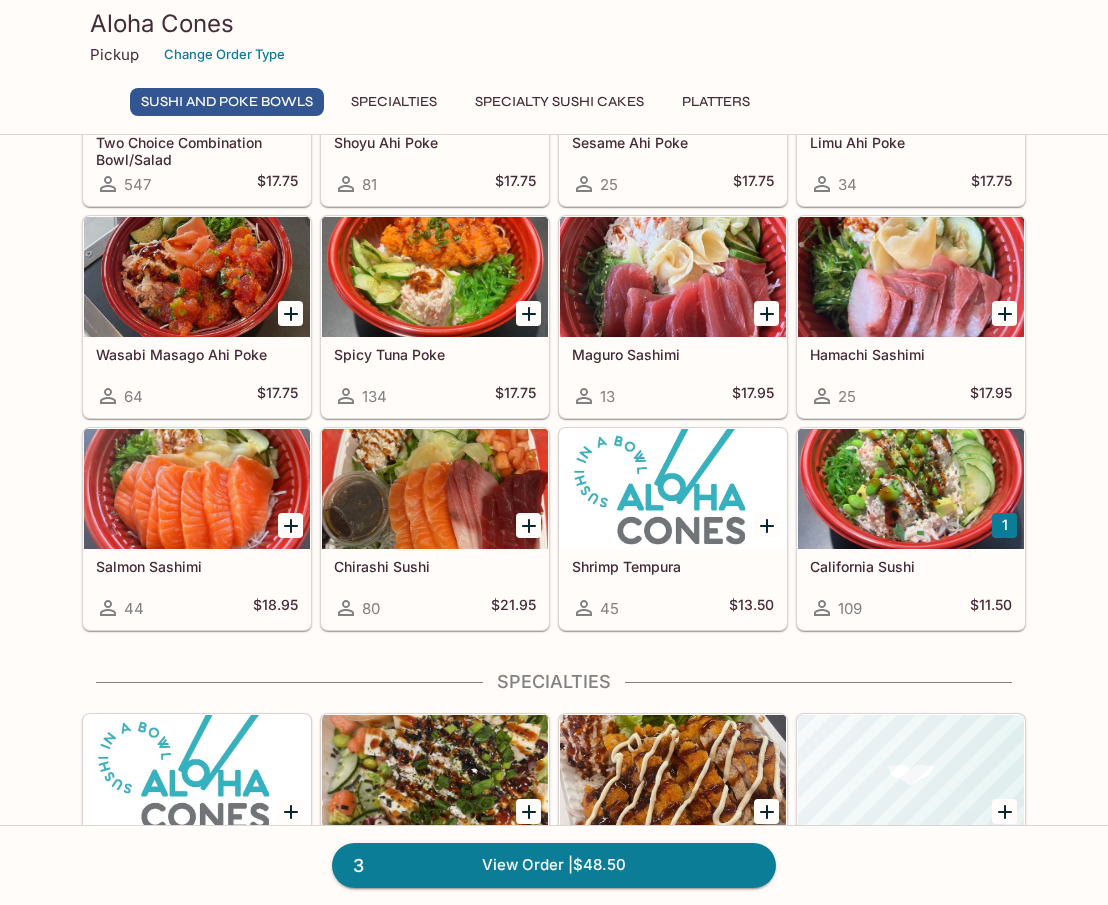 scroll, scrollTop: 200, scrollLeft: 0, axis: vertical 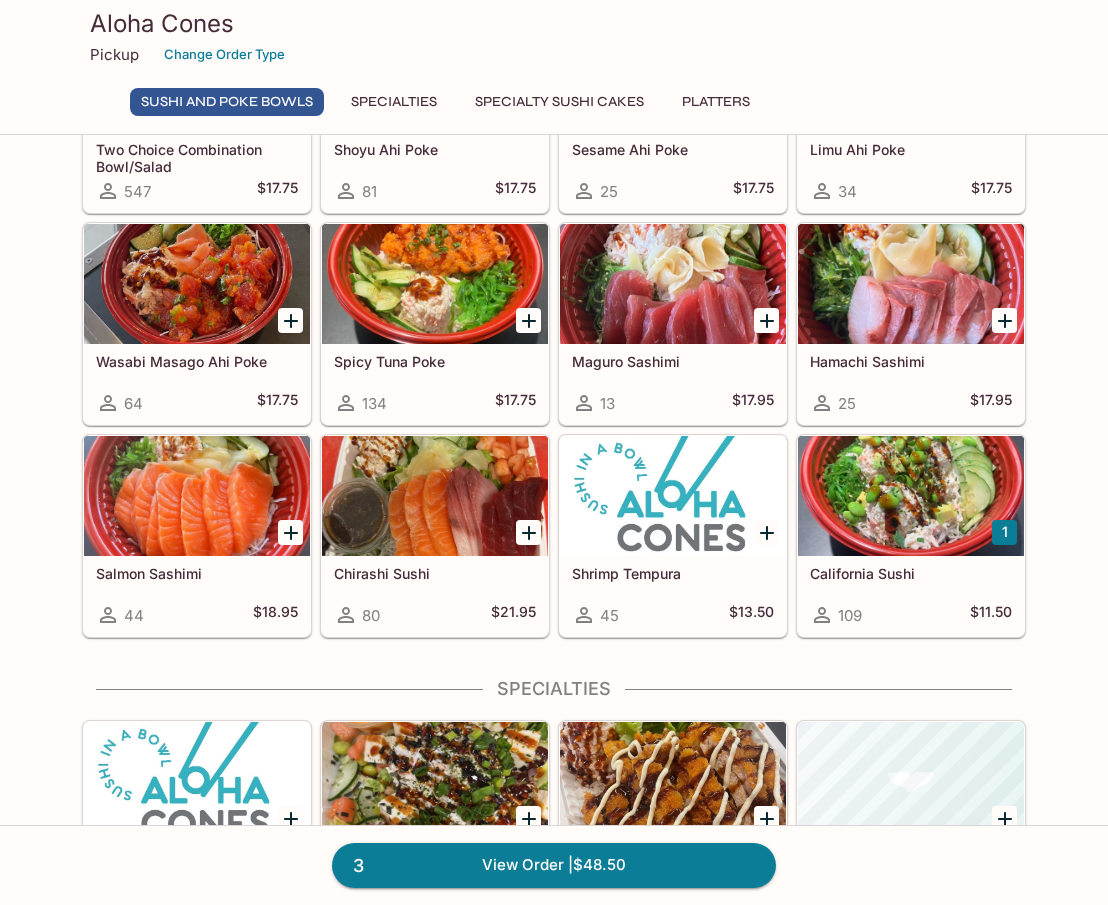 click on "3 View Order | $48.50" at bounding box center [554, 865] 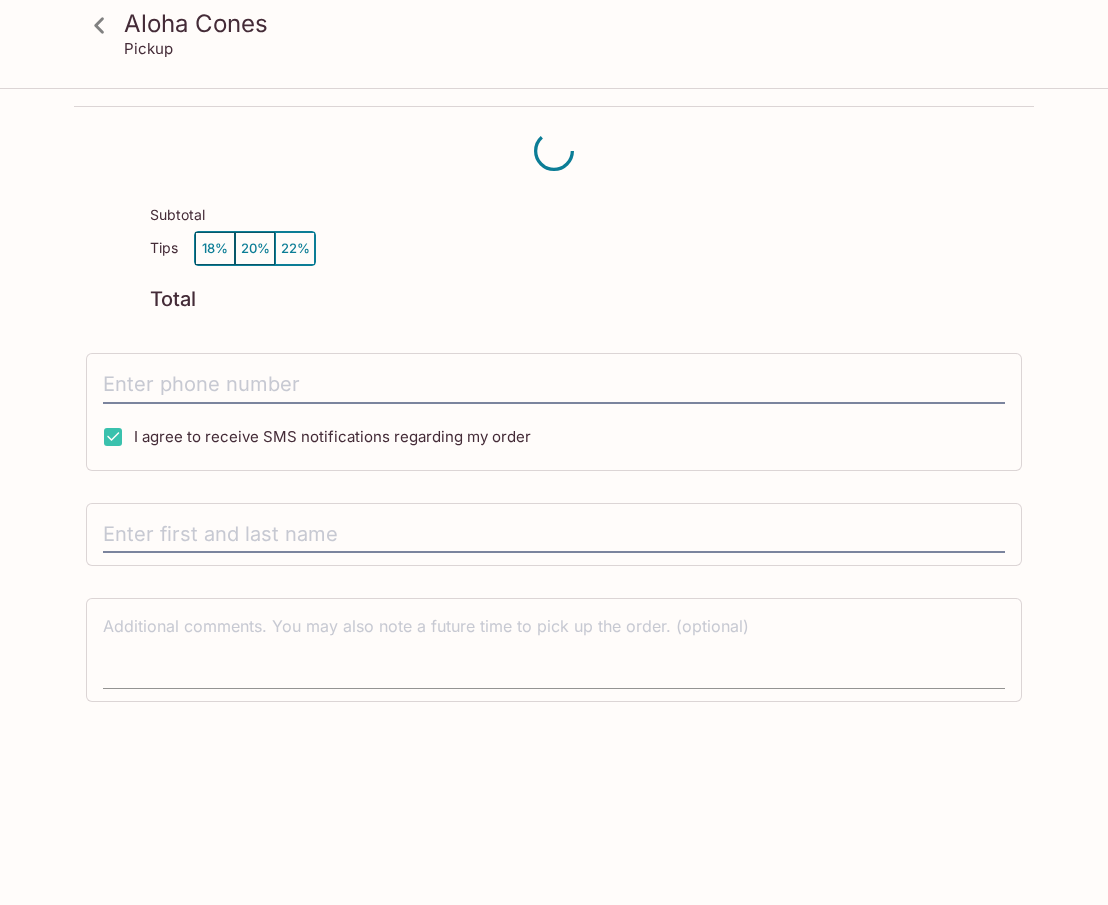 scroll, scrollTop: 0, scrollLeft: 0, axis: both 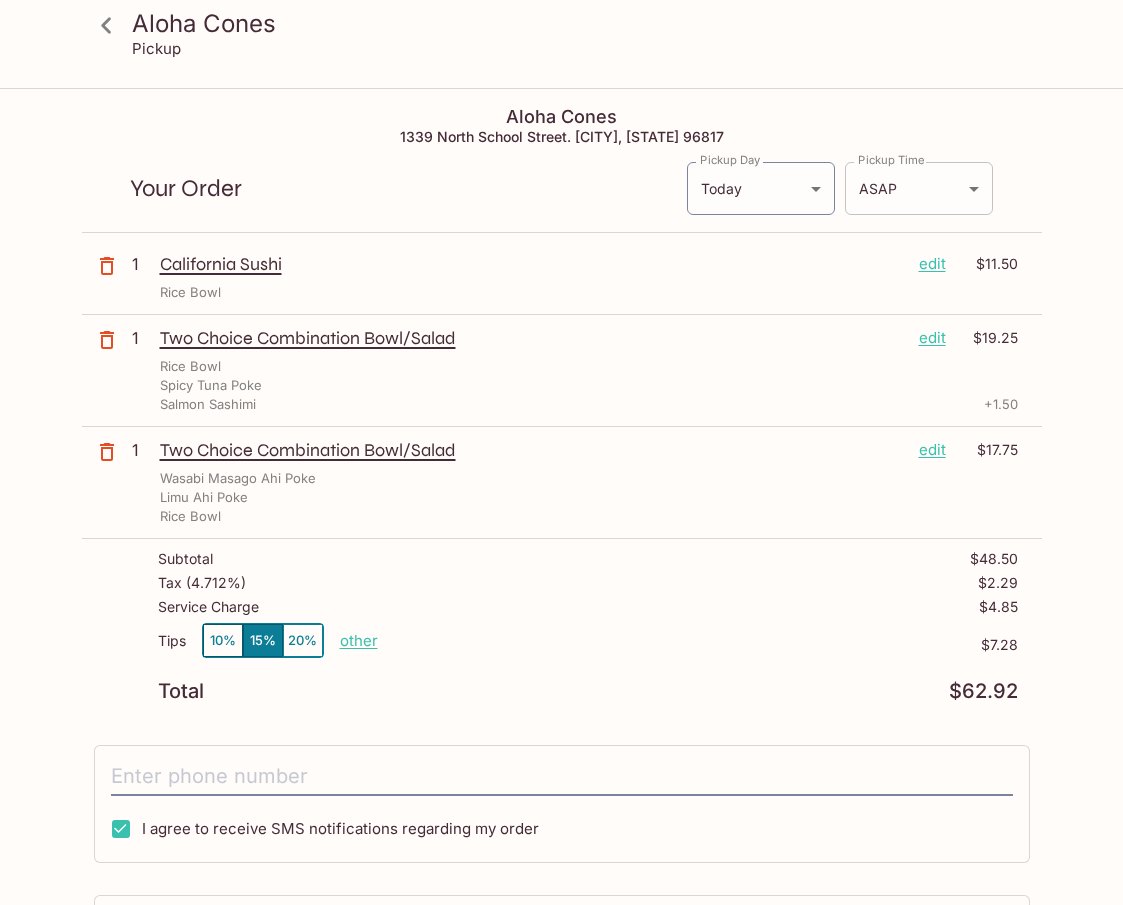 click on "Aloha Cones Pickup Aloha Cones 1339 North School Street. Honolulu, Hawaii 96817 Your Order Pickup Day Today Today Pickup Day Pickup Time ASAP ASAP Pickup Time 1 California Sushi edit $11.50 Rice Bowl 1 Two Choice Combination Bowl/Salad edit $19.25 Rice Bowl Spicy Tuna Poke Salmon Sashimi + 1.50 1 Two Choice Combination Bowl/Salad edit $17.75 Wasabi Masago Ahi Poke Limu Ahi Poke Rice Bowl Subtotal $48.50 Tax ( 4.712% ) $2.29 Service Charge $4.85 Tips 10% 15% 20% other $7.28 Total $62.92 I agree to receive SMS notifications regarding my order x Pay with Credit Card Aloha Cones | Powered by Beluga" at bounding box center (561, 542) 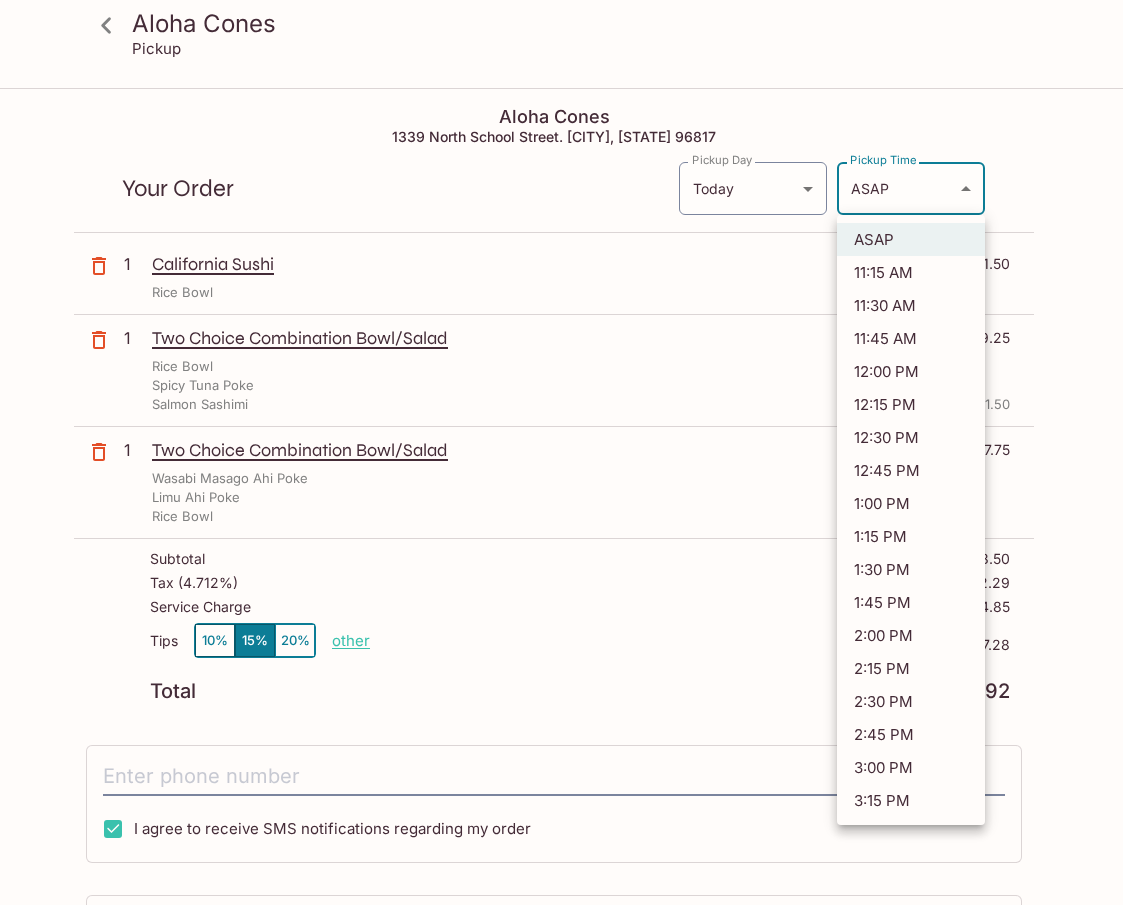 click on "12:30 PM" at bounding box center [911, 437] 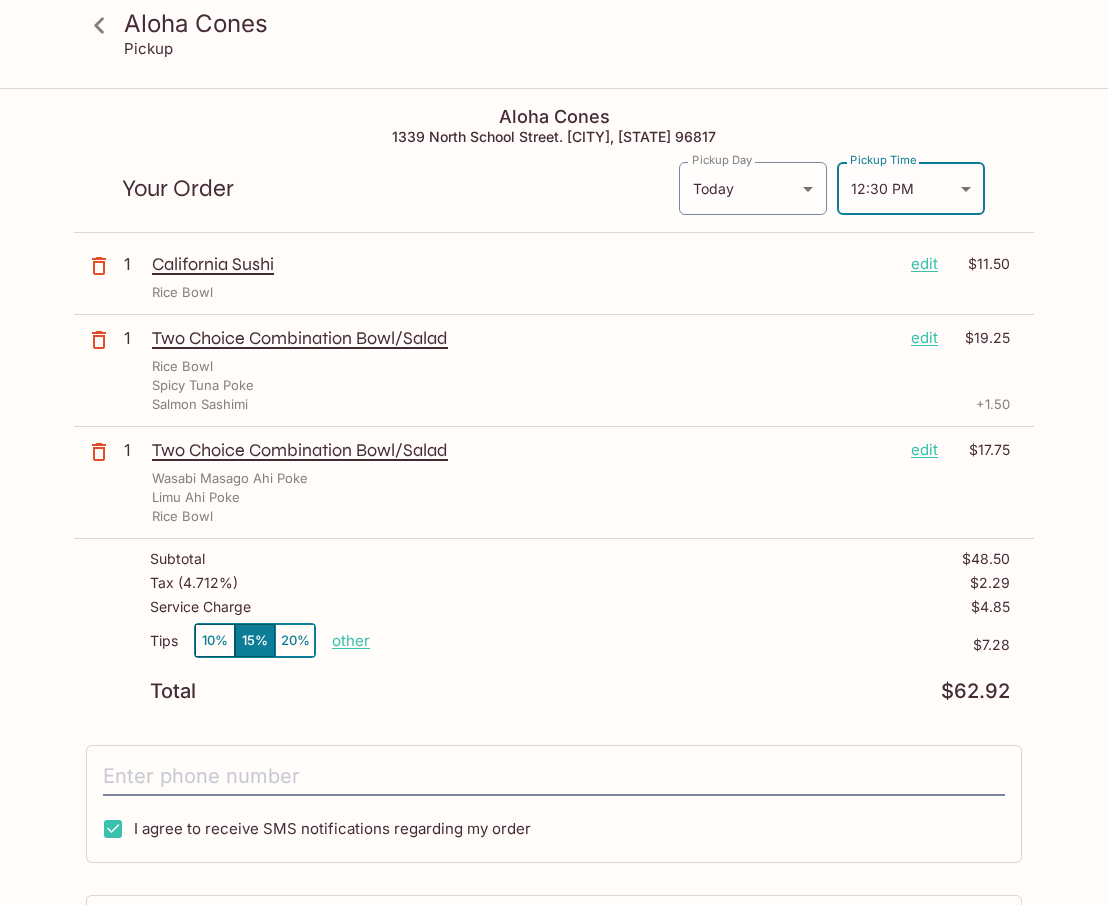 click on "other" at bounding box center [351, 640] 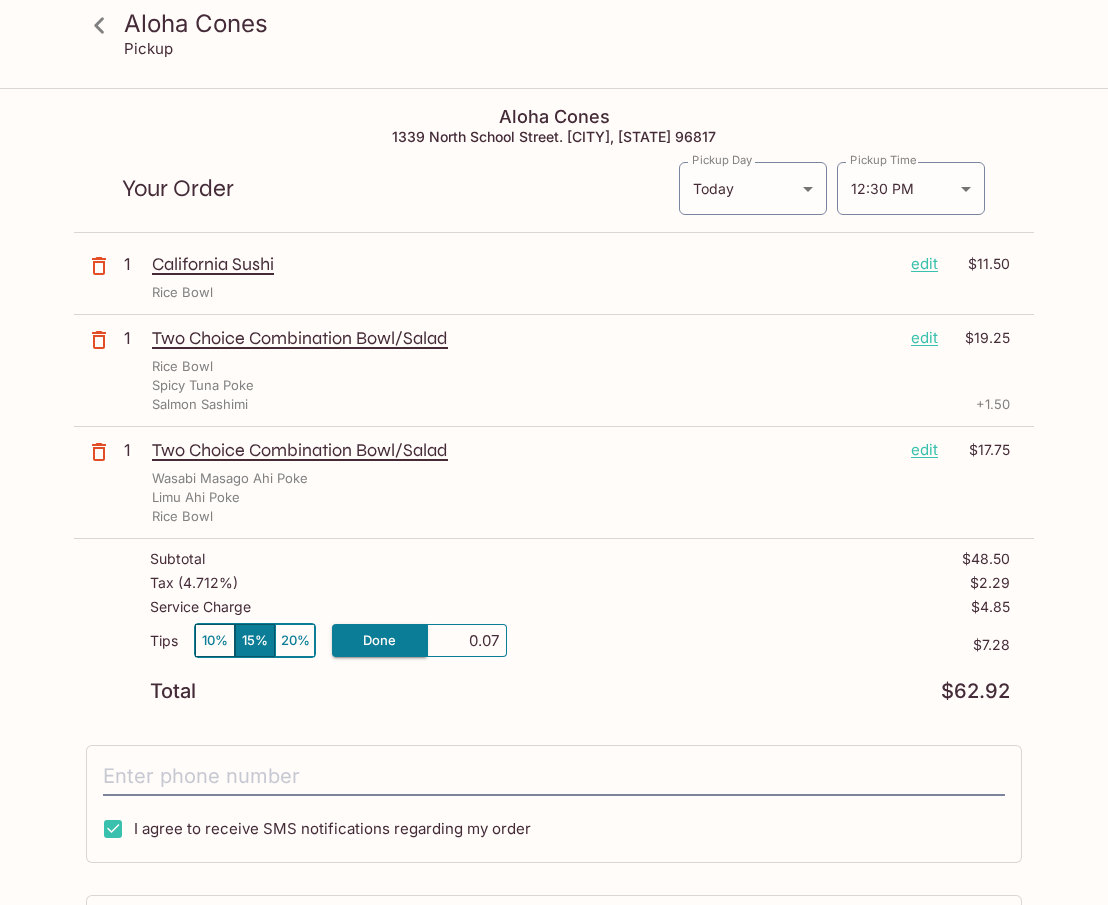 type on "0.00" 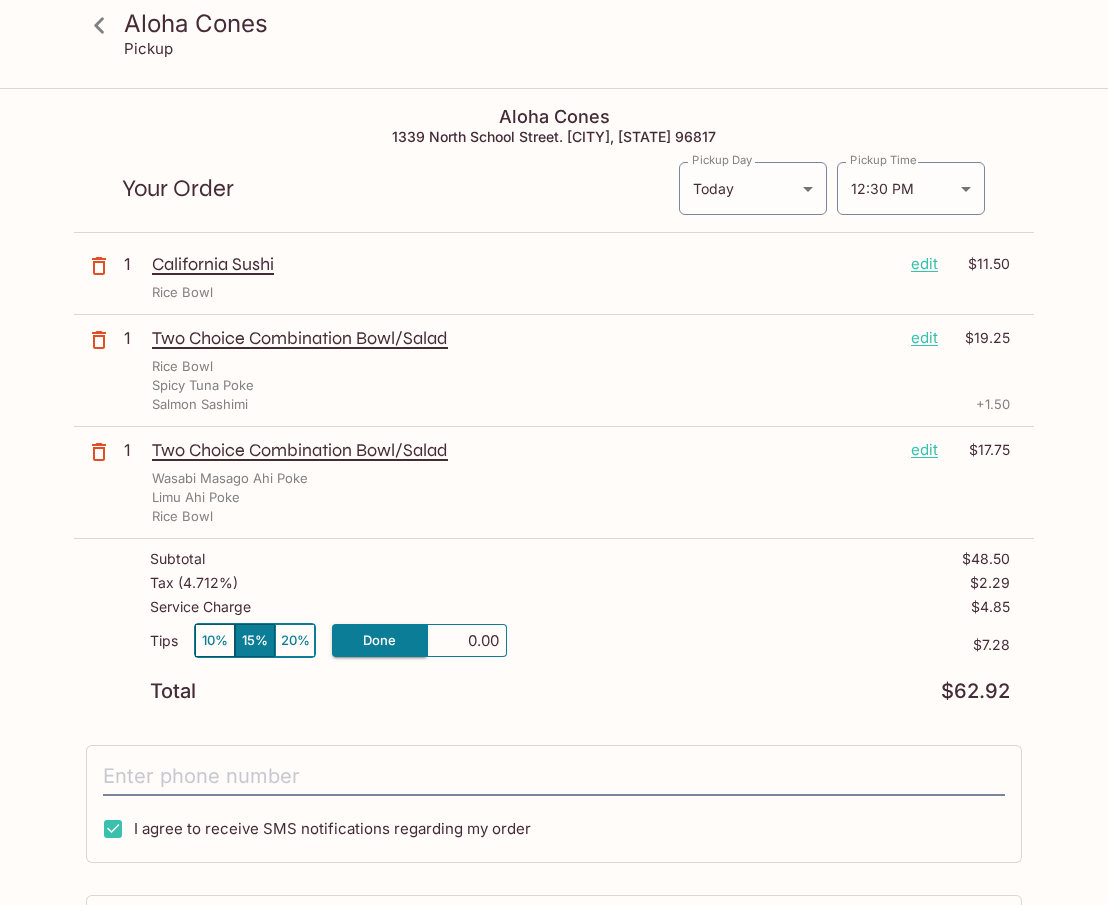 click on "$7.28" at bounding box center [758, 645] 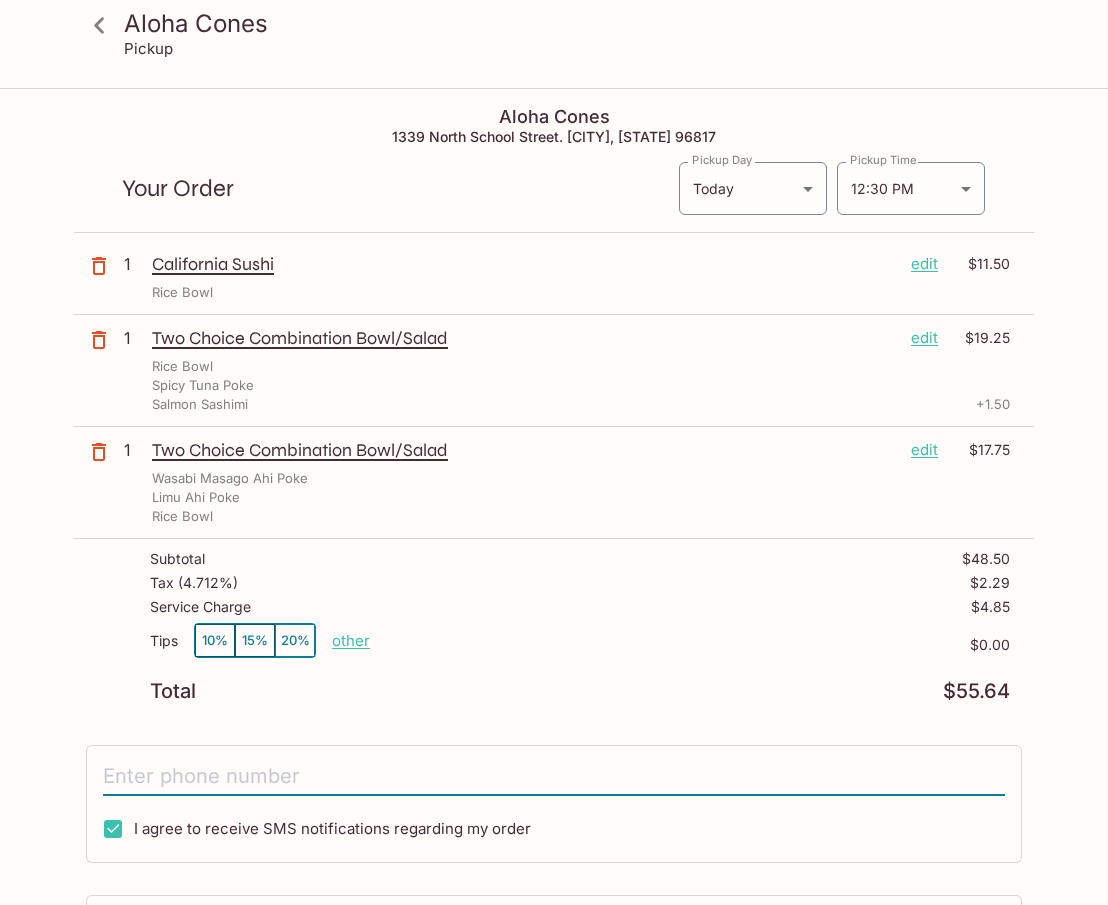 click at bounding box center [554, 777] 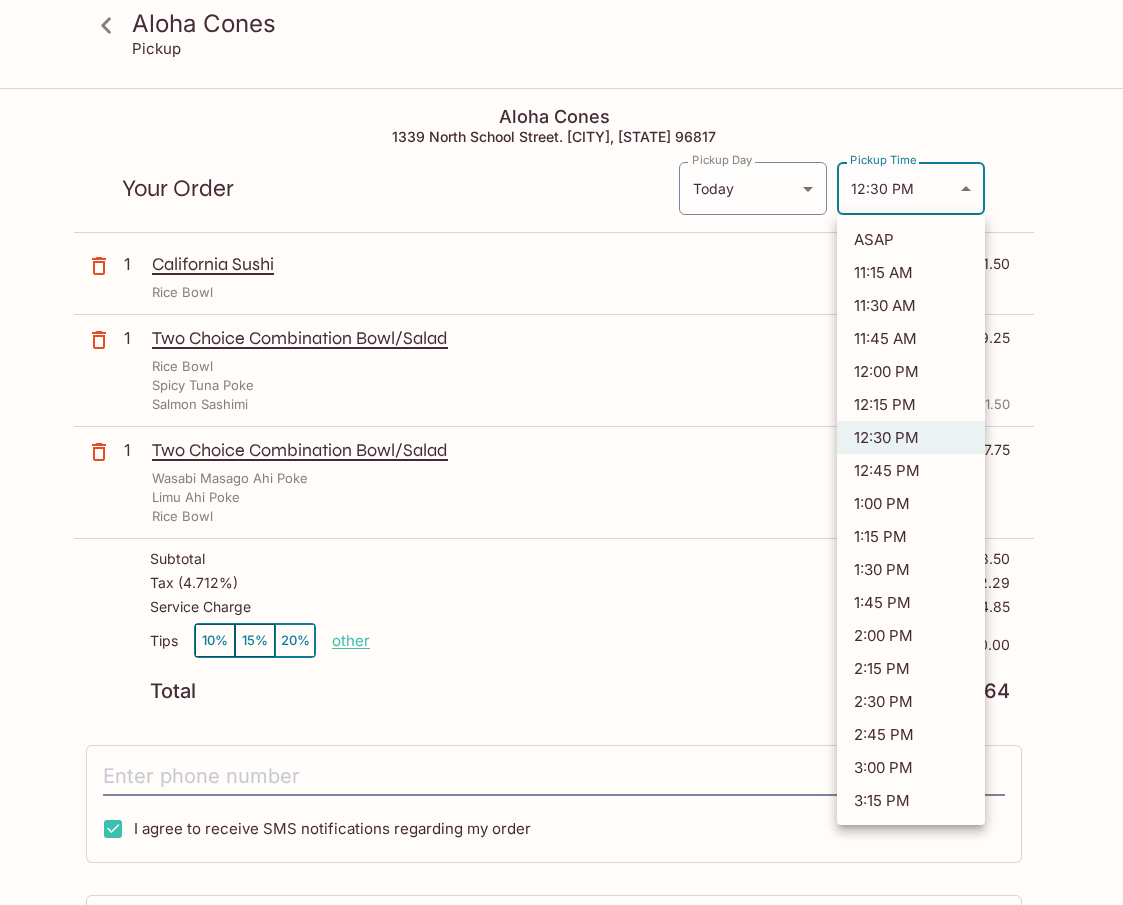 click on "Aloha Cones Pickup Aloha Cones 1339 North School Street. Honolulu, Hawaii 96817 Your Order Pickup Day Today Today Pickup Day Pickup Time 12:30 PM 2025-08-04T22:30:03.000000Z Pickup Time 1 California Sushi edit $11.50 Rice Bowl 1 Two Choice Combination Bowl/Salad edit $19.25 Rice Bowl Spicy Tuna Poke Salmon Sashimi + 1.50 1 Two Choice Combination Bowl/Salad edit $17.75 Wasabi Masago Ahi Poke Limu Ahi Poke Rice Bowl Subtotal $48.50 Tax ( 4.712% ) $2.29 Service Charge $4.85 Tips 10% 15% 20% other $0.00 Total $55.64 I agree to receive SMS notifications regarding my order x Pay with Credit Card Aloha Cones | Powered by Beluga ASAP 11:15 AM 11:30 AM 11:45 AM 12:00 PM 12:15 PM 12:30 PM 12:45 PM 1:00 PM 1:15 PM 1:30 PM 1:45 PM 2:00 PM 2:15 PM 2:30 PM 2:45 PM 3:00 PM 3:15 PM" at bounding box center (561, 542) 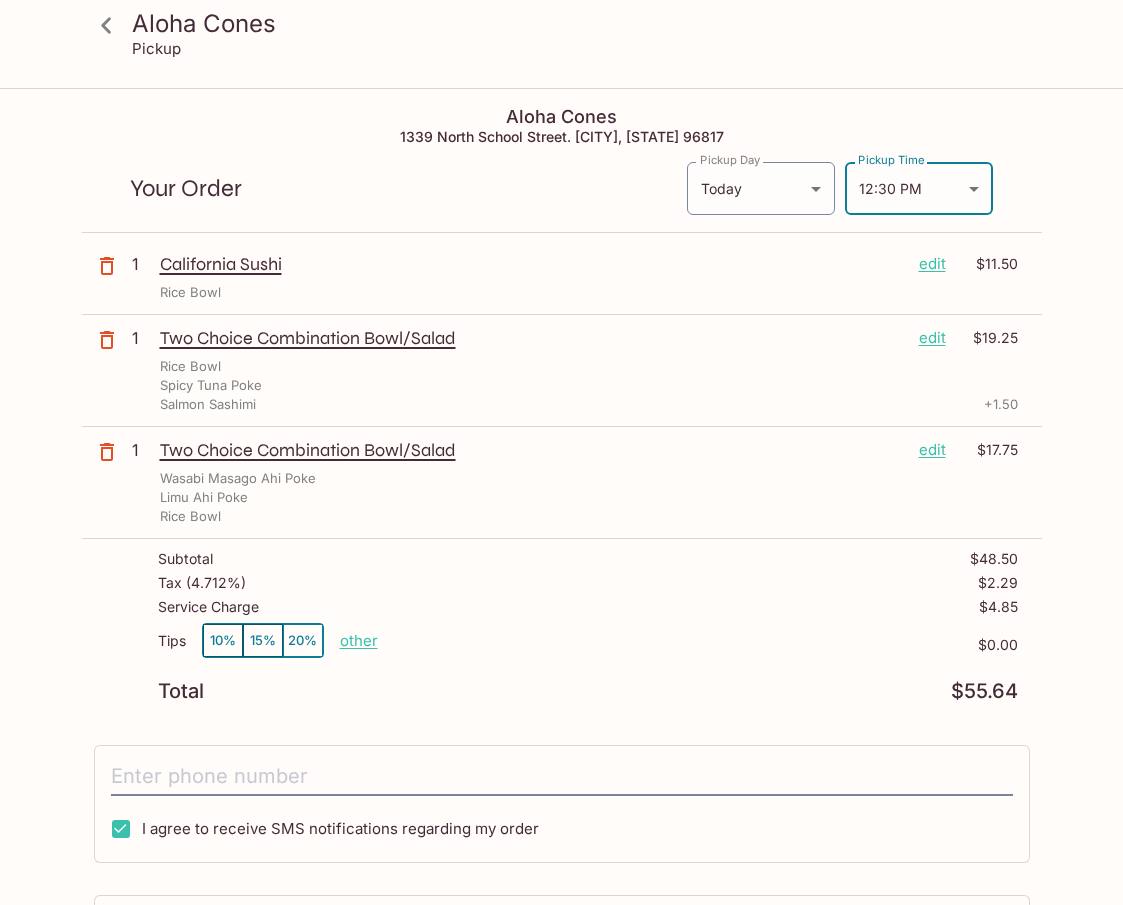 click on "Aloha Cones Pickup Aloha Cones 1339 North School Street. Honolulu, Hawaii 96817 Your Order Pickup Day Today Today Pickup Day Pickup Time 12:30 PM 2025-08-04T22:30:03.000000Z Pickup Time 1 California Sushi edit $11.50 Rice Bowl 1 Two Choice Combination Bowl/Salad edit $19.25 Rice Bowl Spicy Tuna Poke Salmon Sashimi + 1.50 1 Two Choice Combination Bowl/Salad edit $17.75 Wasabi Masago Ahi Poke Limu Ahi Poke Rice Bowl Subtotal $48.50 Tax ( 4.712% ) $2.29 Service Charge $4.85 Tips 10% 15% 20% other $0.00 Total $55.64 I agree to receive SMS notifications regarding my order x Pay with Credit Card Aloha Cones | Powered by Beluga" at bounding box center [561, 542] 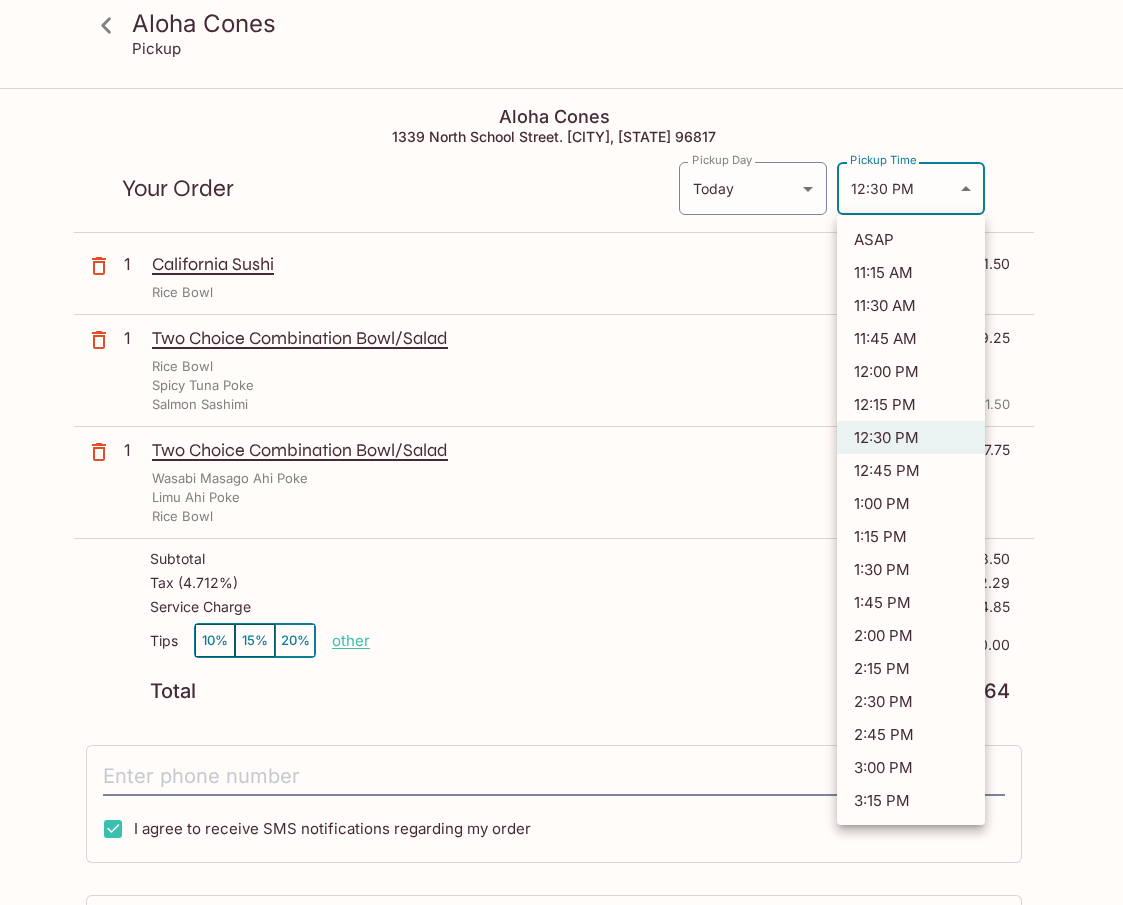 click at bounding box center [561, 452] 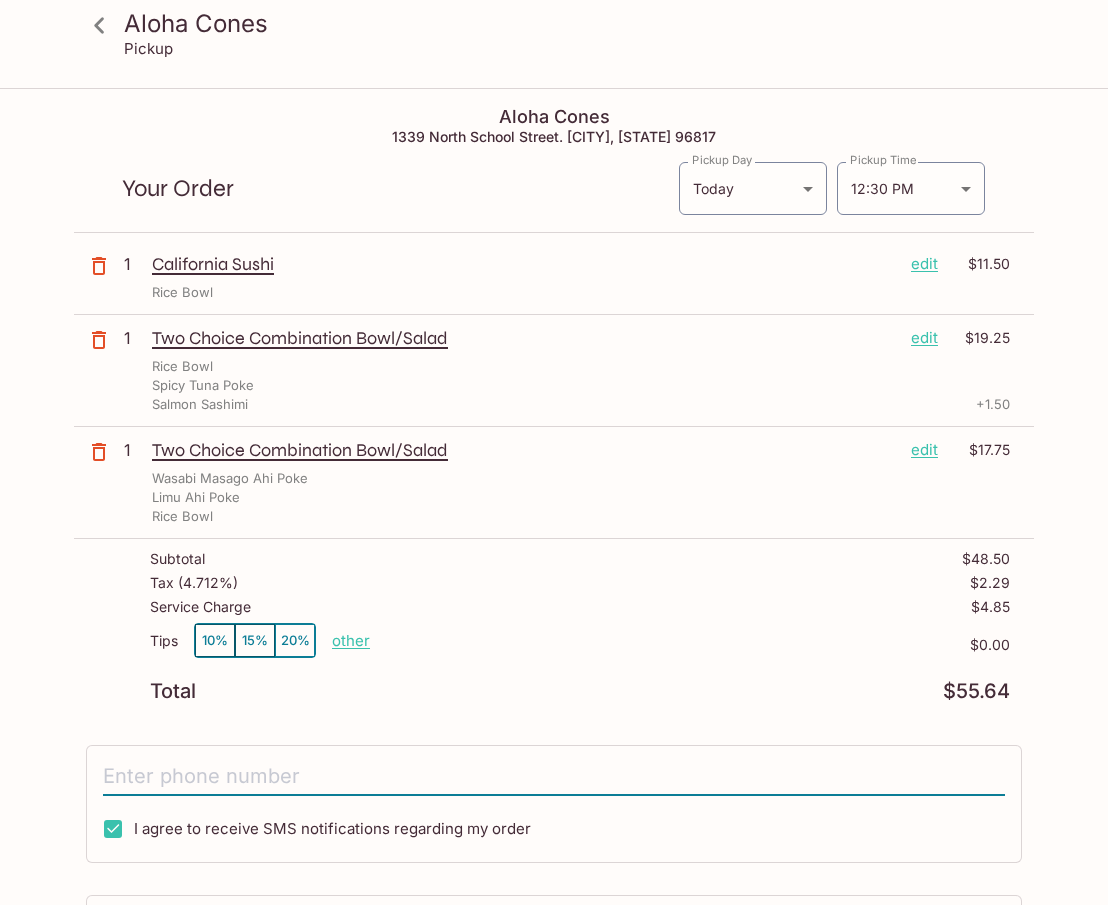 click at bounding box center (554, 777) 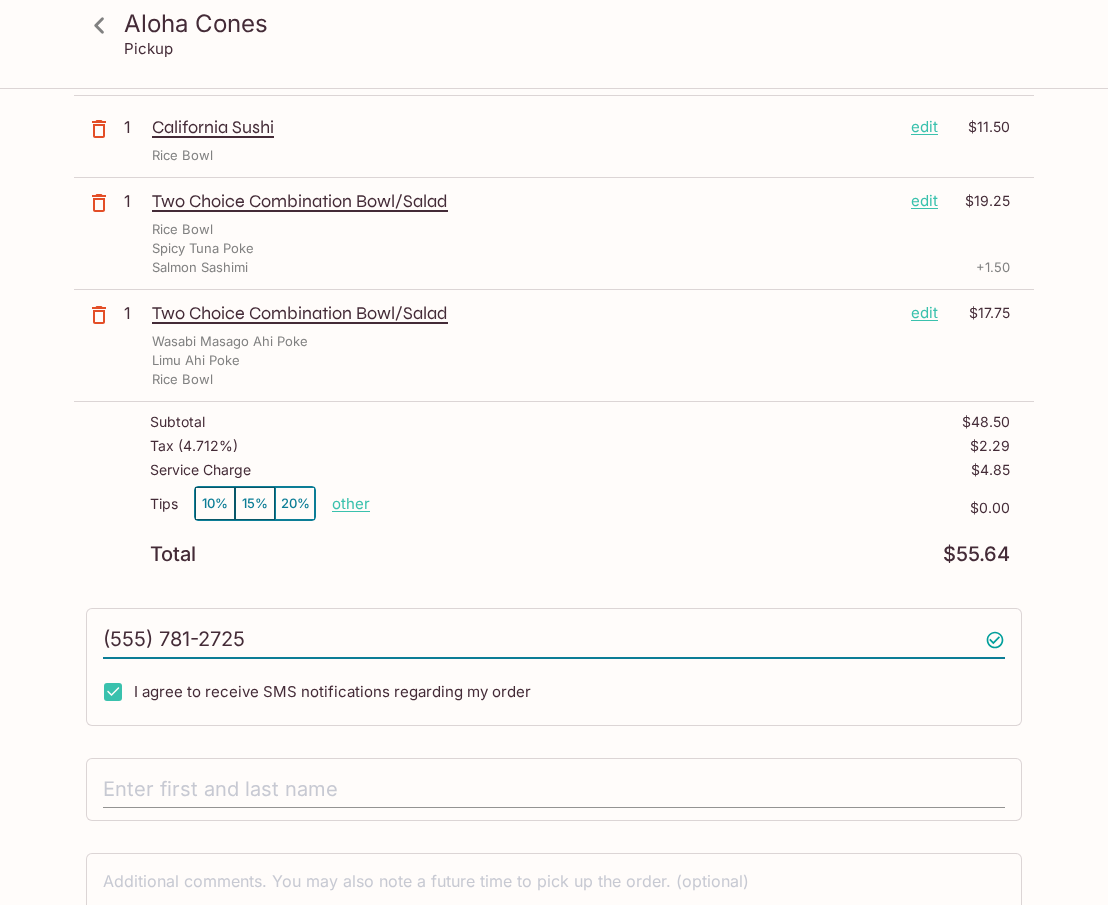 scroll, scrollTop: 271, scrollLeft: 0, axis: vertical 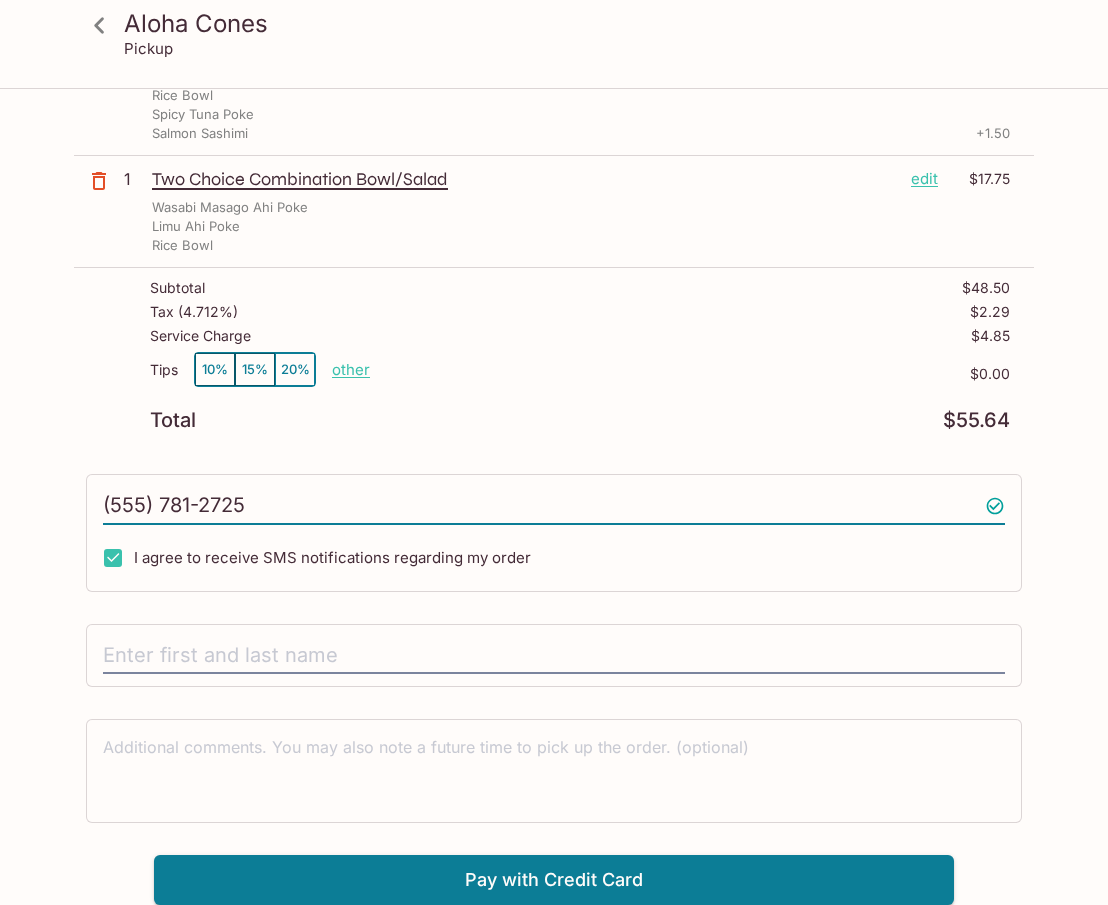 type on "(555) 781-2725" 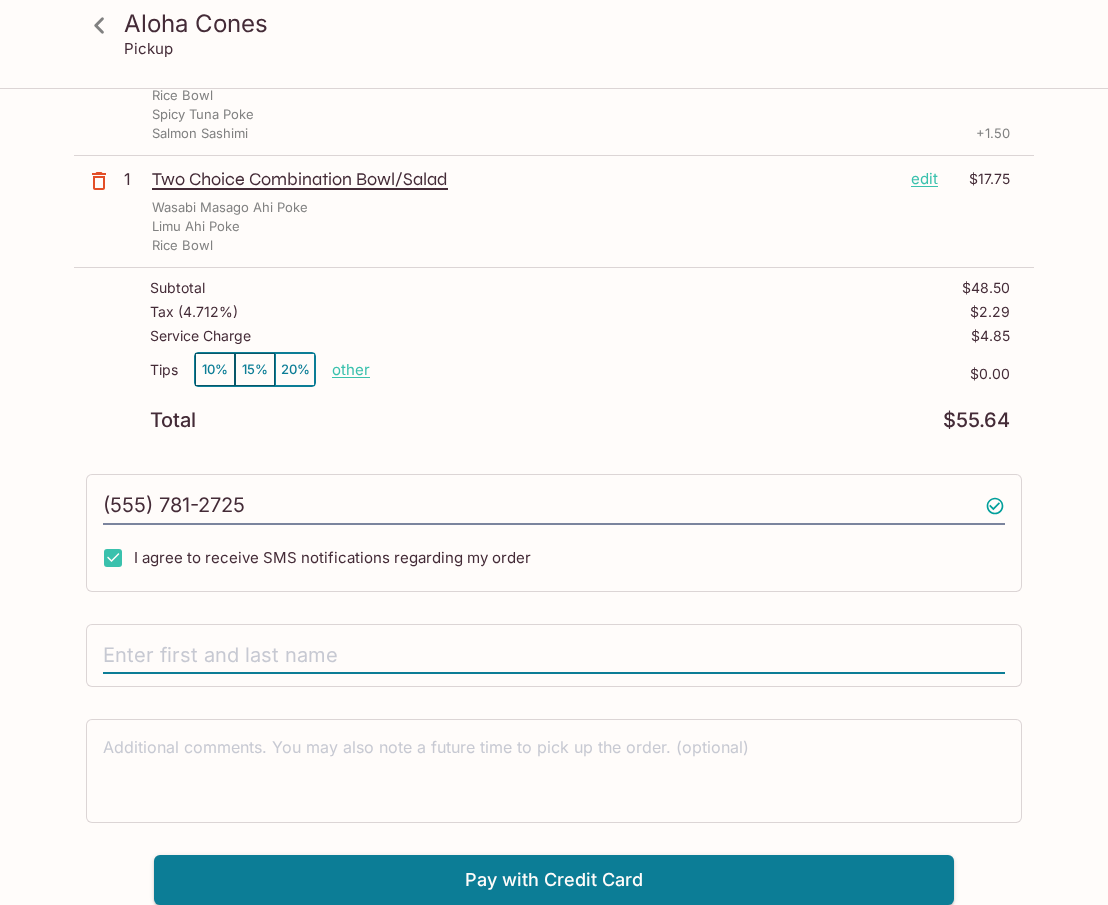 click at bounding box center [554, 656] 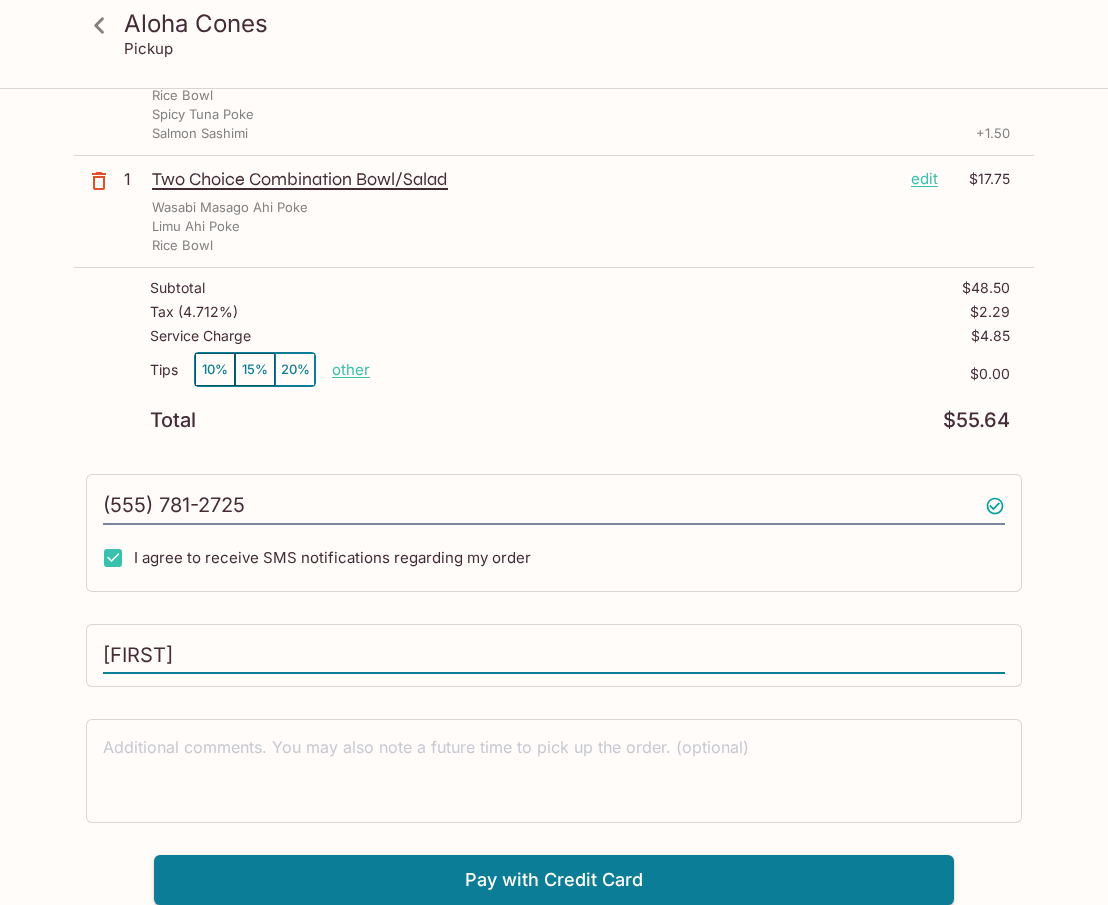 click on "[FIRST]" at bounding box center [554, 656] 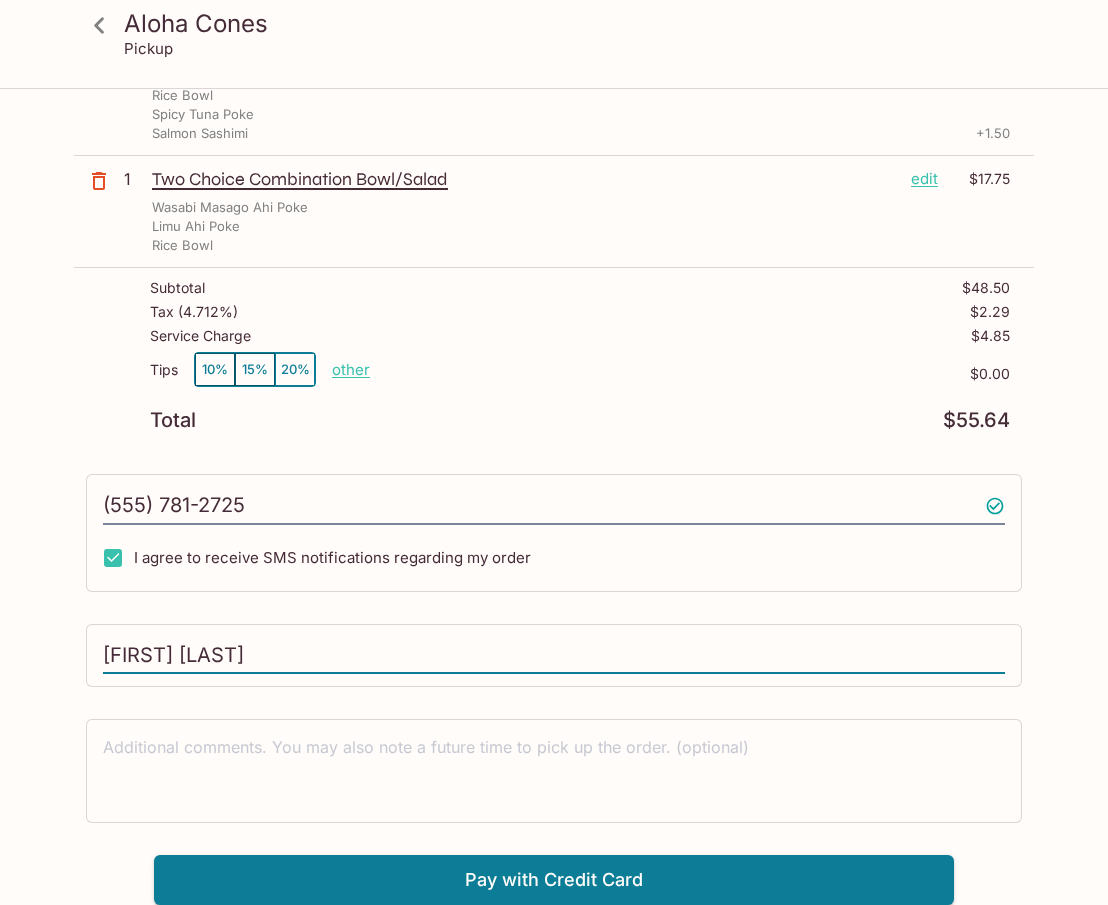 scroll, scrollTop: 0, scrollLeft: 0, axis: both 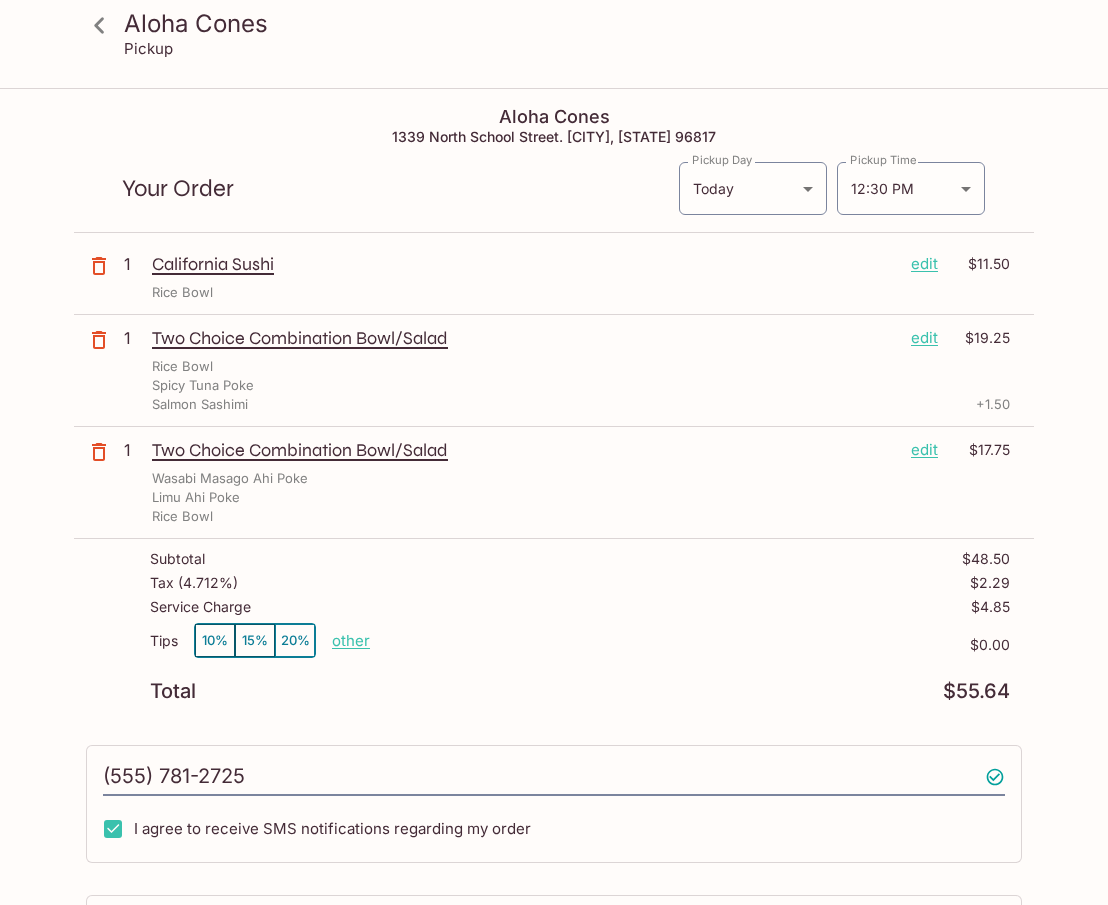 type on "[FIRST] [LAST]" 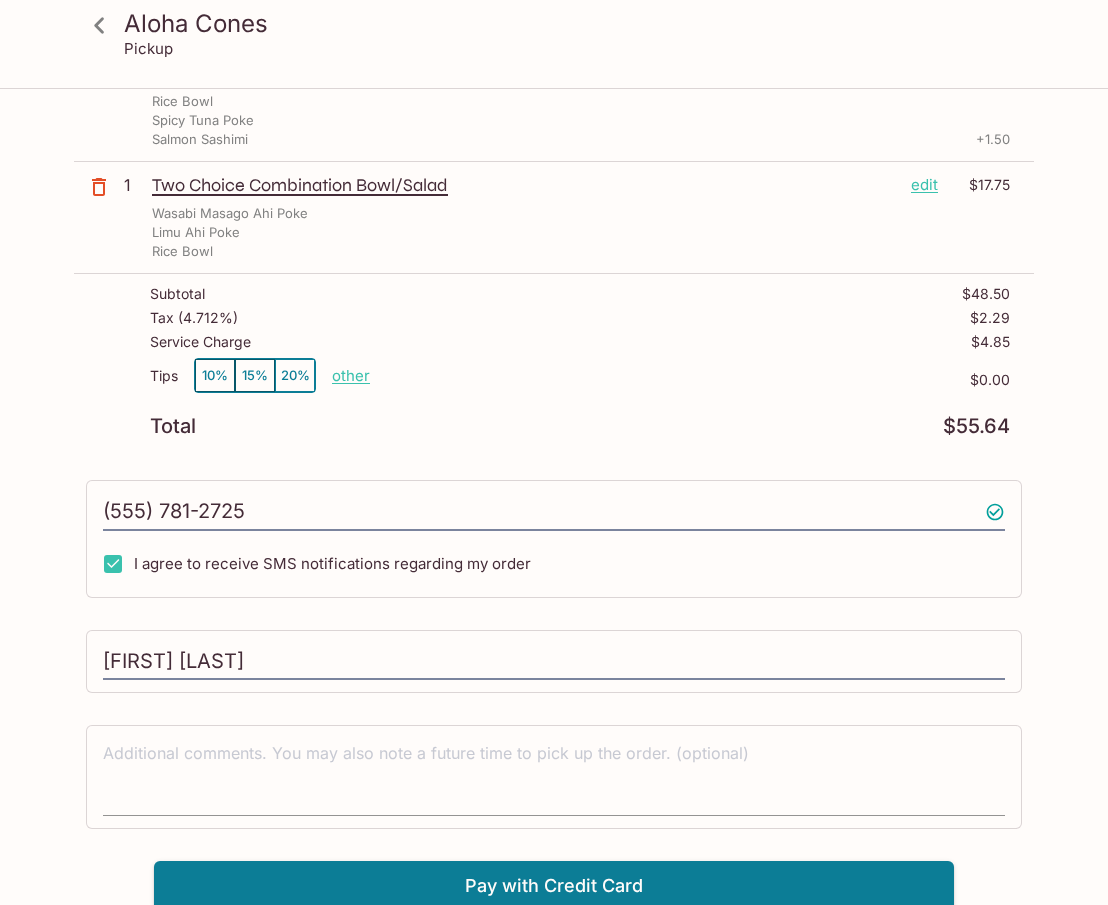 scroll, scrollTop: 271, scrollLeft: 0, axis: vertical 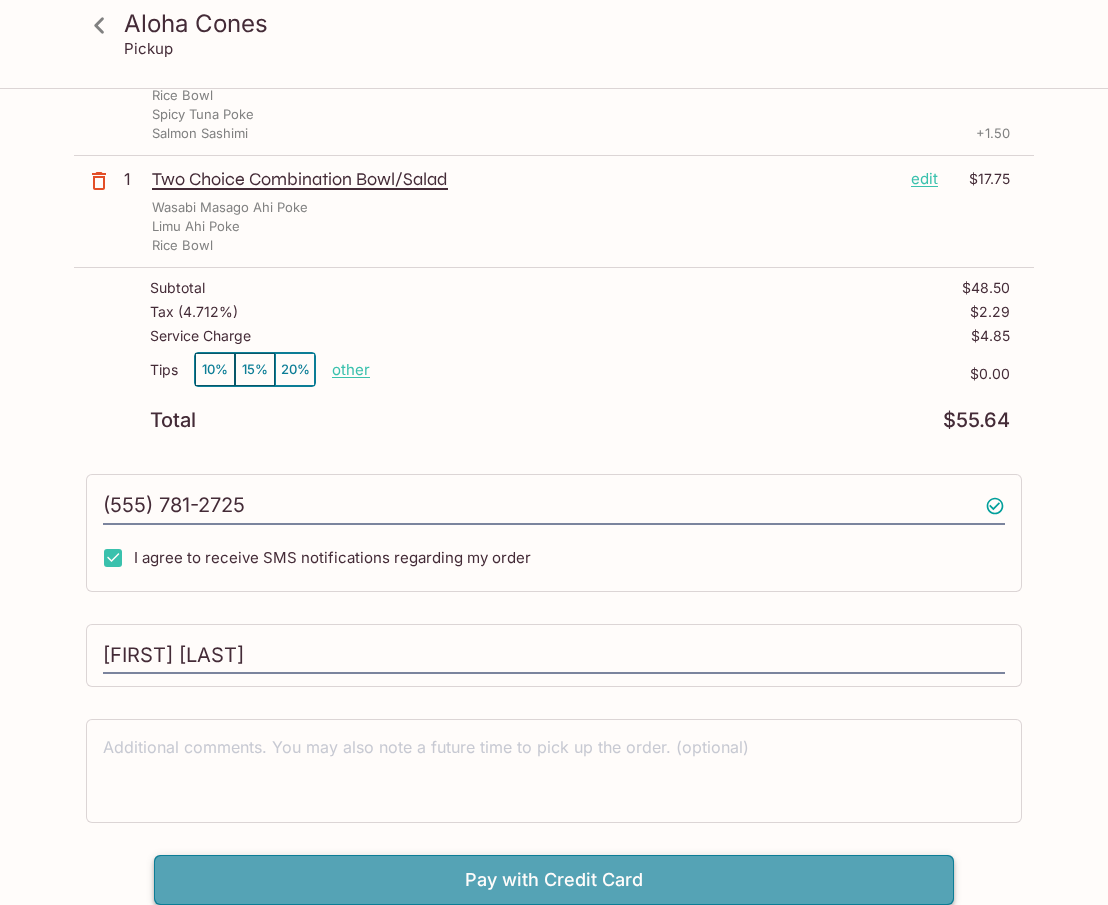 click on "Pay with Credit Card" at bounding box center [554, 880] 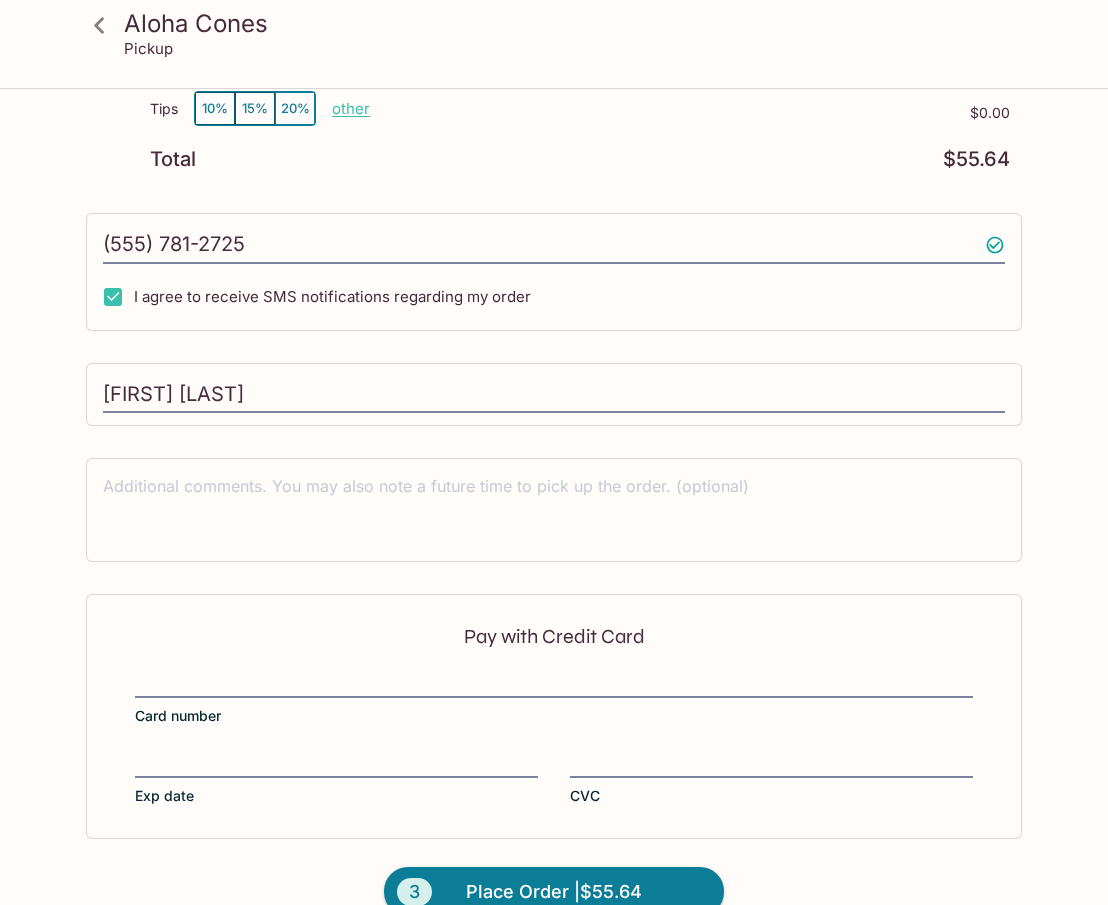 scroll, scrollTop: 571, scrollLeft: 0, axis: vertical 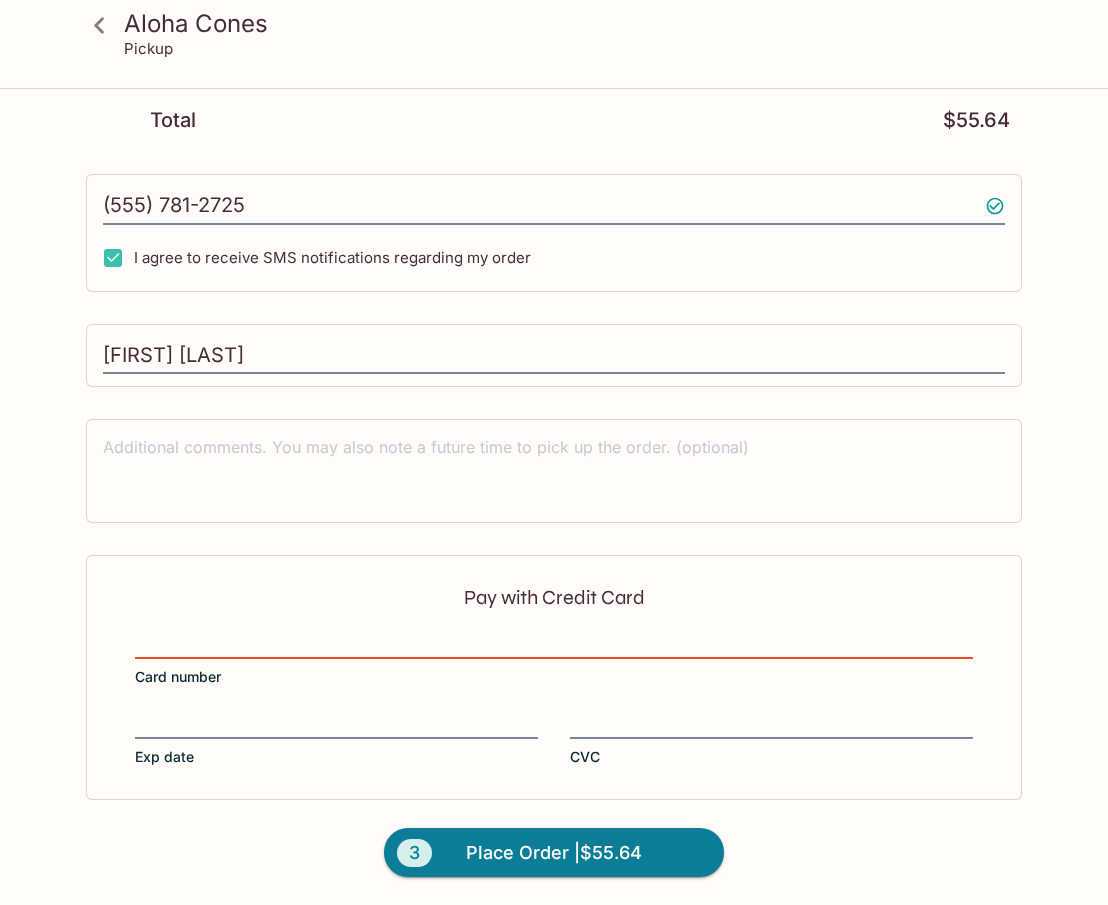 click on "Card number" at bounding box center [554, 659] 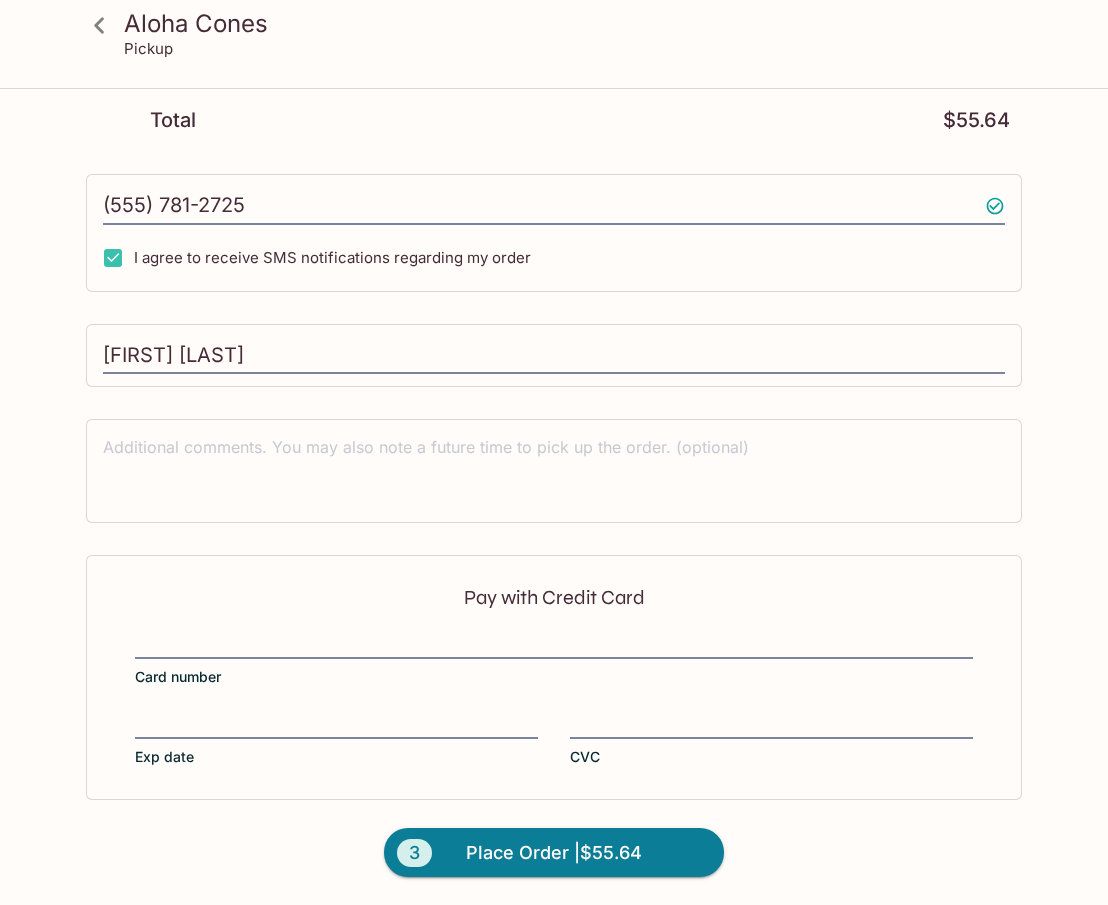 click on "Pay with Credit Card Card number Exp date CVC" at bounding box center (554, 677) 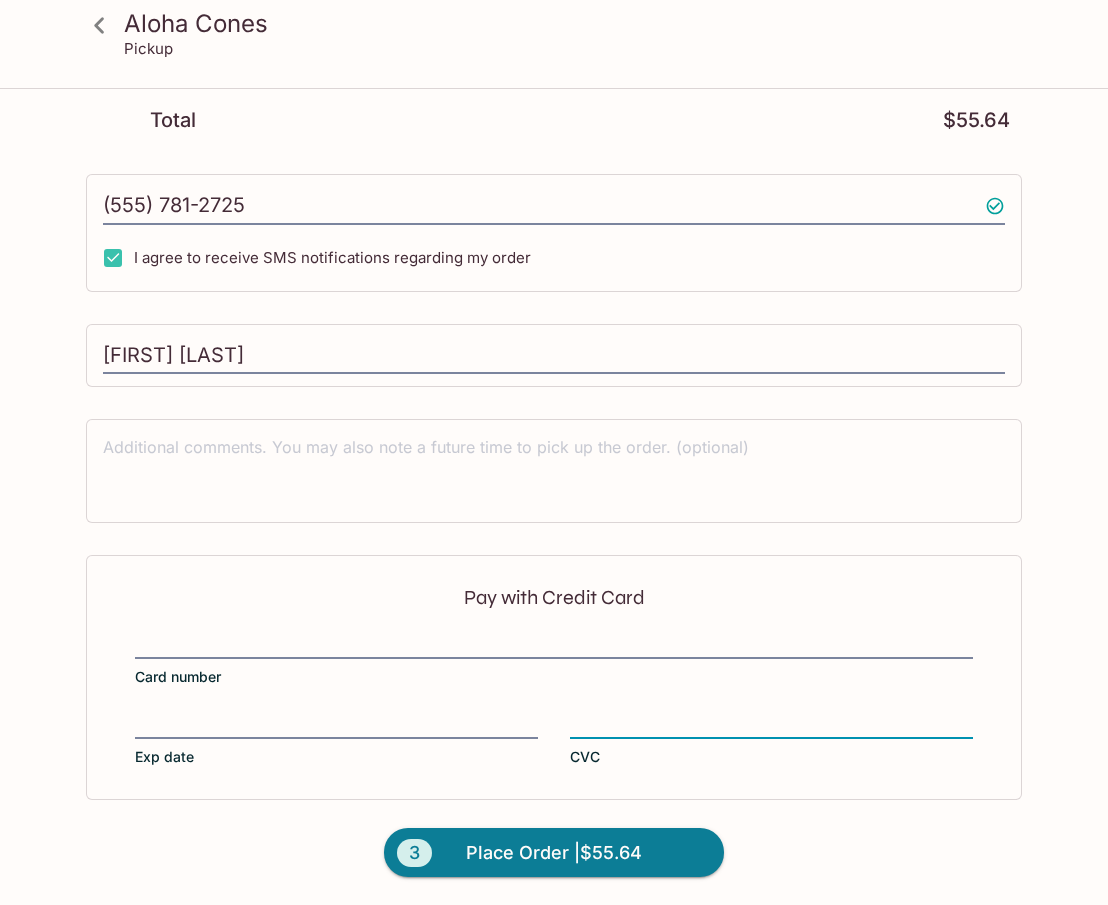click on "Card number" at bounding box center [554, 659] 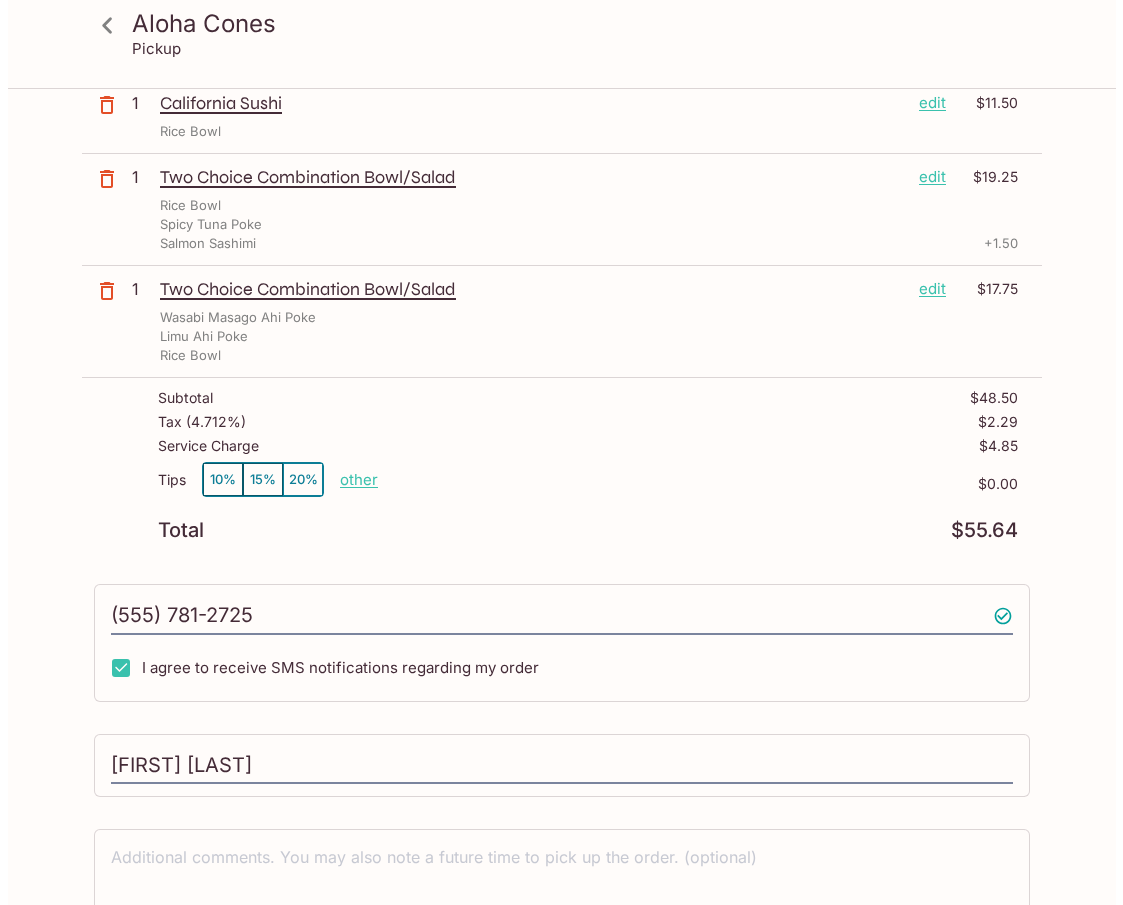 scroll, scrollTop: 0, scrollLeft: 0, axis: both 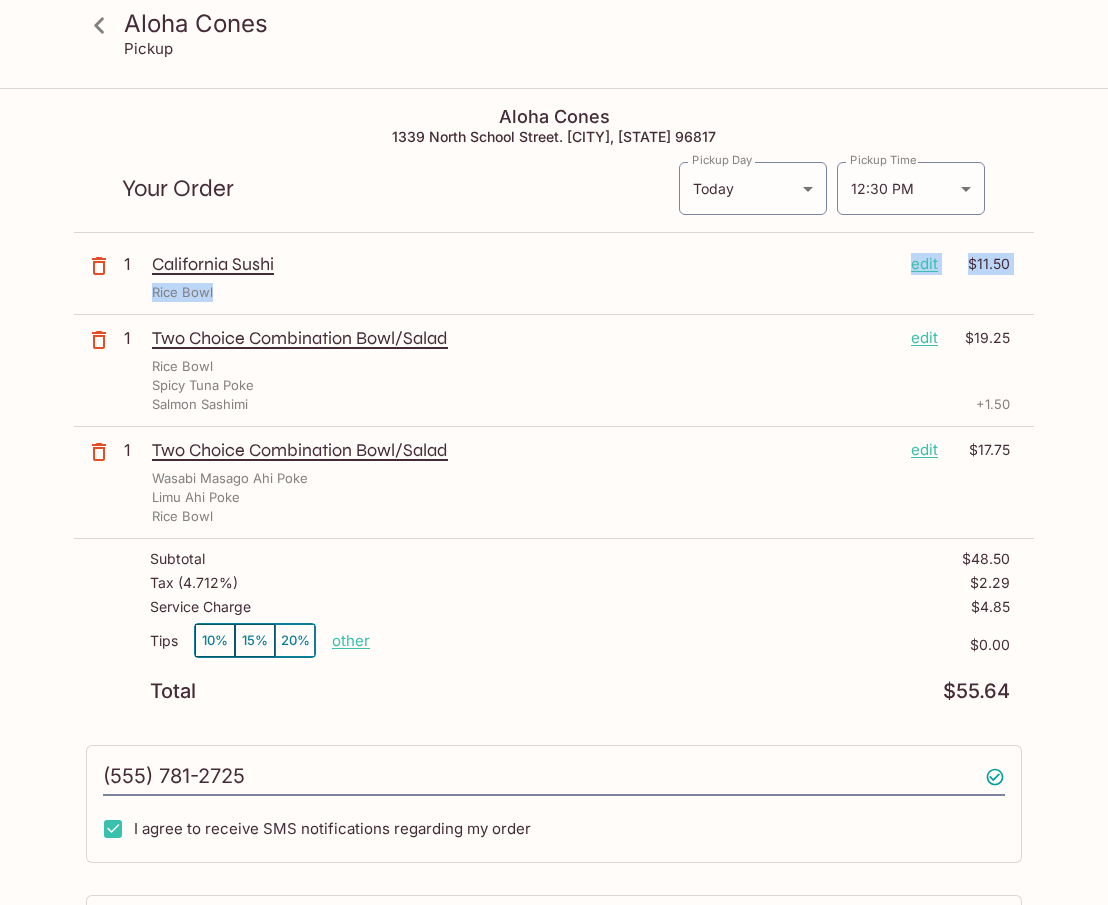 drag, startPoint x: 350, startPoint y: 268, endPoint x: 741, endPoint y: 288, distance: 391.51117 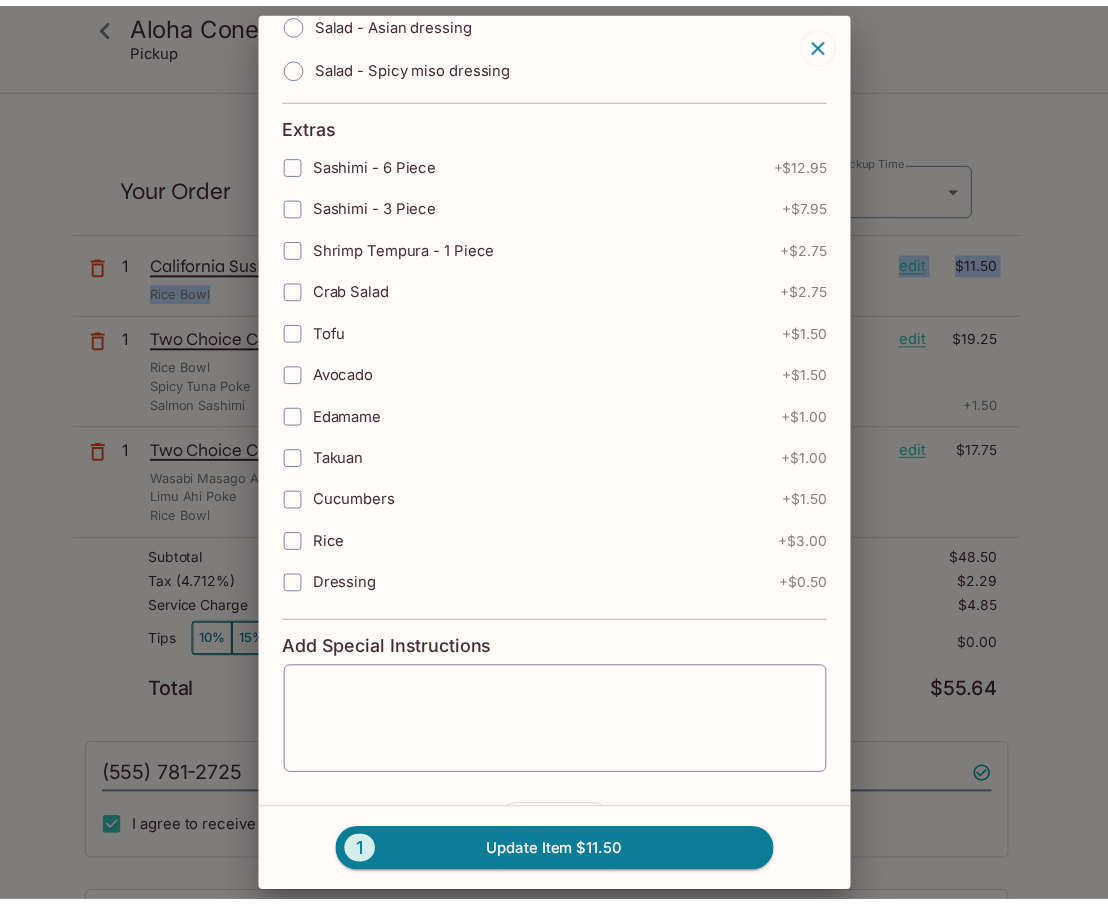 scroll, scrollTop: 0, scrollLeft: 0, axis: both 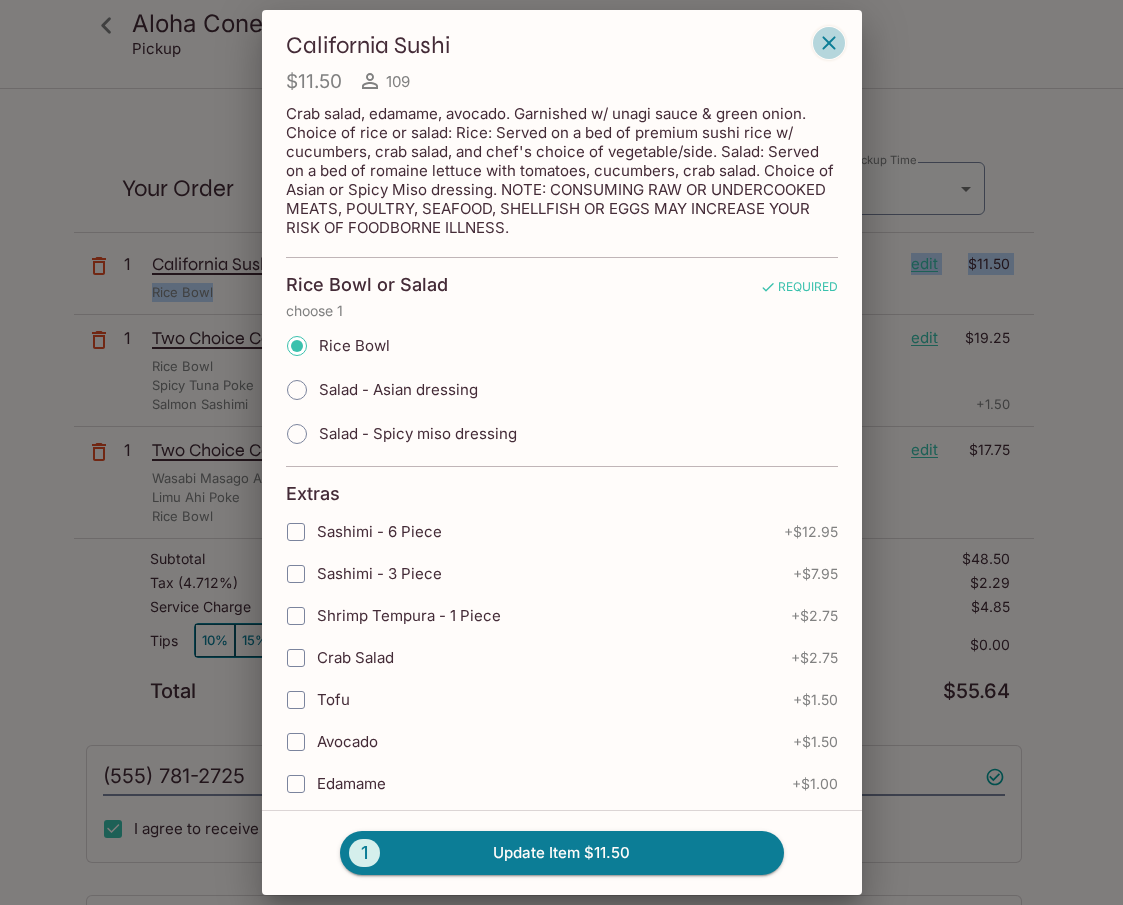 click 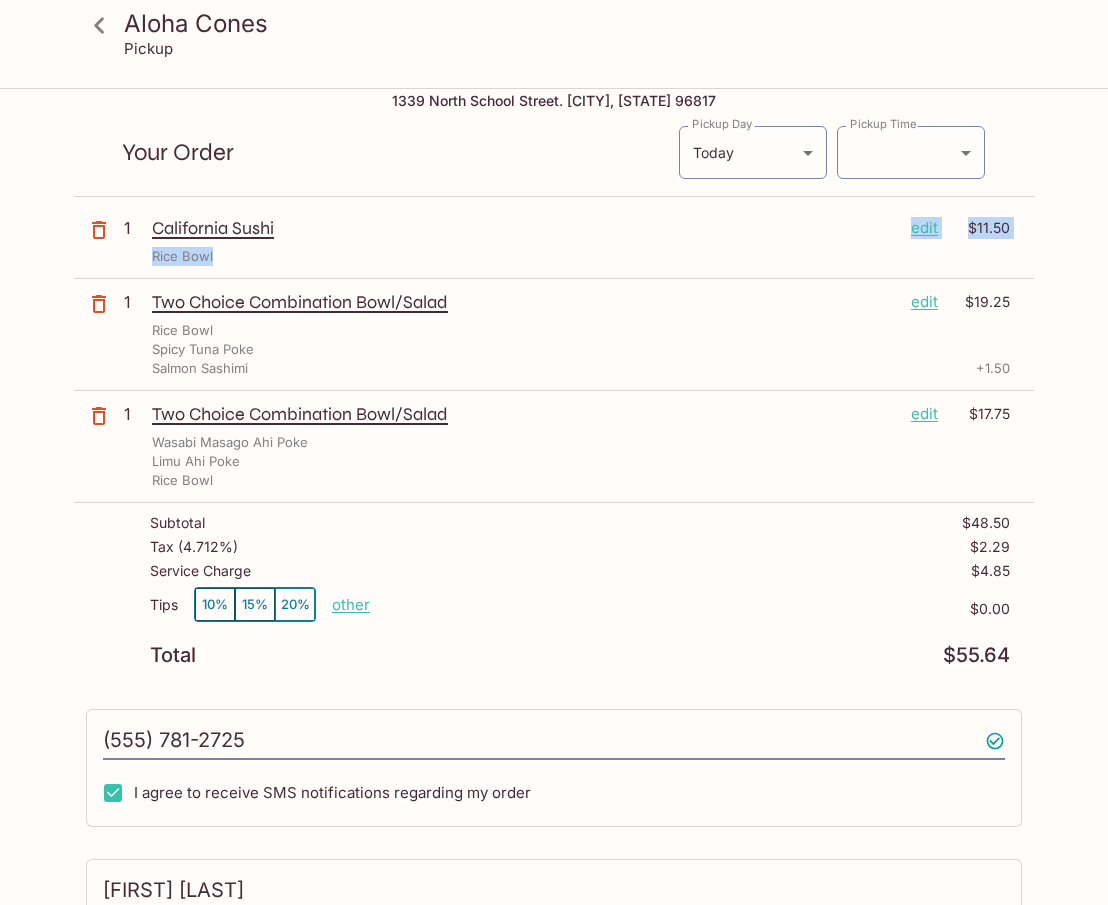 scroll, scrollTop: 0, scrollLeft: 0, axis: both 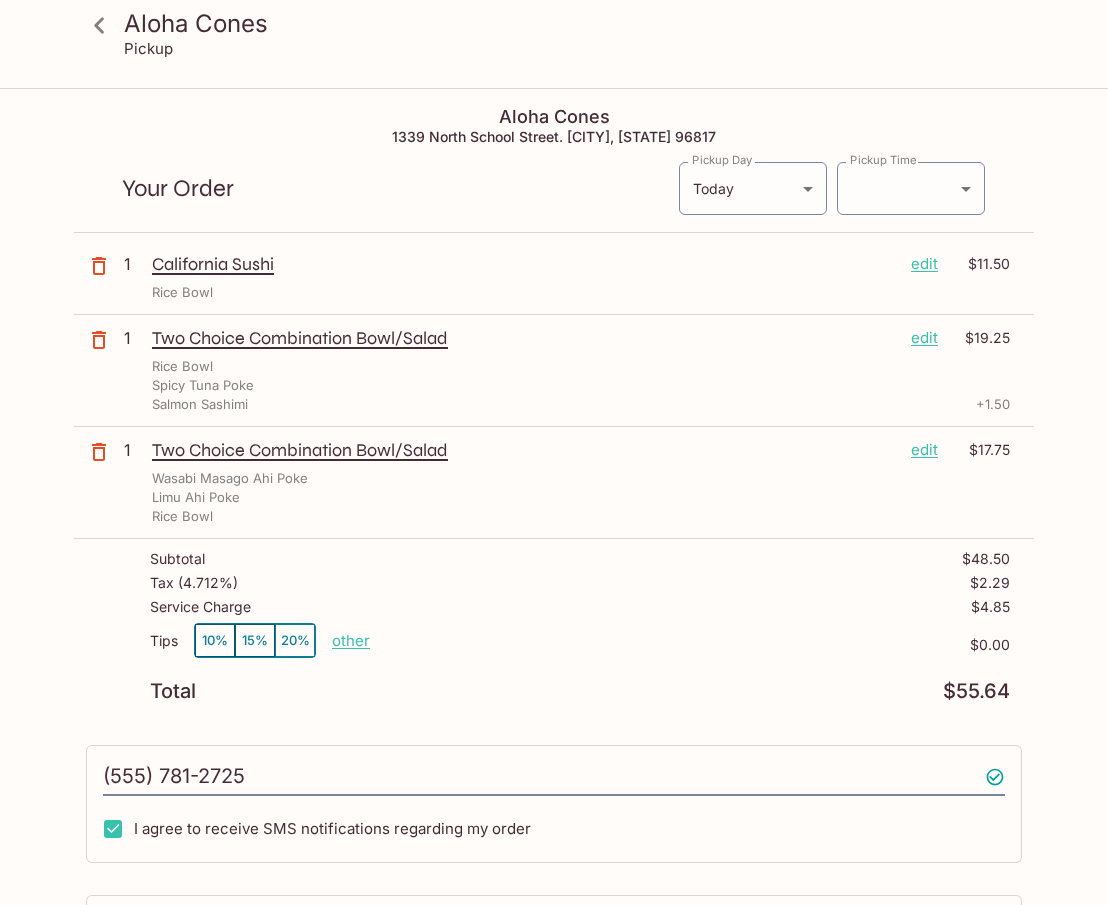 click on "Wasabi Masago Ahi Poke" at bounding box center (581, 478) 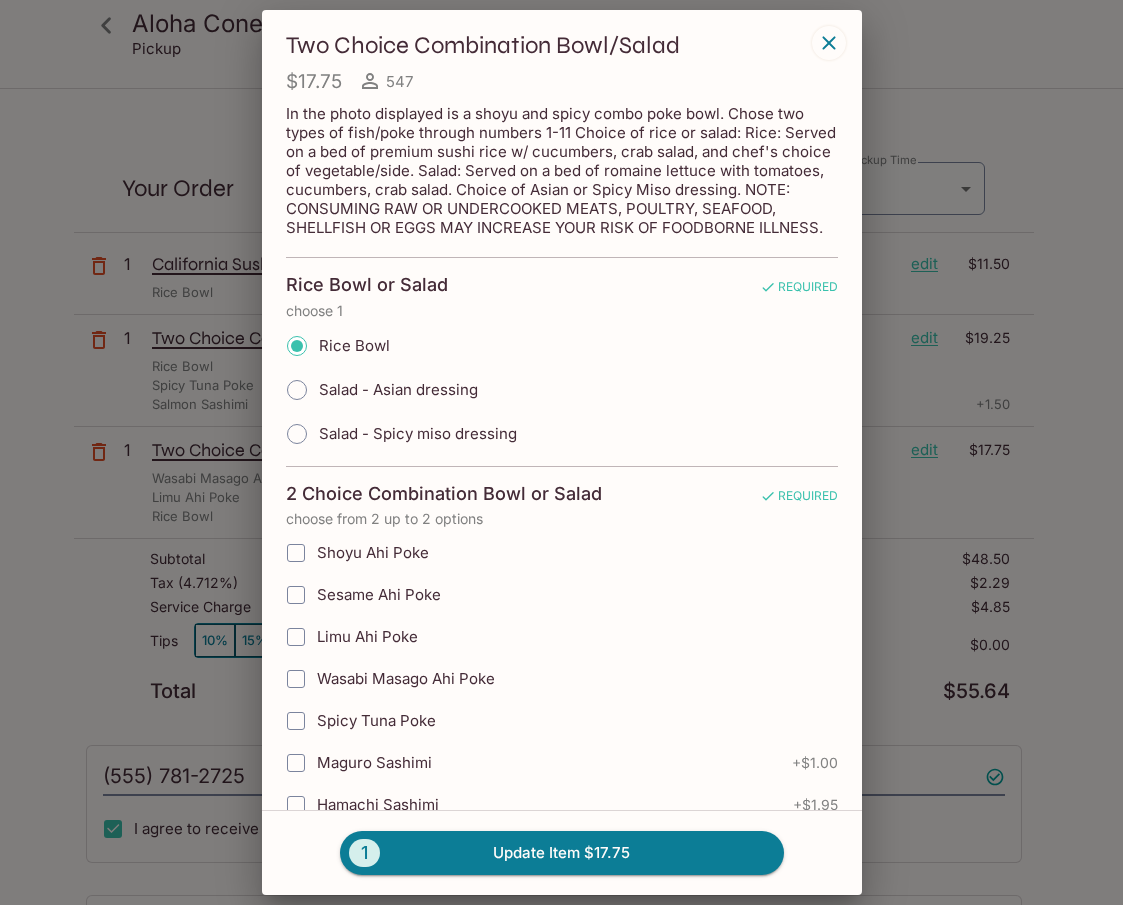 click 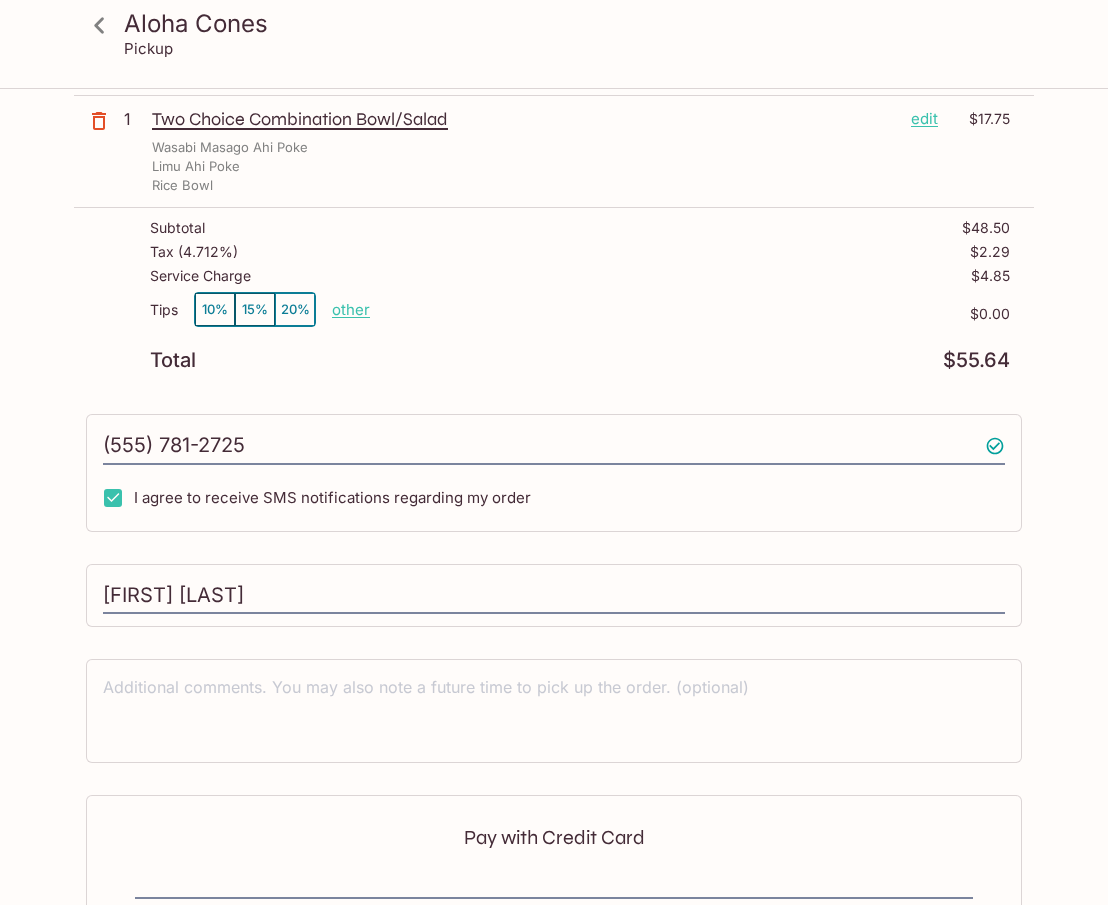 scroll, scrollTop: 0, scrollLeft: 0, axis: both 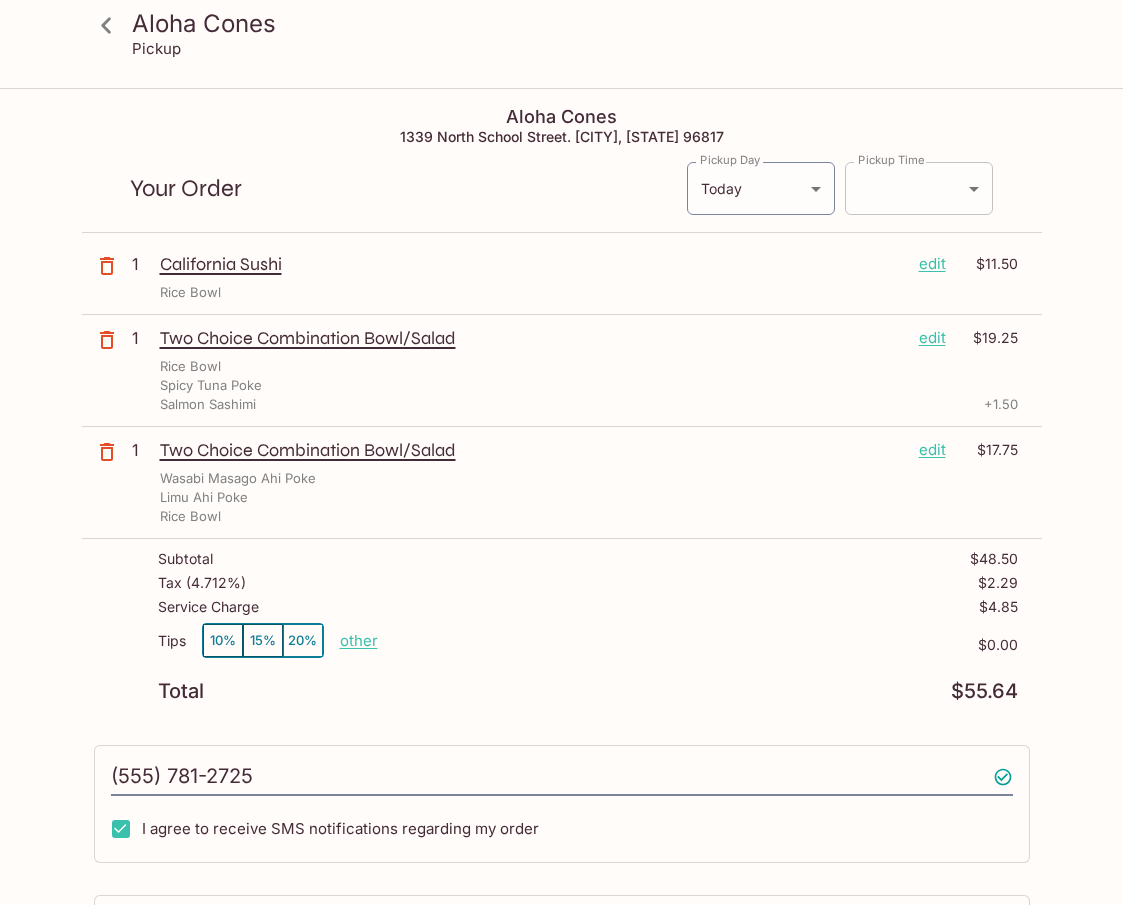 click on "Aloha Cones Pickup Aloha Cones 1339 North School Street. Honolulu, Hawaii 96817 Your Order Pickup Day Today Today Pickup Day Pickup Time 2025-08-04T22:30:03.000000Z Pickup Time 1 California Sushi edit $11.50 Rice Bowl 1 Two Choice Combination Bowl/Salad edit $19.25 Rice Bowl Spicy Tuna Poke Salmon Sashimi + 1.50 1 Two Choice Combination Bowl/Salad edit $17.75 Wasabi Masago Ahi Poke Limu Ahi Poke Rice Bowl Subtotal $48.50 Tax ( 4.712% ) $2.29 Service Charge $4.85 Tips 10% 15% 20% other $0.00 Total $55.64 (555) 781-2725 I agree to receive SMS notifications regarding my order [FIRST] [LAST] x Pay with Credit Card Card number Exp date CVC 3 Place Order | $55.64 Aloha Cones | Powered by Beluga" at bounding box center (561, 542) 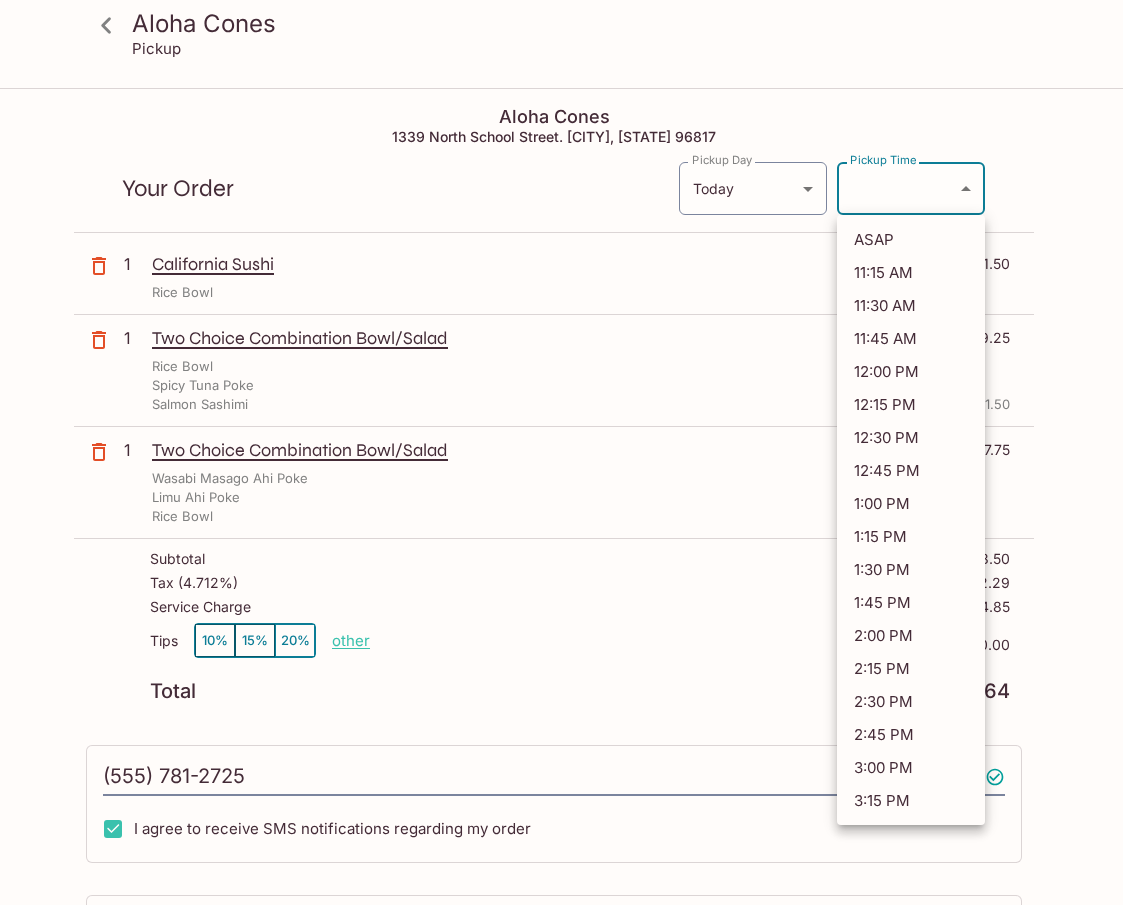 click on "12:30 PM" at bounding box center (911, 437) 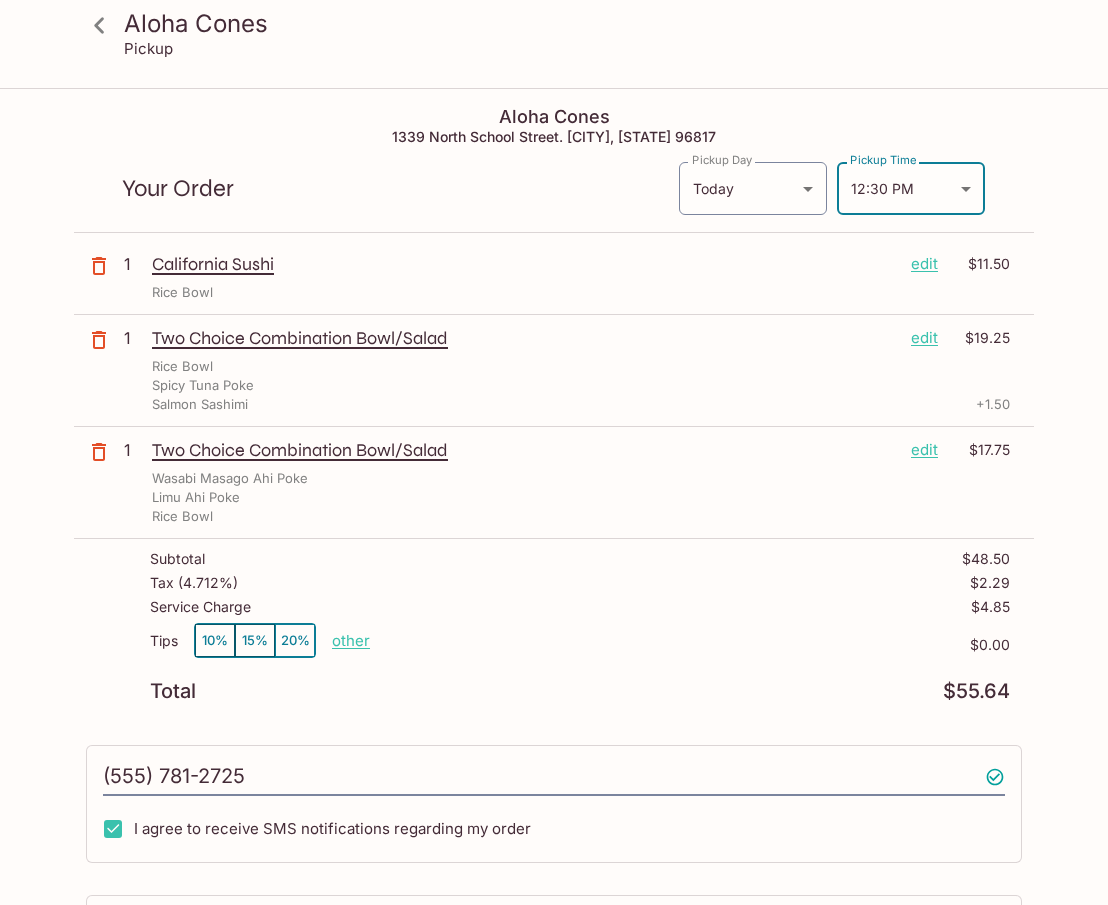 click on "Rice Bowl" at bounding box center (581, 516) 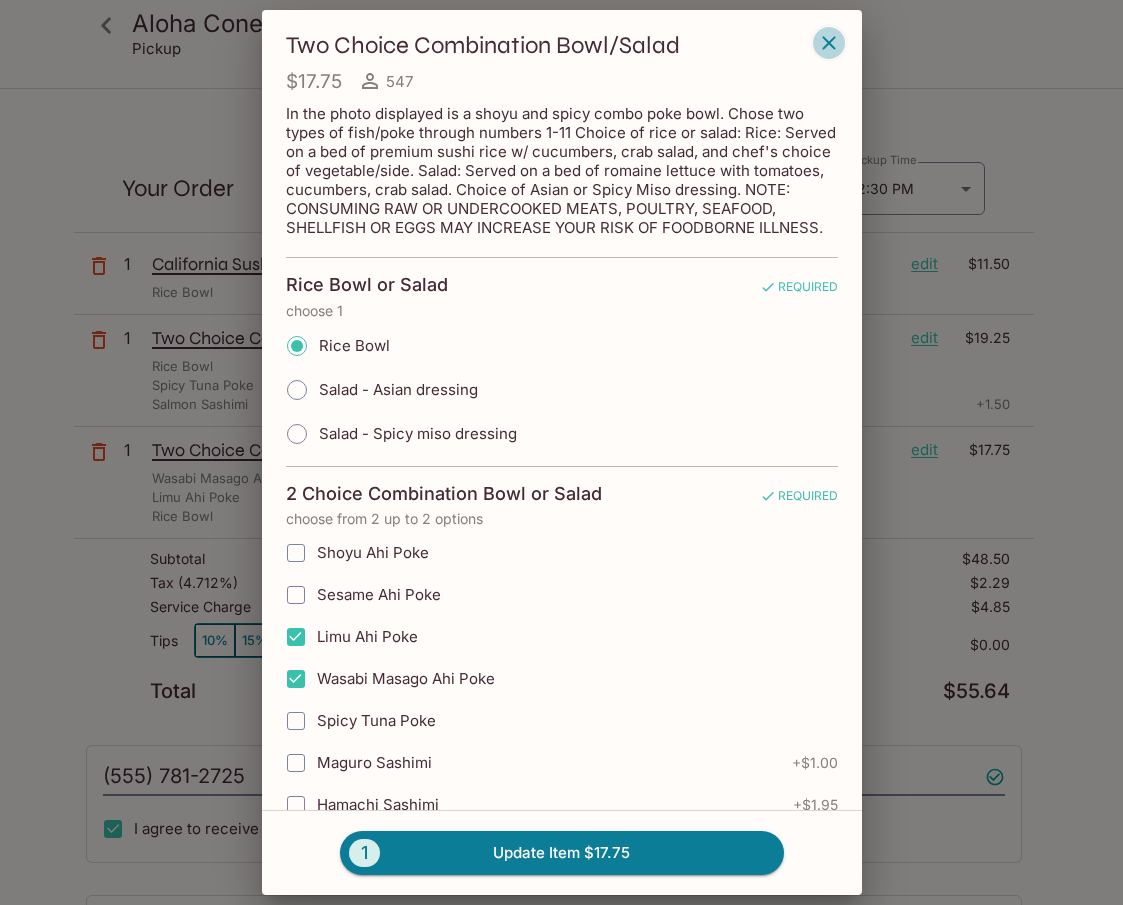 click 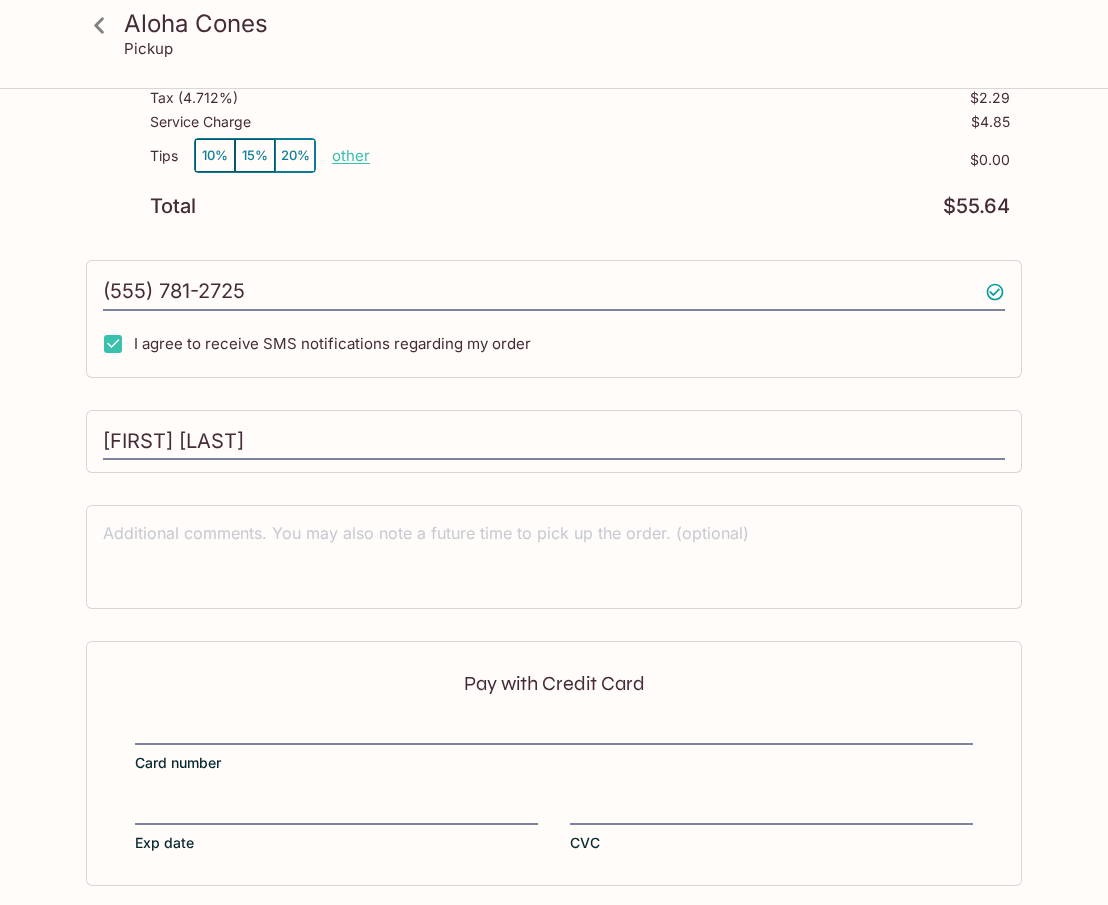 scroll, scrollTop: 571, scrollLeft: 0, axis: vertical 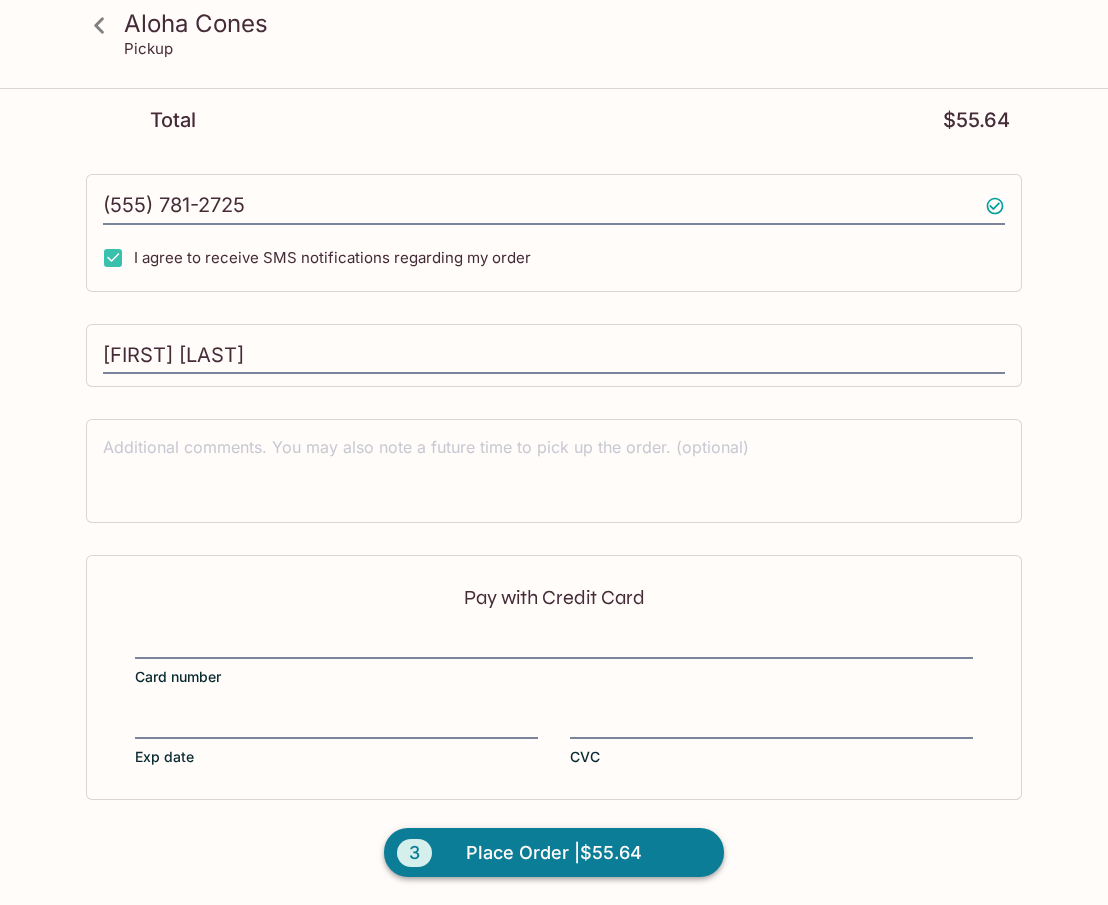 click on "Place Order | $55.64" at bounding box center [554, 853] 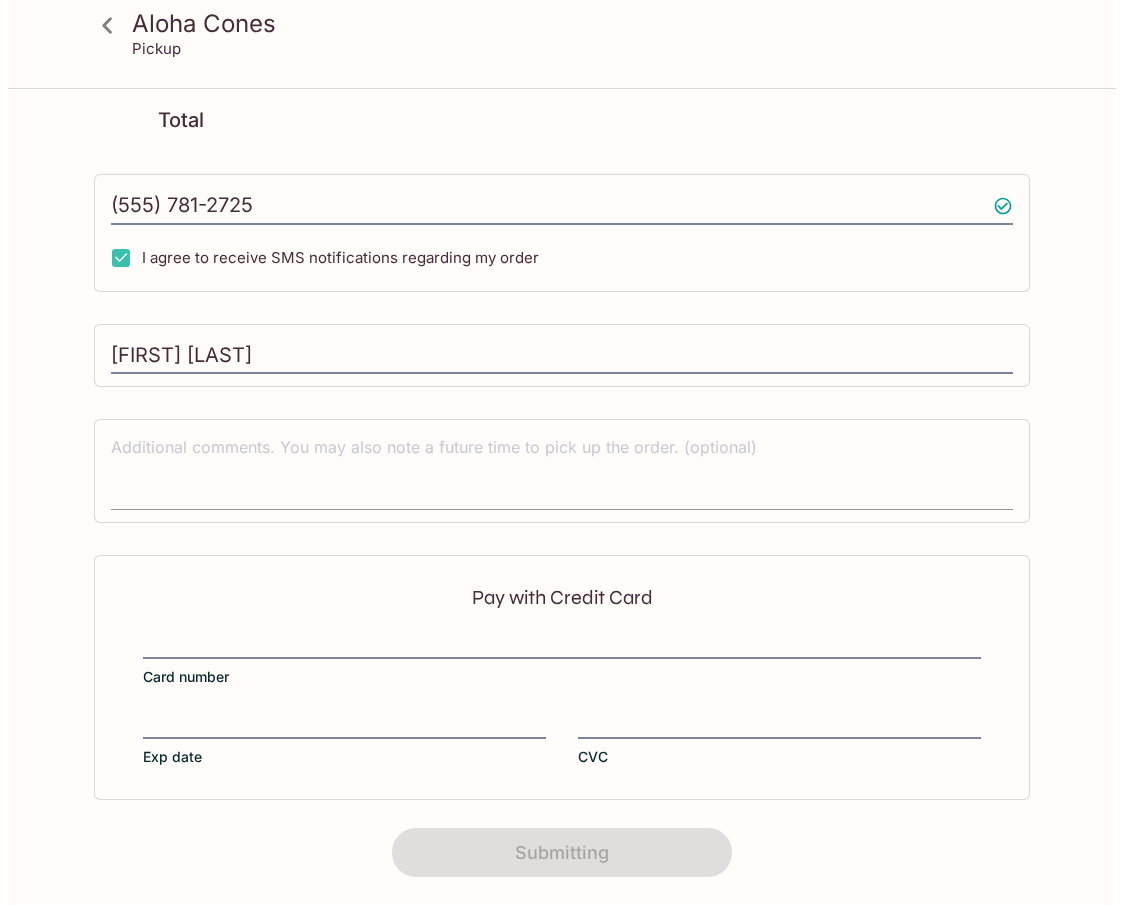 scroll, scrollTop: 293, scrollLeft: 0, axis: vertical 